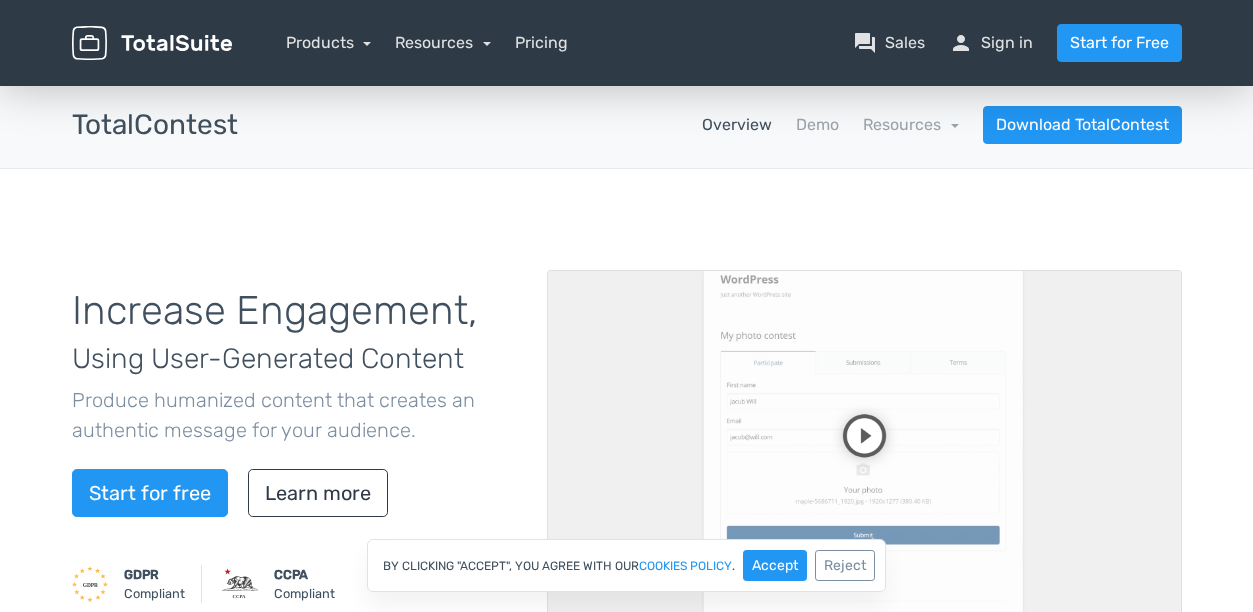 scroll, scrollTop: 0, scrollLeft: 0, axis: both 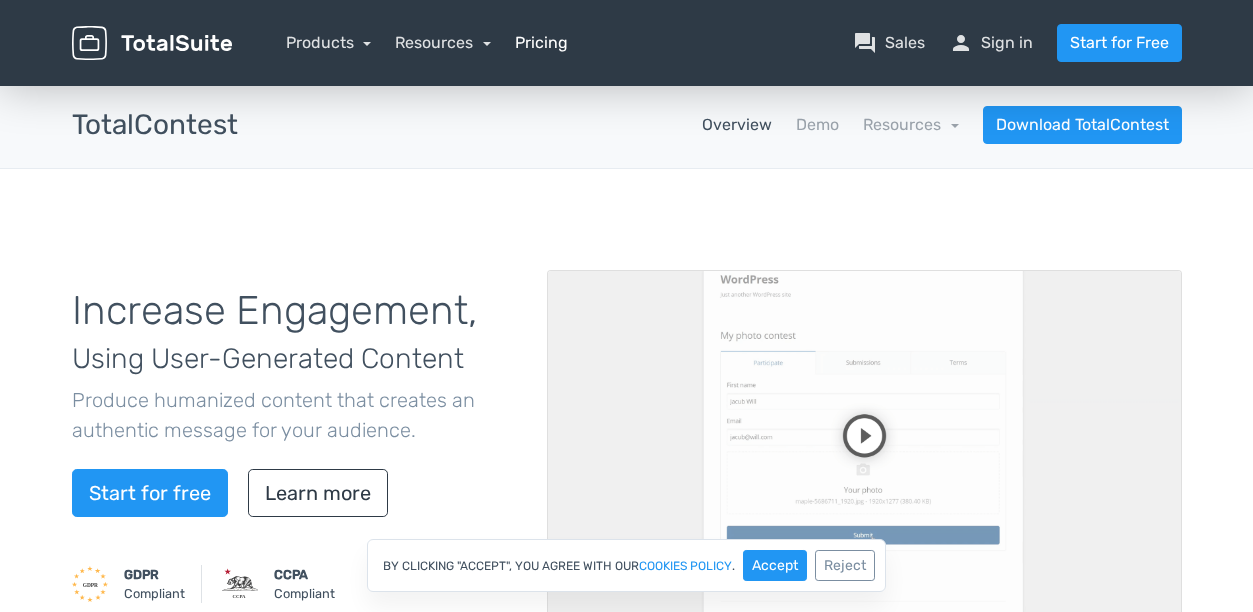click on "Pricing" at bounding box center (541, 43) 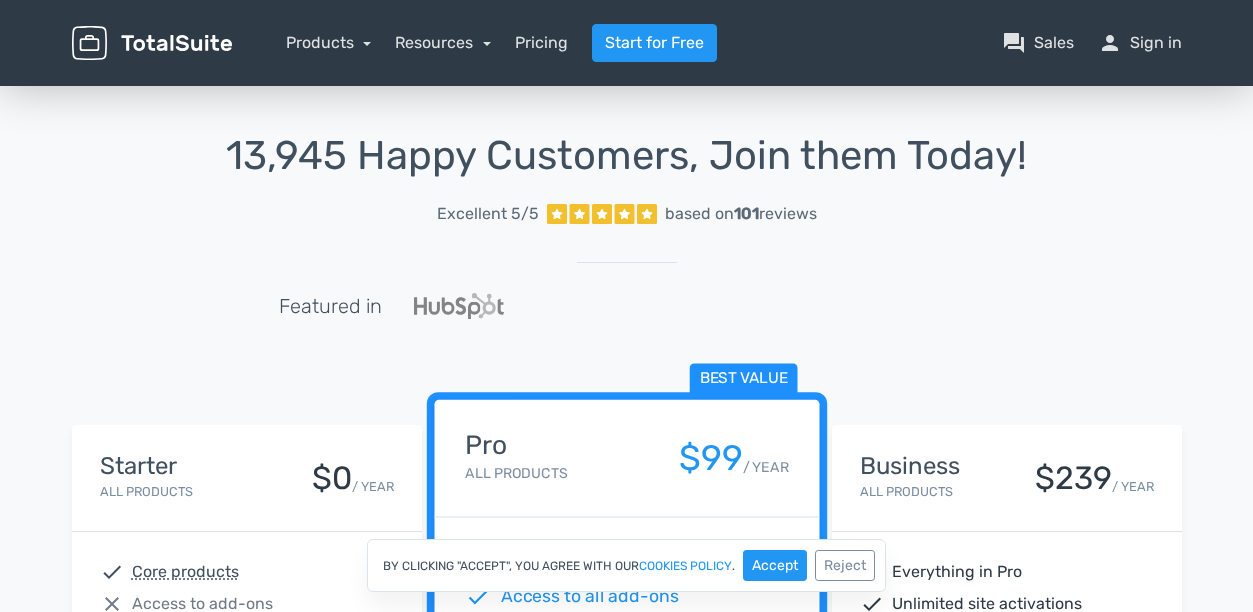 scroll, scrollTop: 0, scrollLeft: 0, axis: both 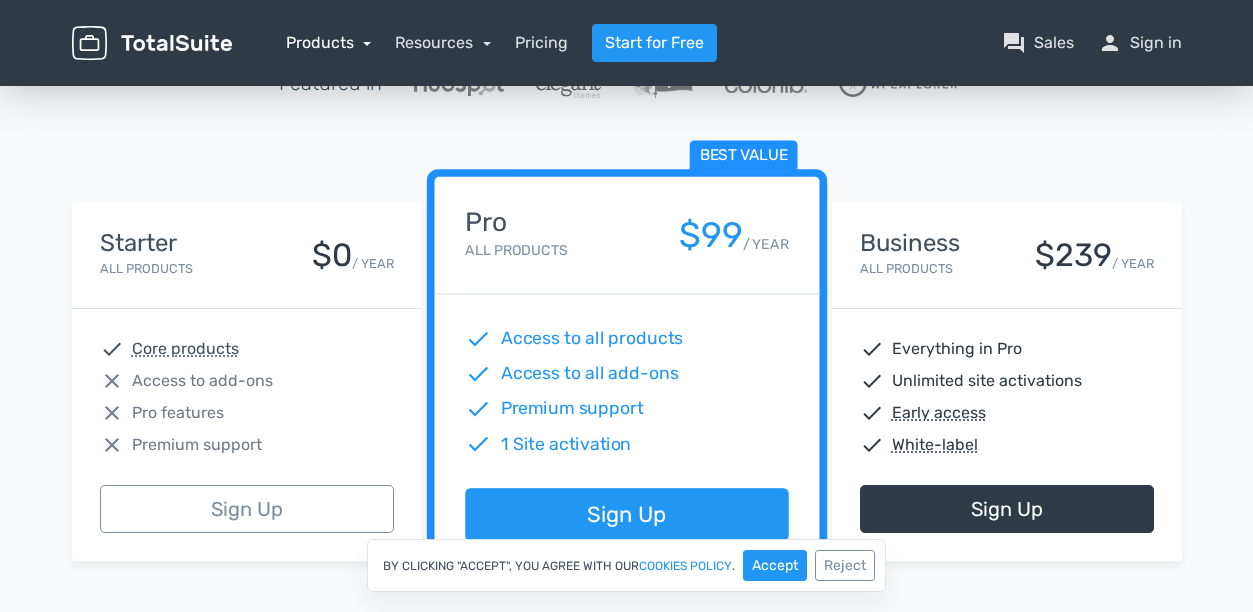click on "Products" at bounding box center (329, 42) 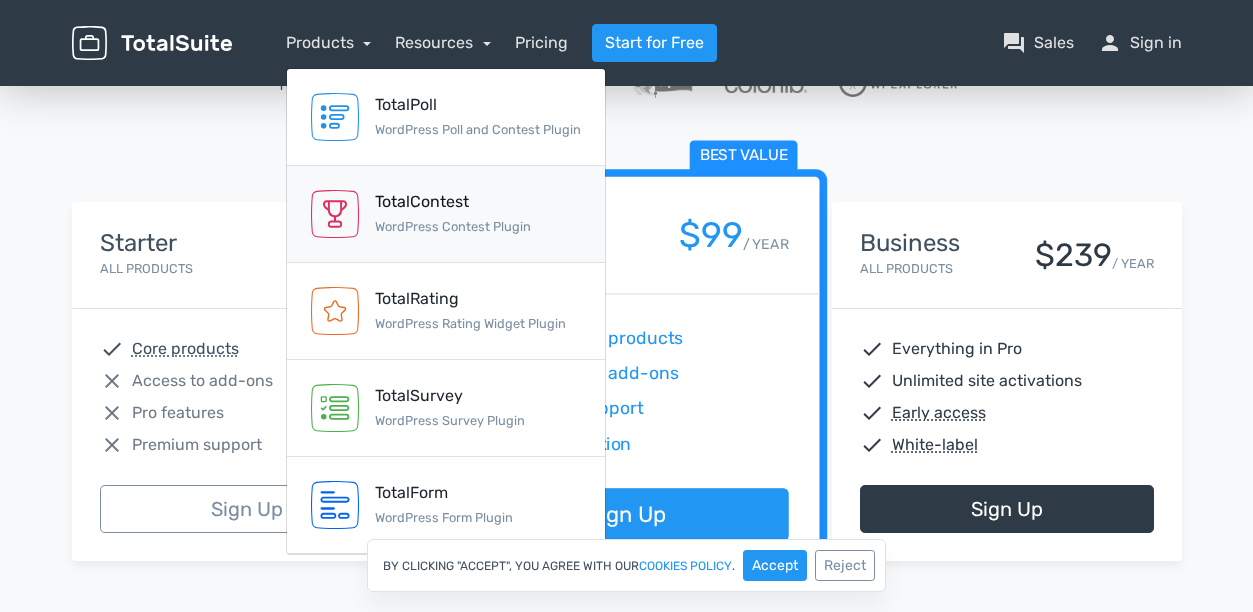 click on "TotalContest" at bounding box center [453, 202] 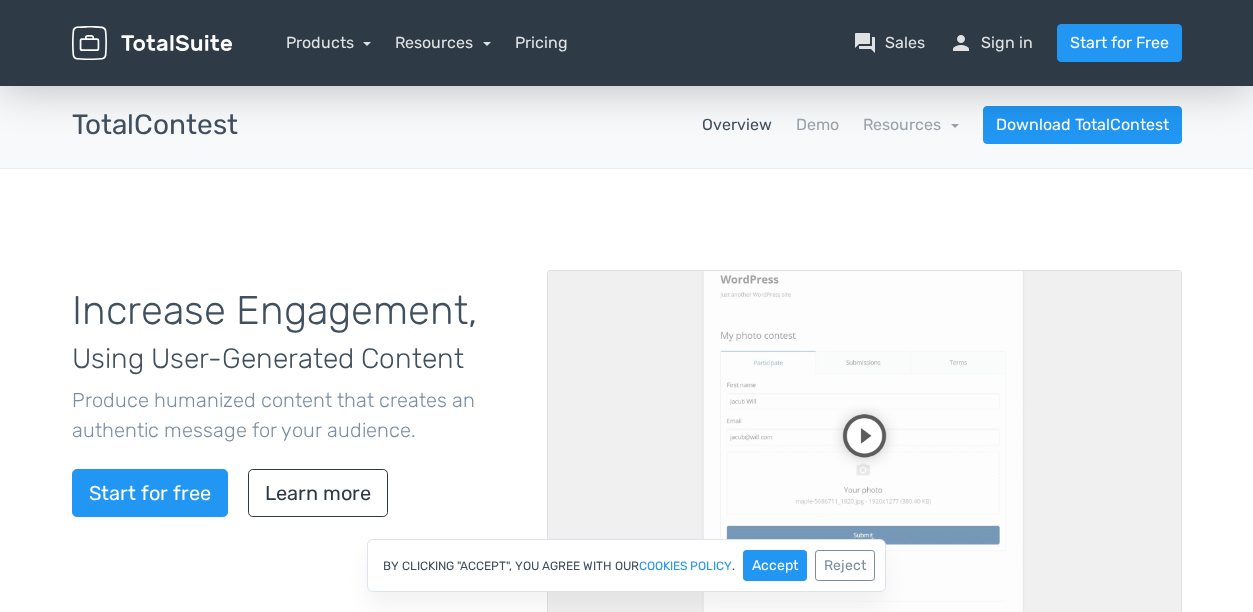 scroll, scrollTop: 0, scrollLeft: 0, axis: both 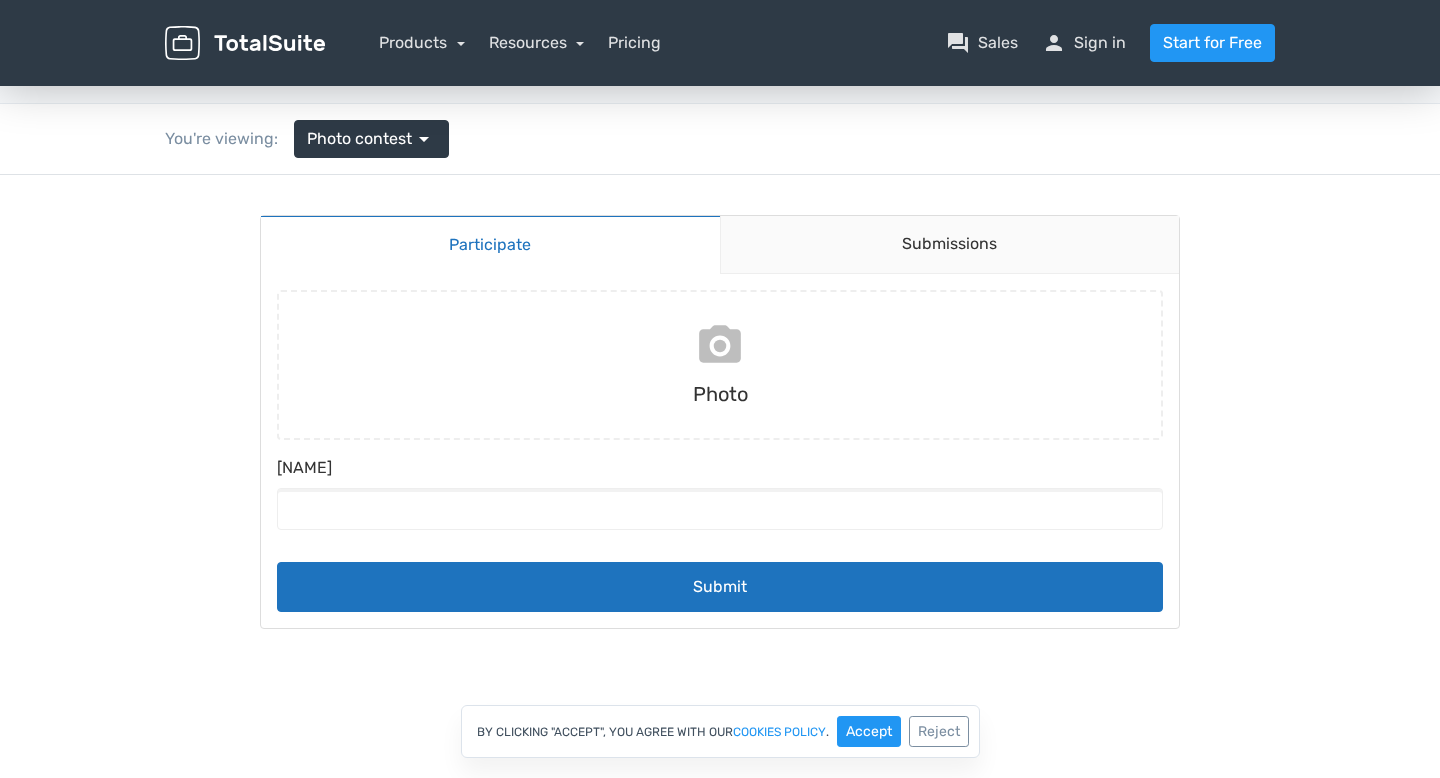 click at bounding box center (720, 365) 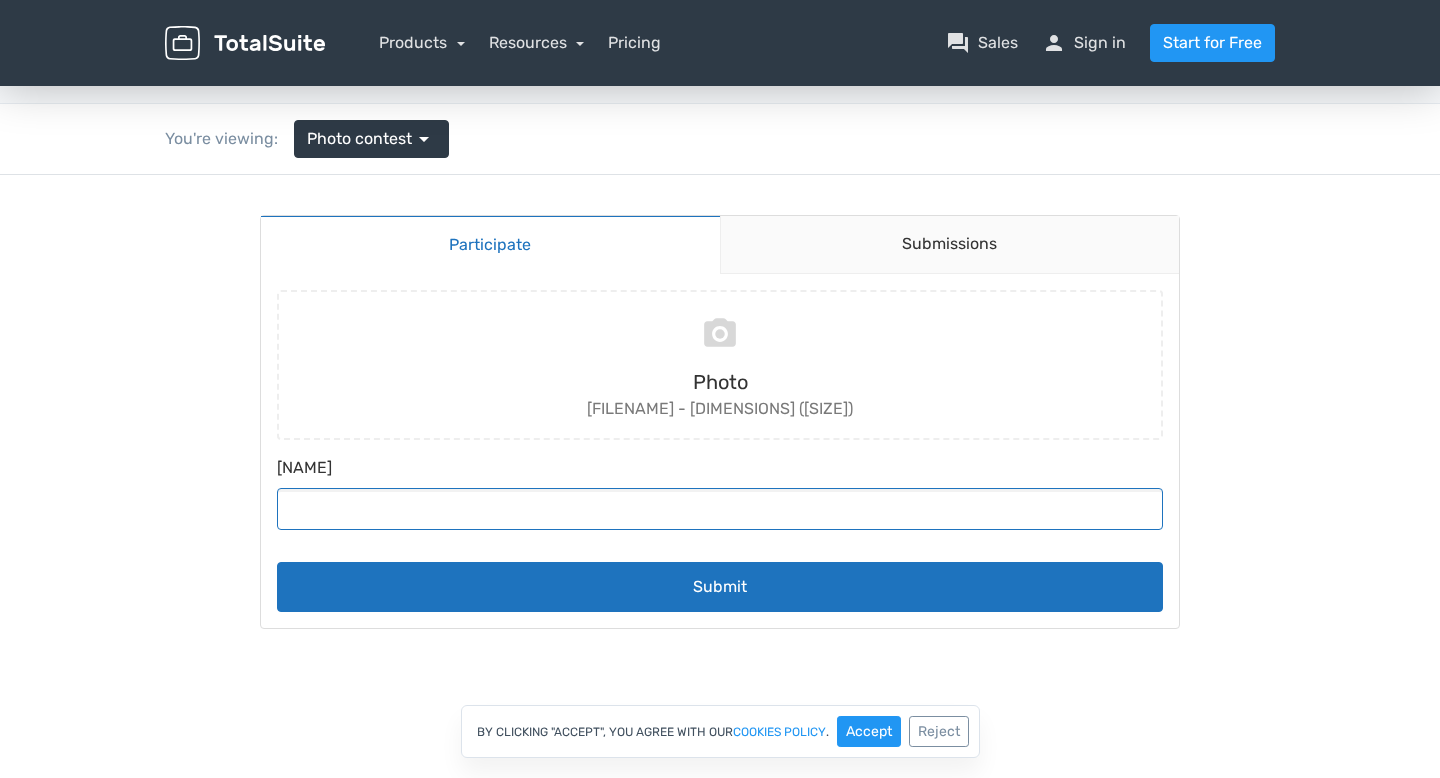 click on "Name" at bounding box center [720, 509] 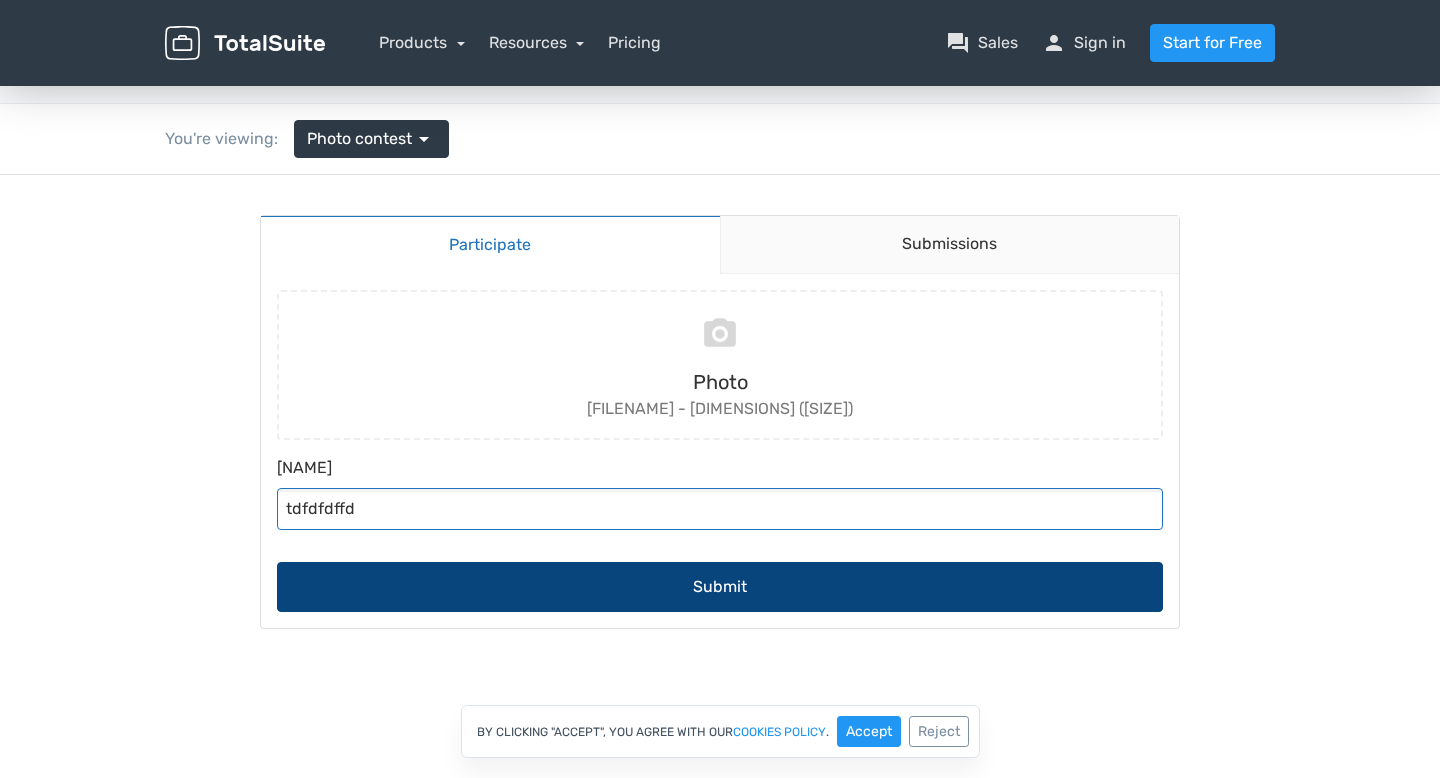 type on "tdfdfdffd" 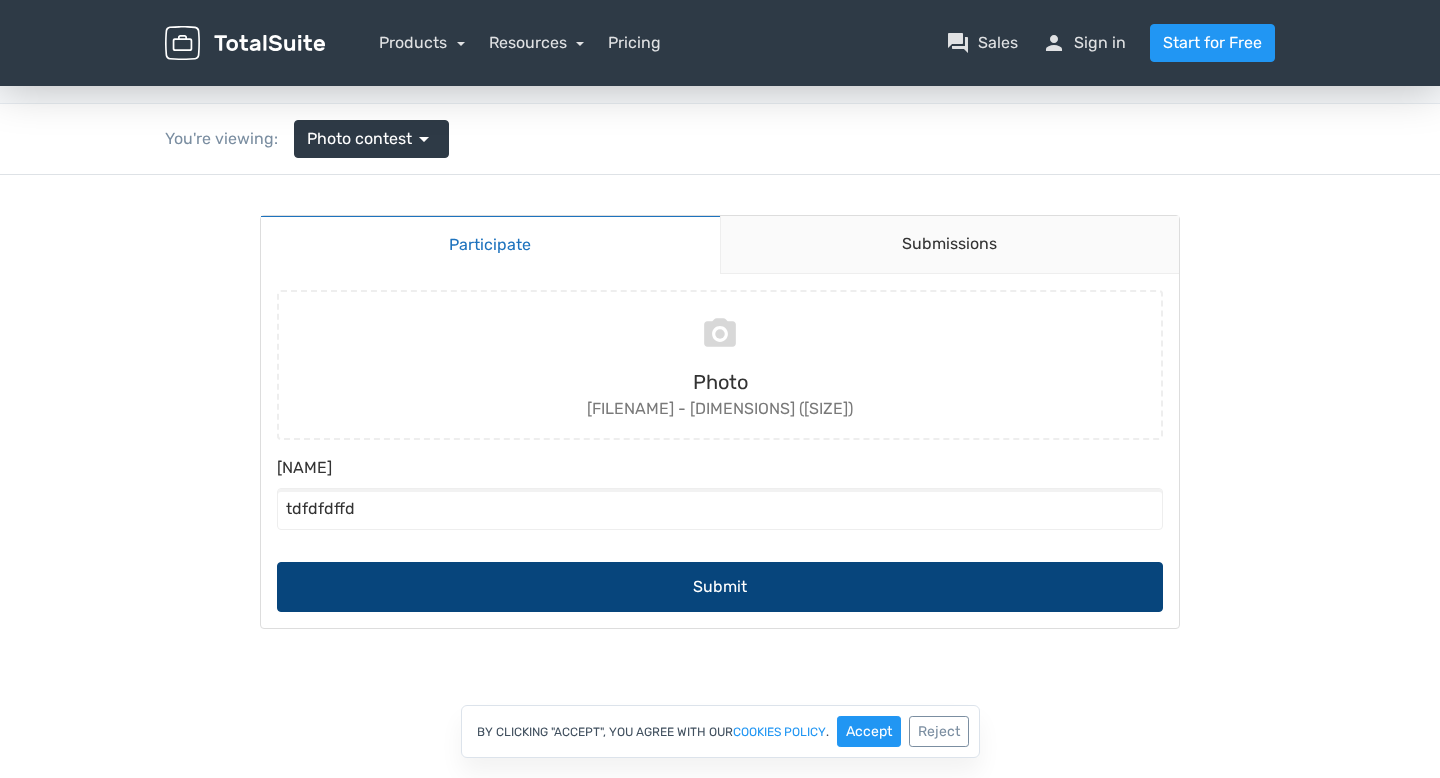click on "Submit" at bounding box center (720, 587) 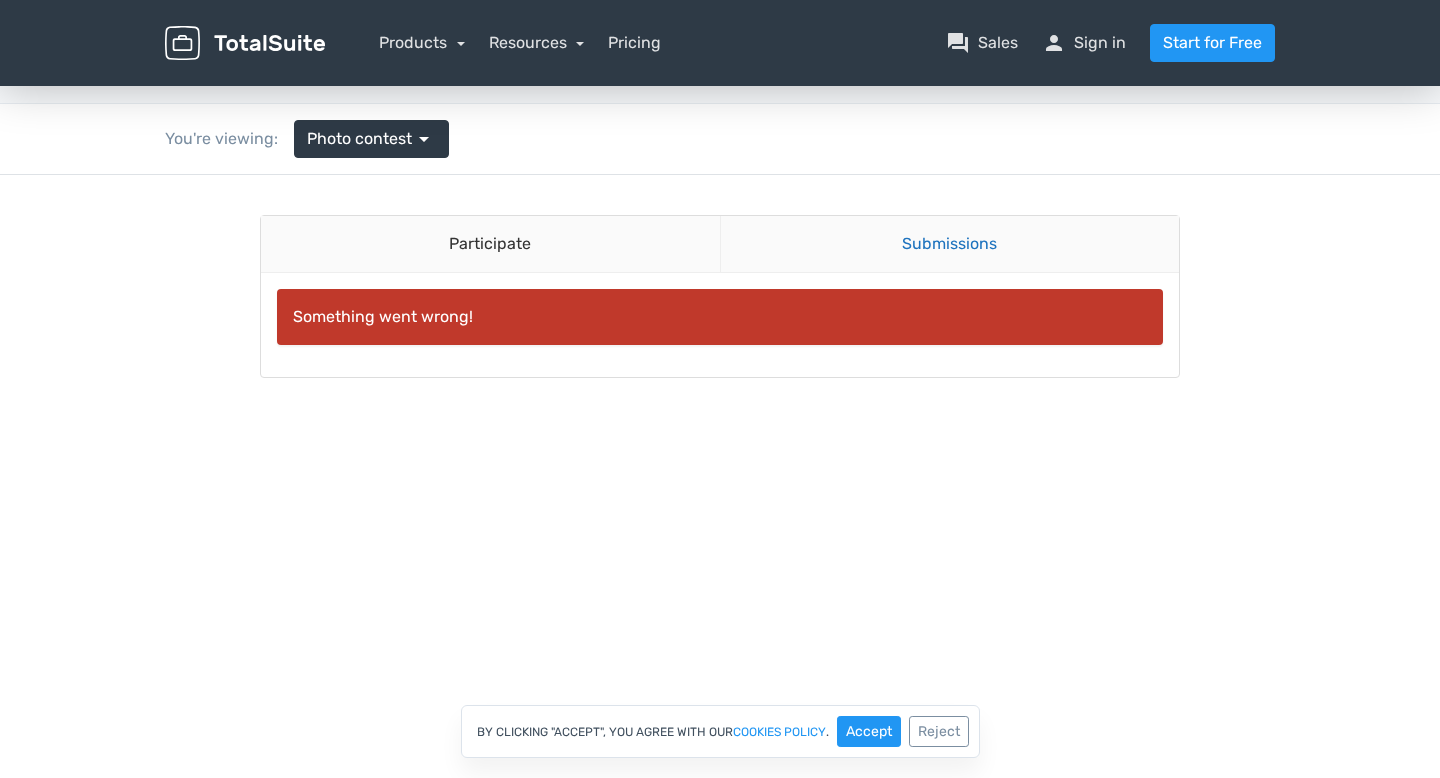 click on "Submissions" at bounding box center (950, 244) 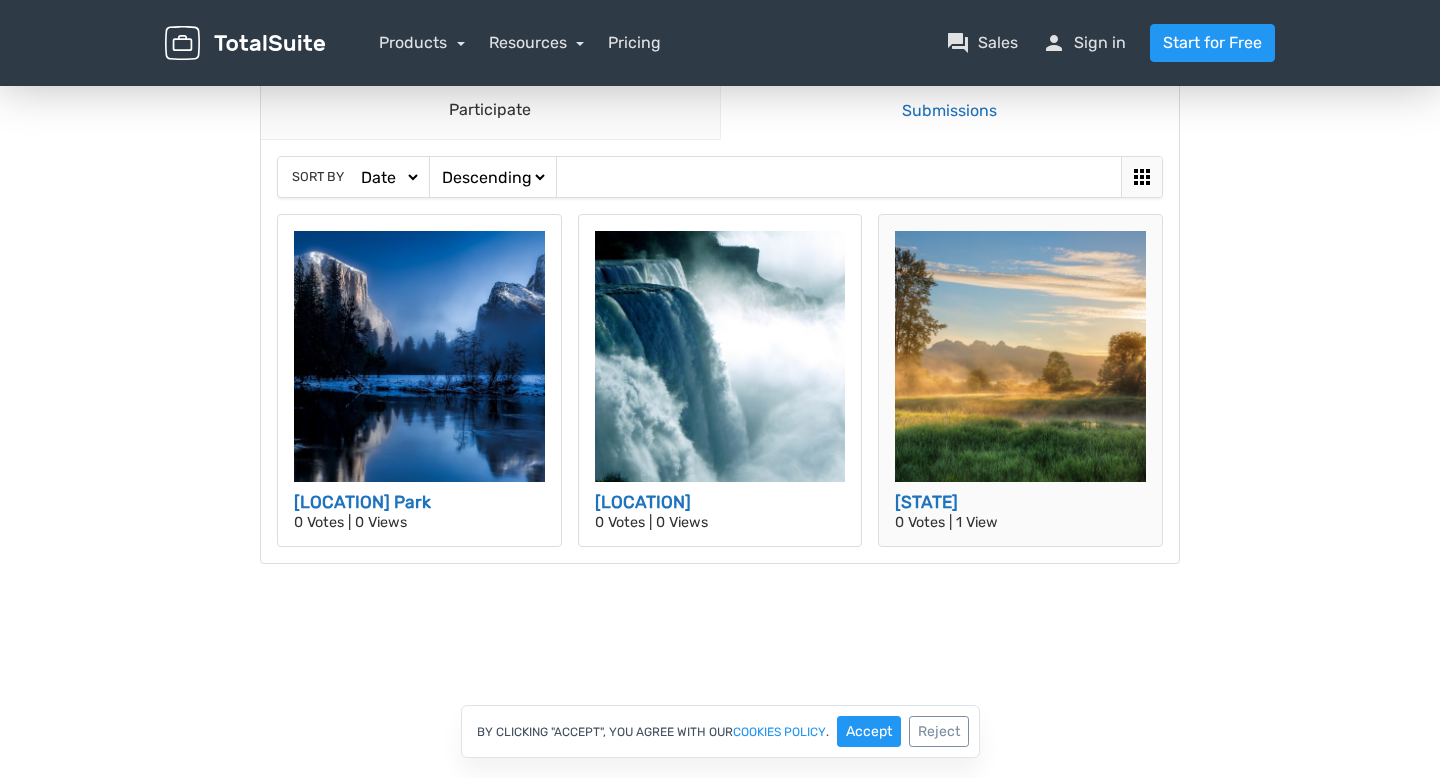 scroll, scrollTop: 201, scrollLeft: 0, axis: vertical 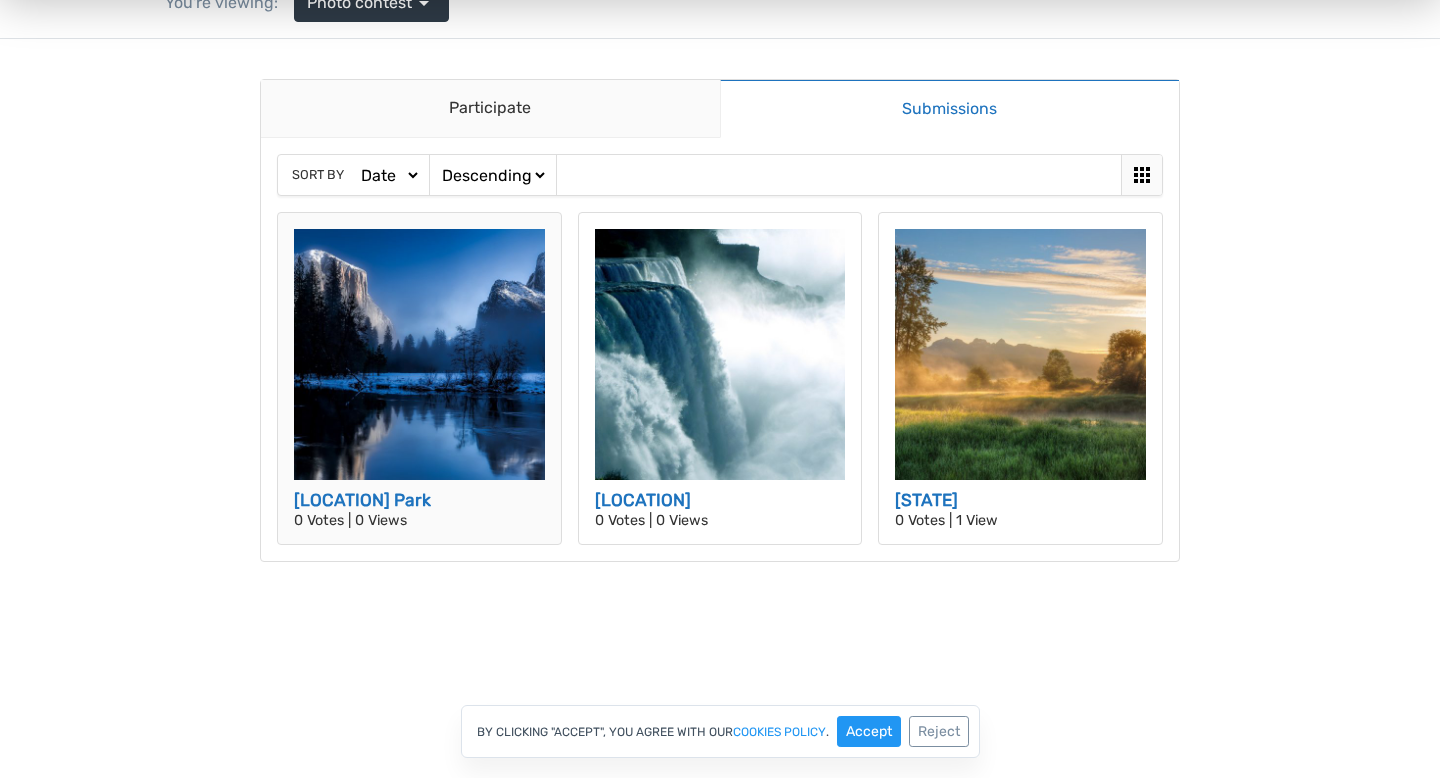 click at bounding box center [419, 354] 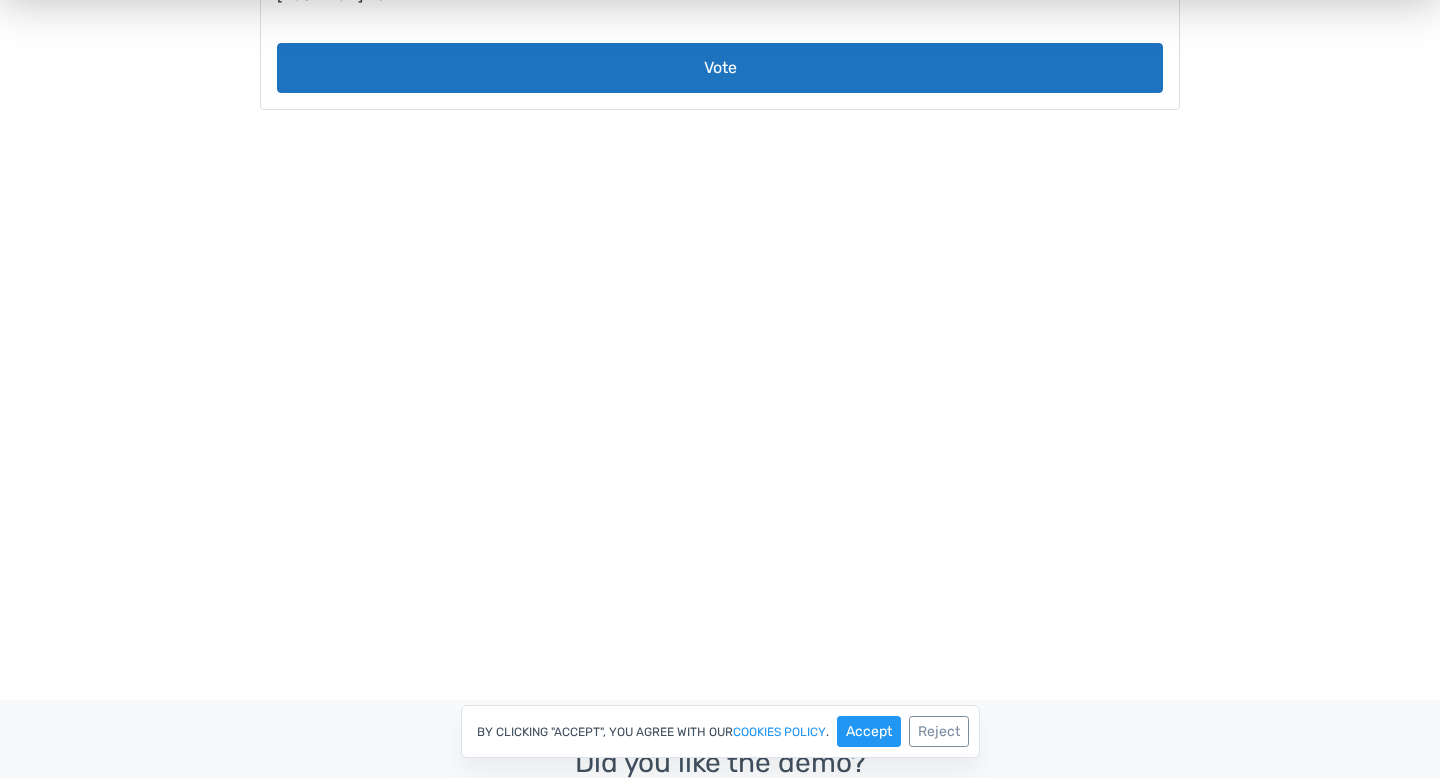 scroll, scrollTop: 442, scrollLeft: 0, axis: vertical 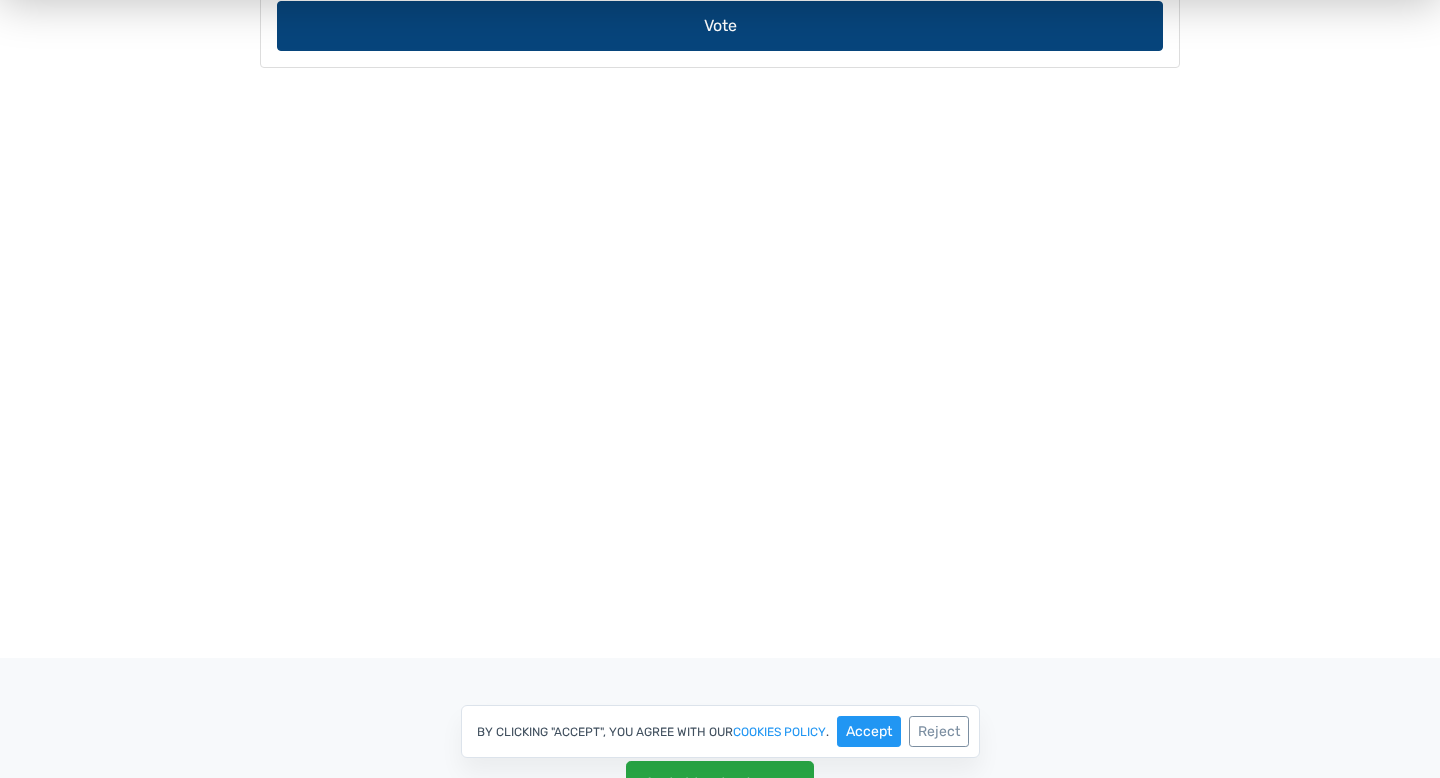 click on "Vote" at bounding box center (720, 26) 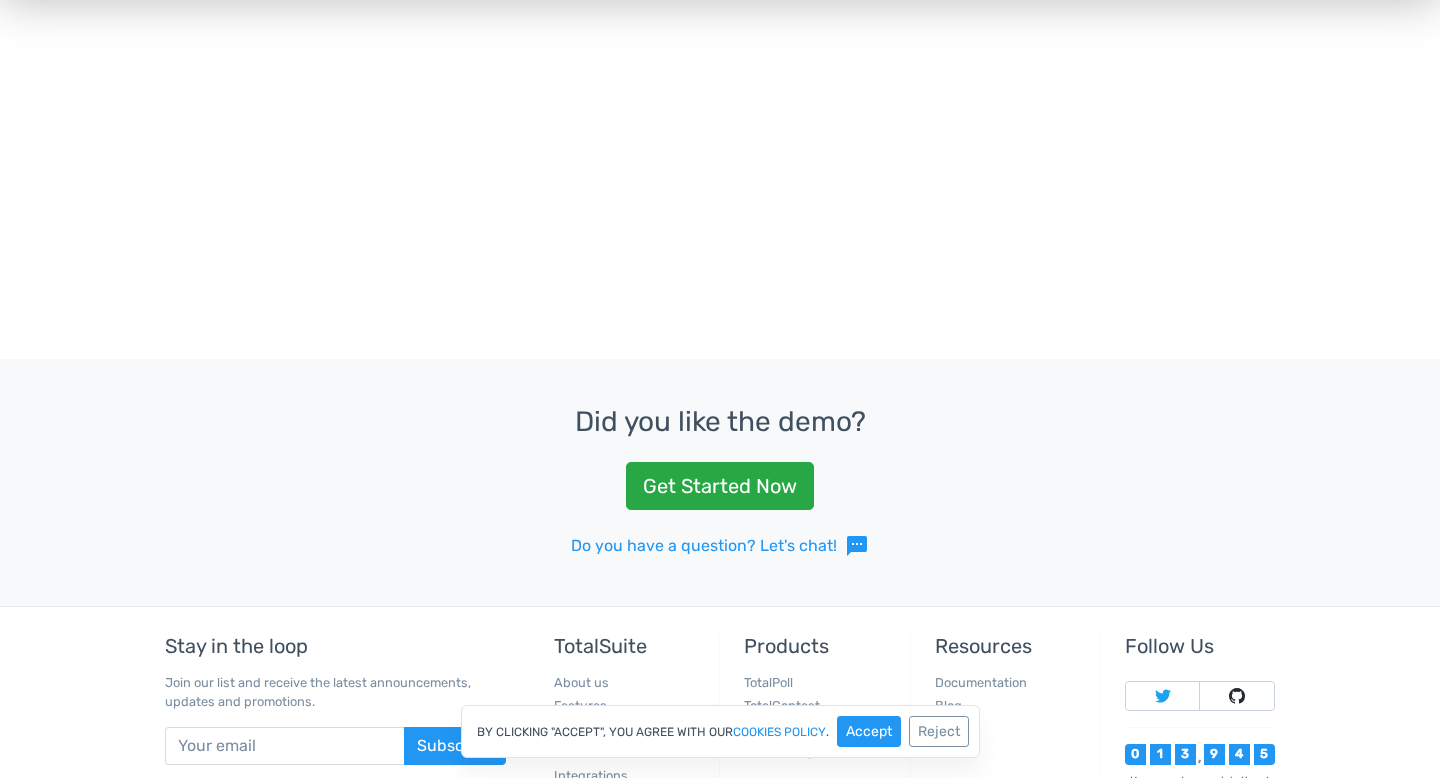 scroll, scrollTop: 836, scrollLeft: 0, axis: vertical 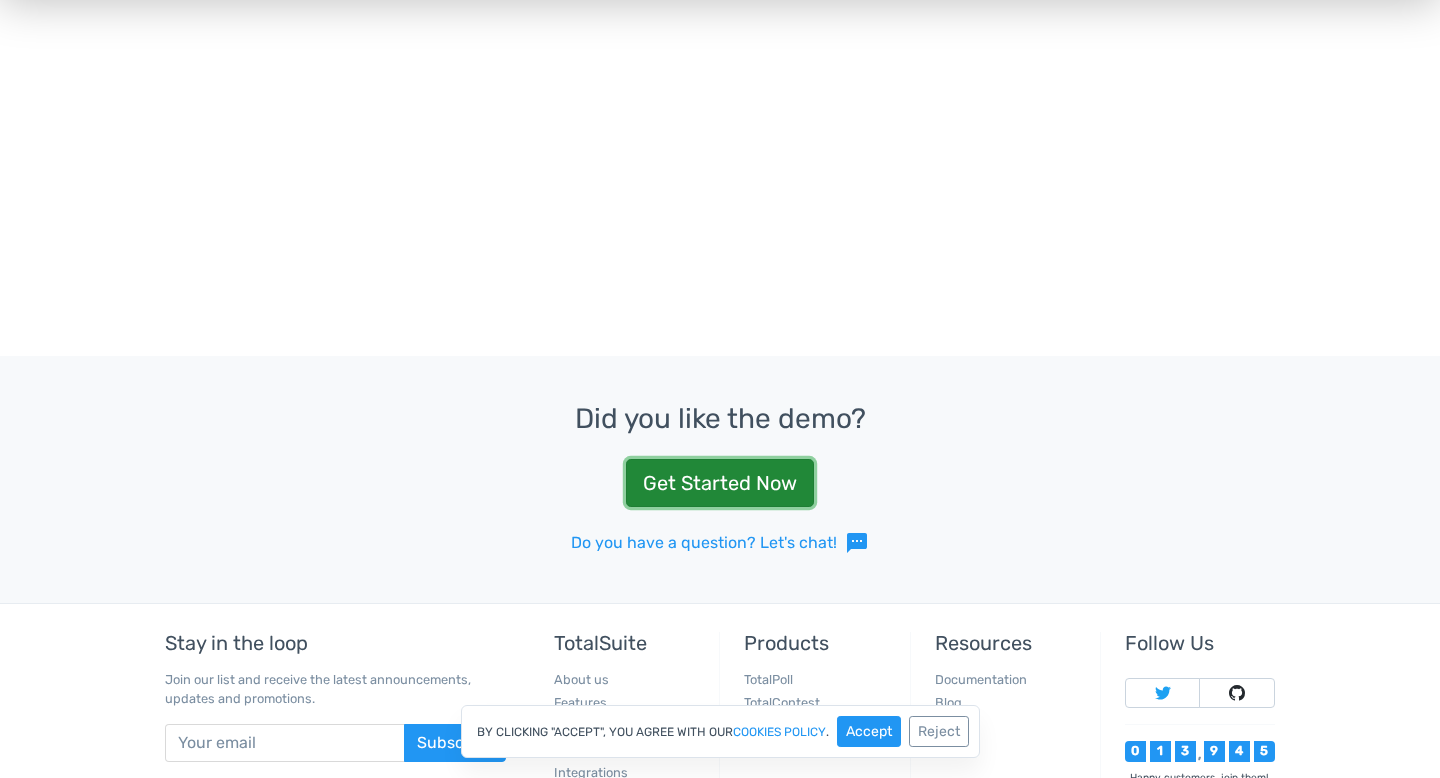 click on "Get Started Now" at bounding box center [720, 483] 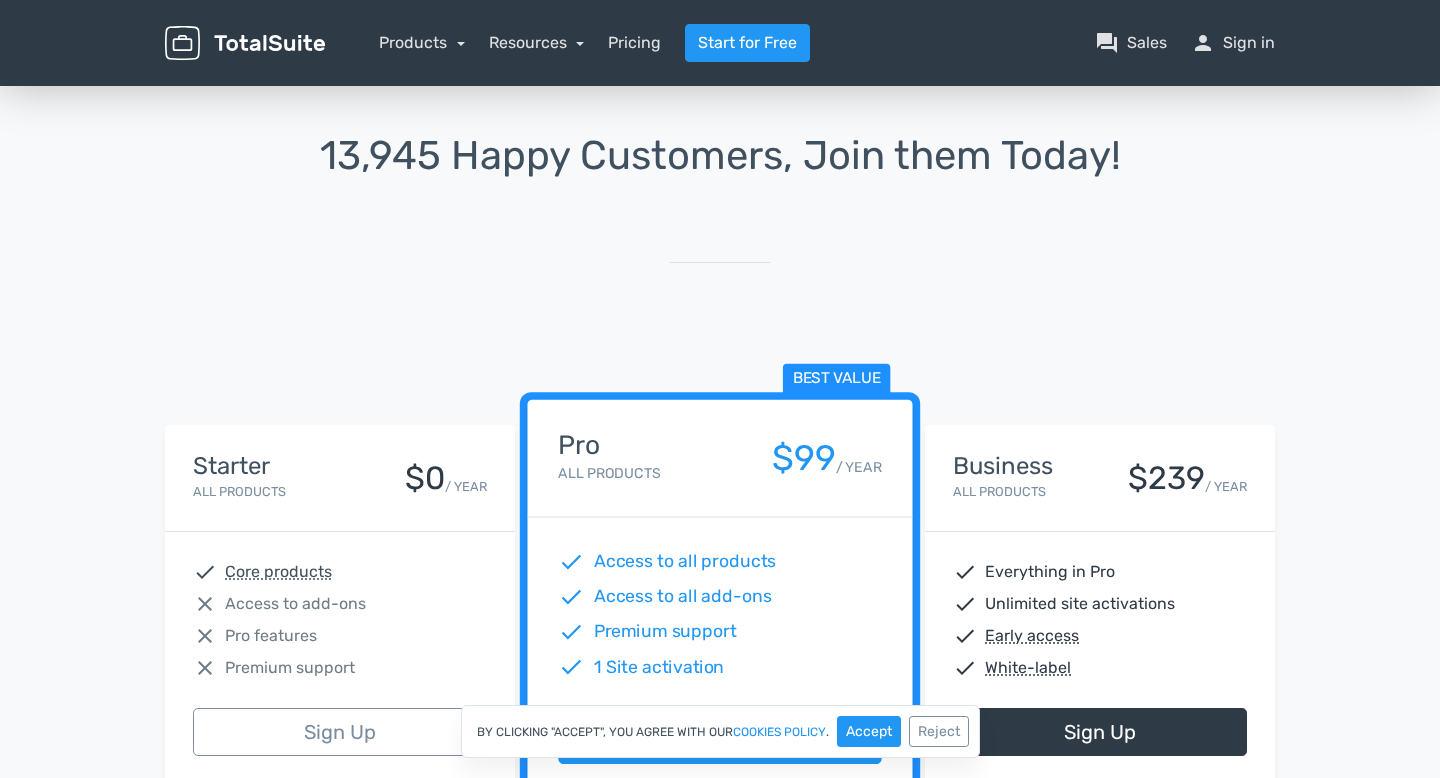 scroll, scrollTop: 0, scrollLeft: 0, axis: both 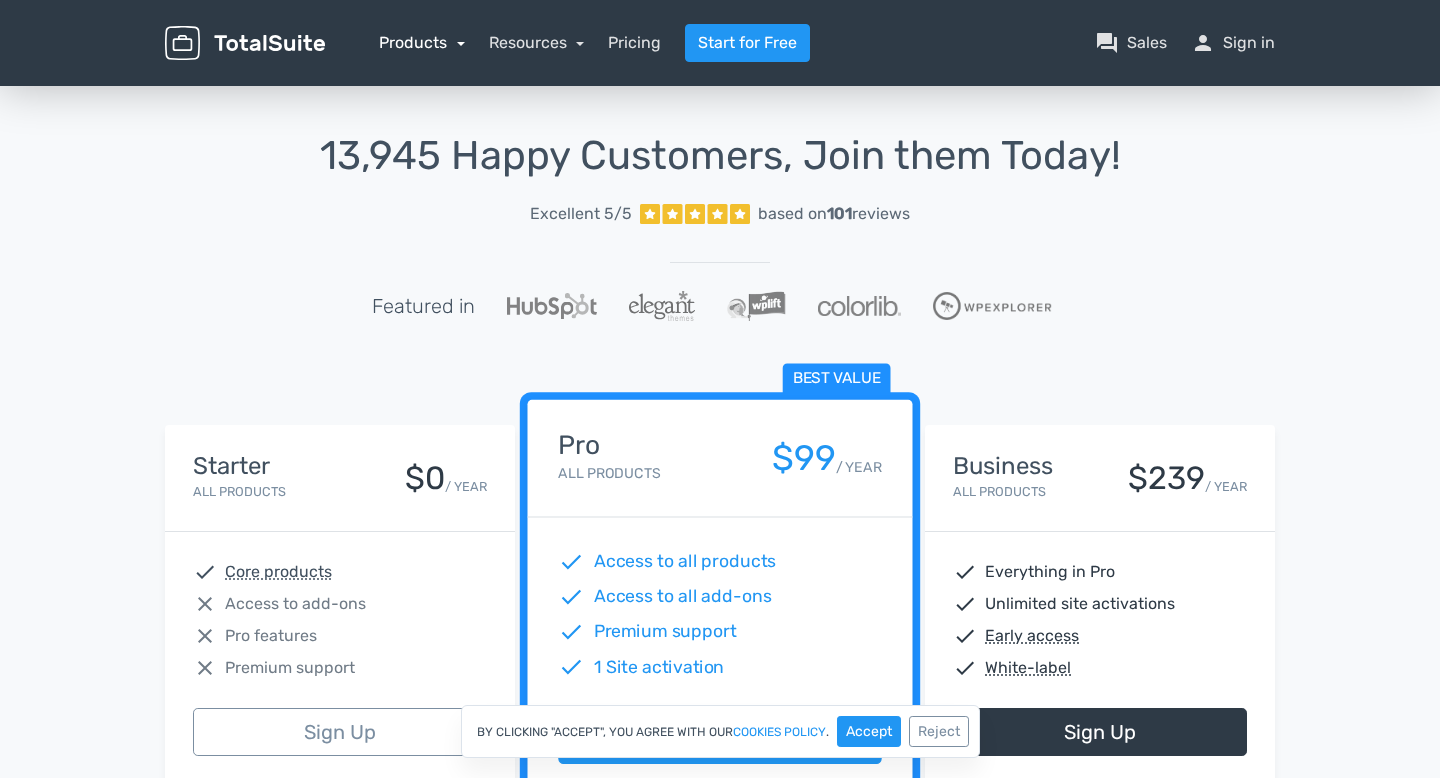 click on "Products" at bounding box center (422, 42) 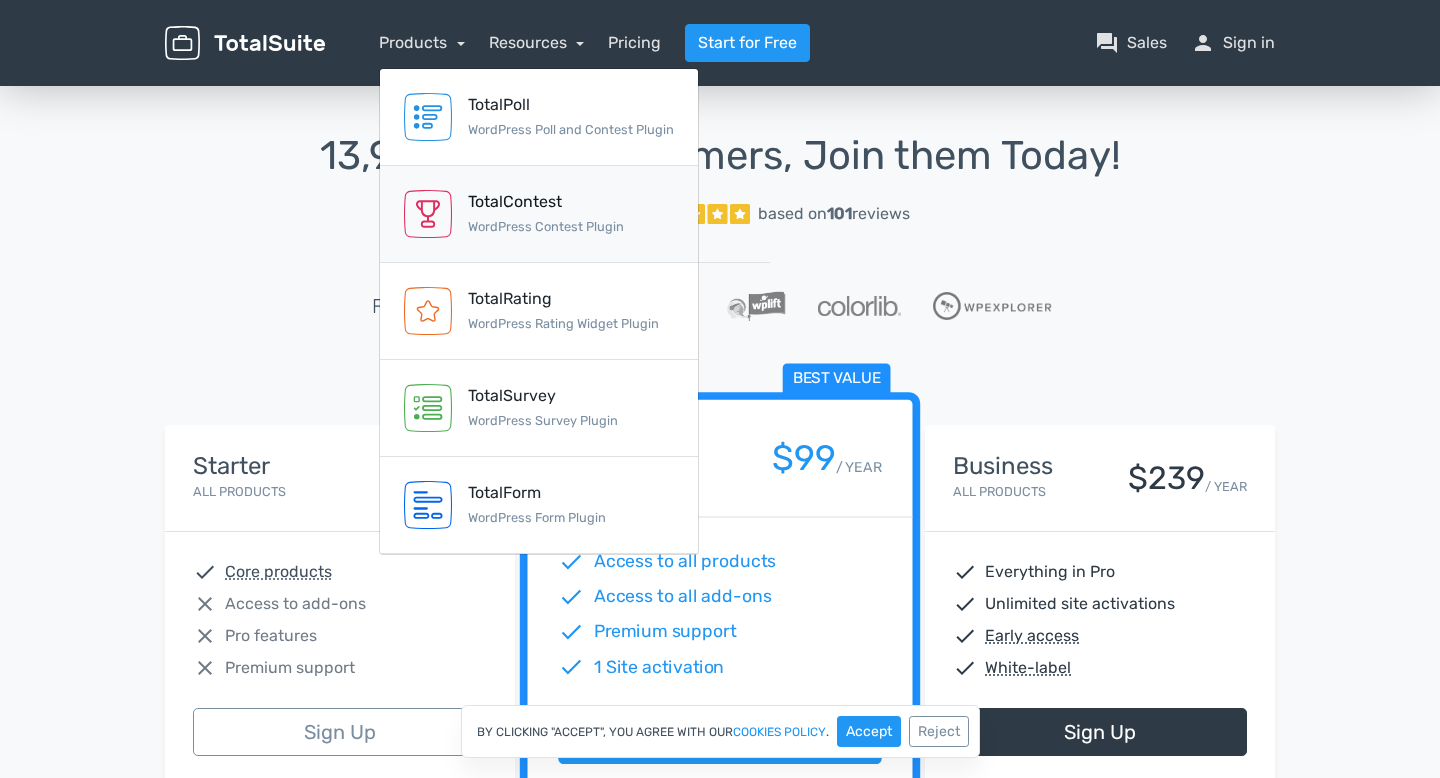 click on "TotalContest" at bounding box center (546, 202) 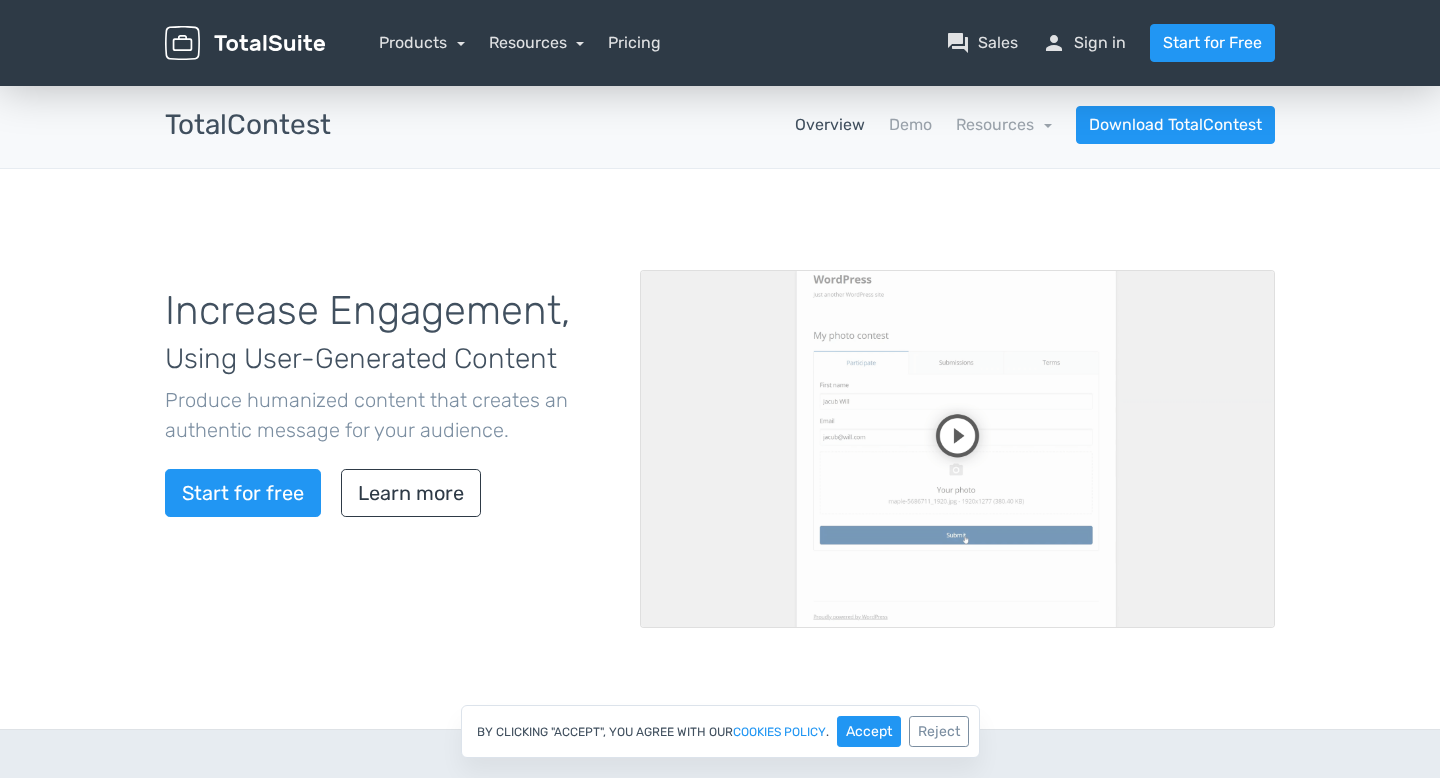 scroll, scrollTop: 0, scrollLeft: 0, axis: both 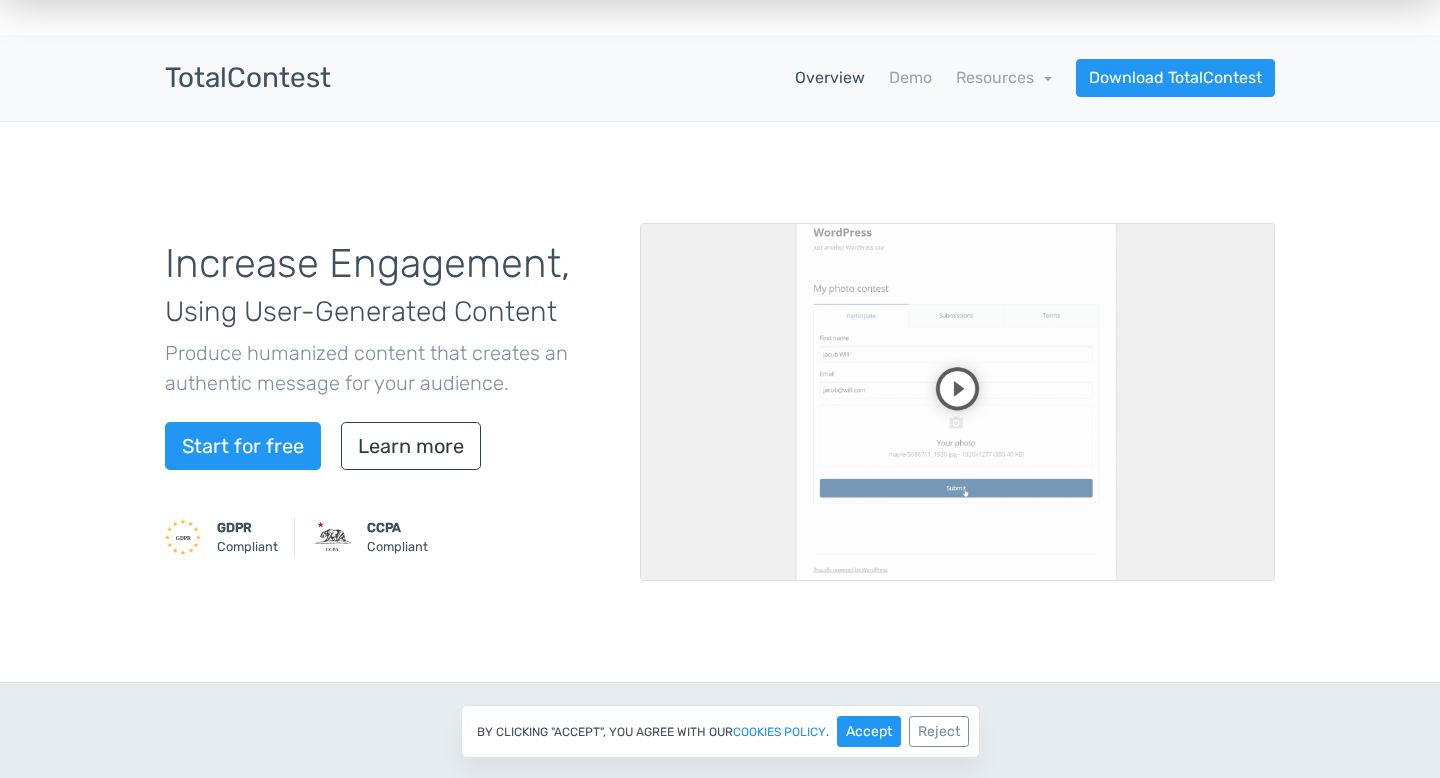 click at bounding box center (957, 402) 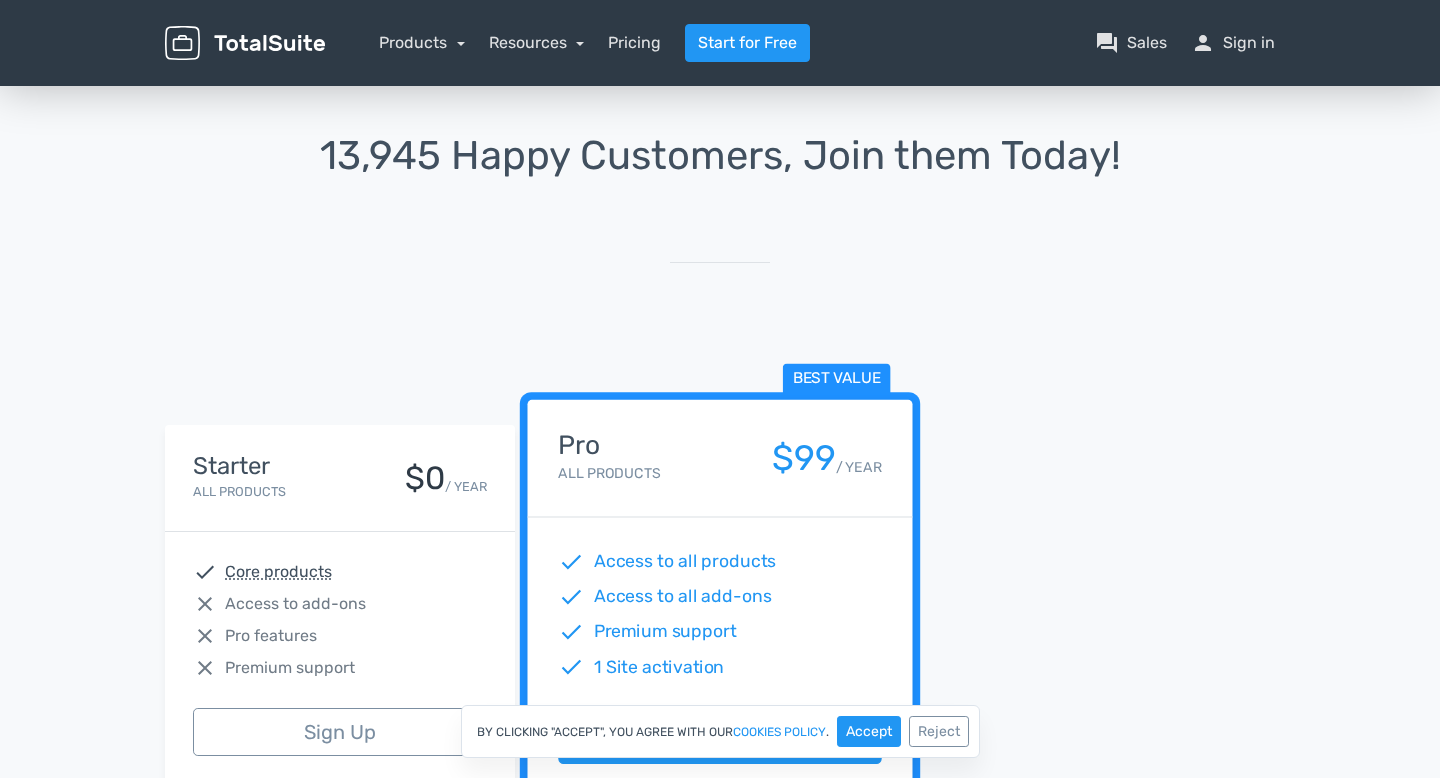 scroll, scrollTop: 0, scrollLeft: 0, axis: both 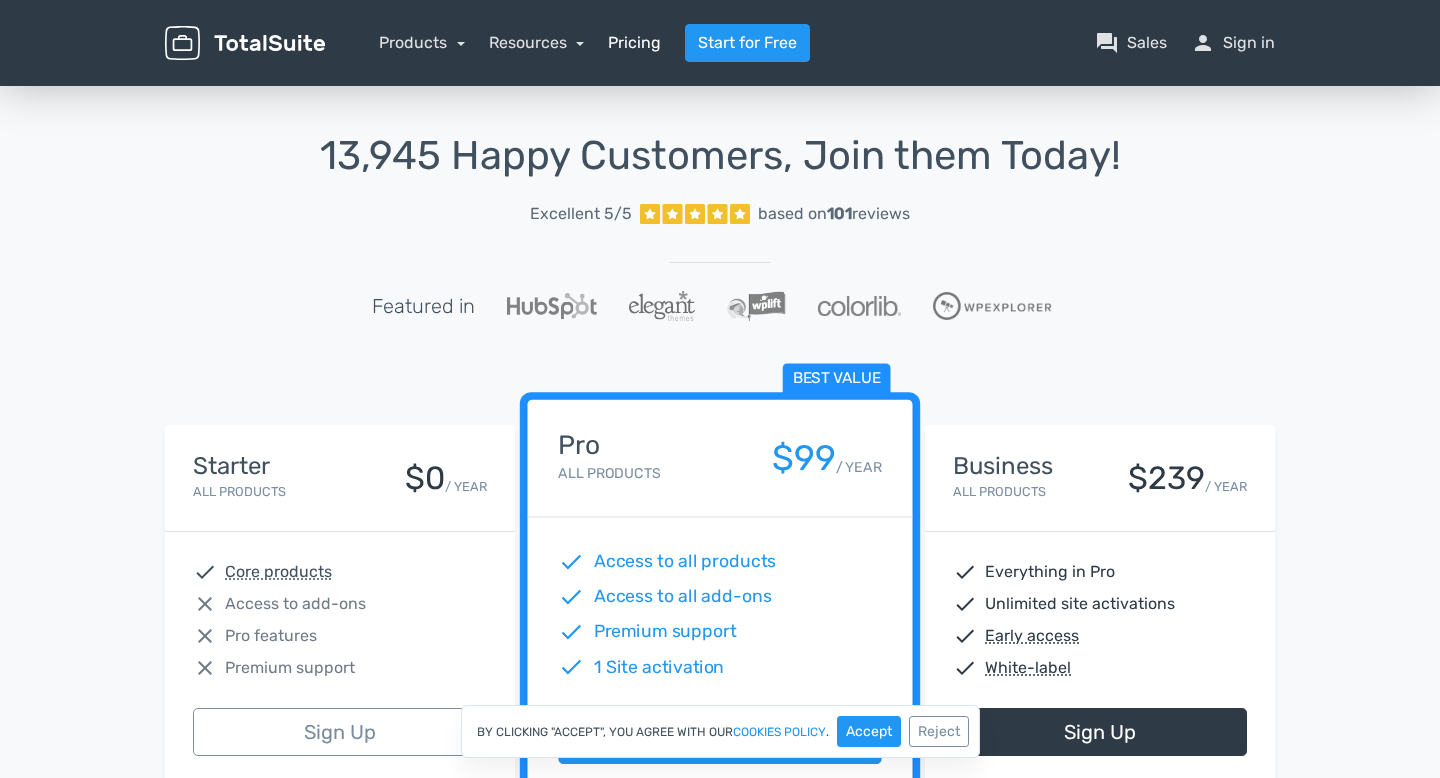 click on "Pricing" at bounding box center (634, 43) 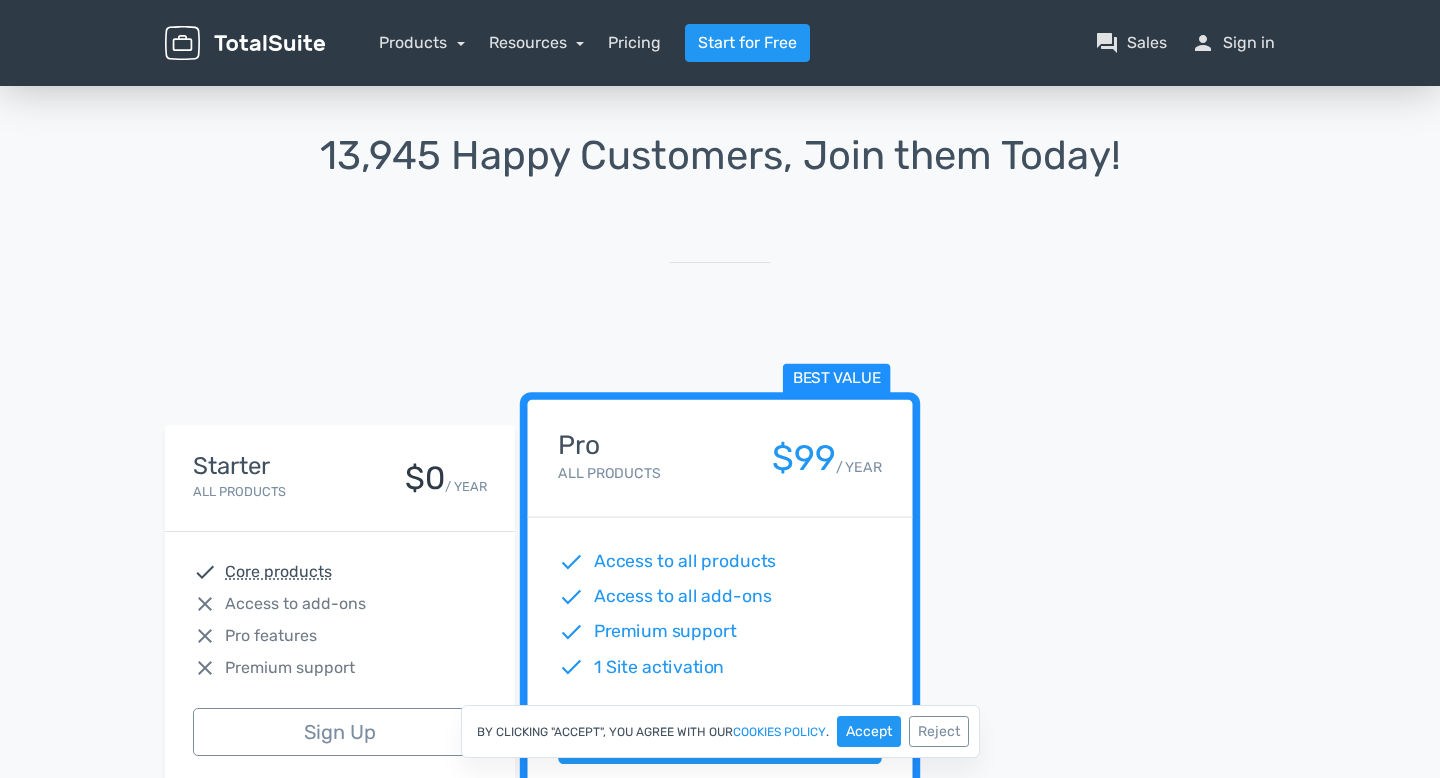 scroll, scrollTop: 0, scrollLeft: 0, axis: both 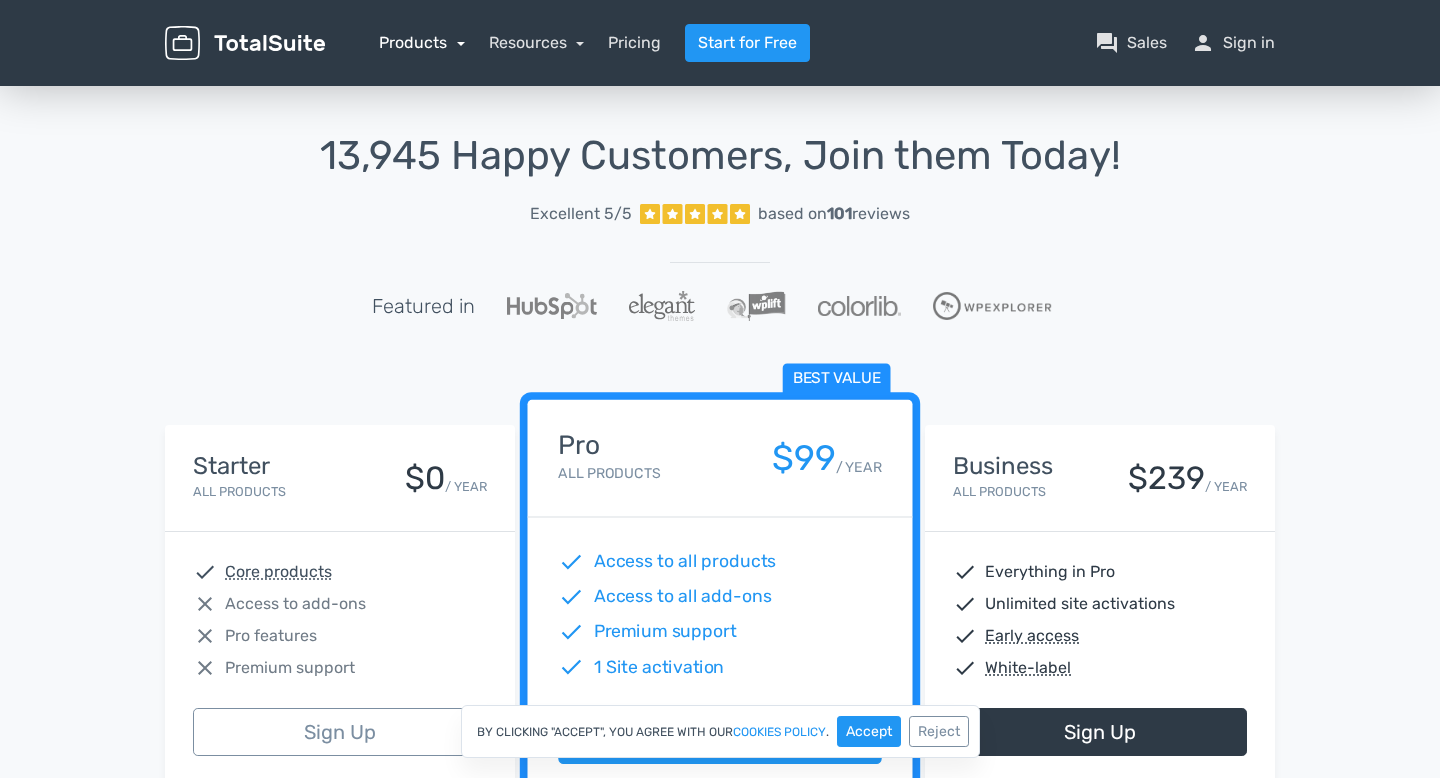 click on "Products" at bounding box center [422, 42] 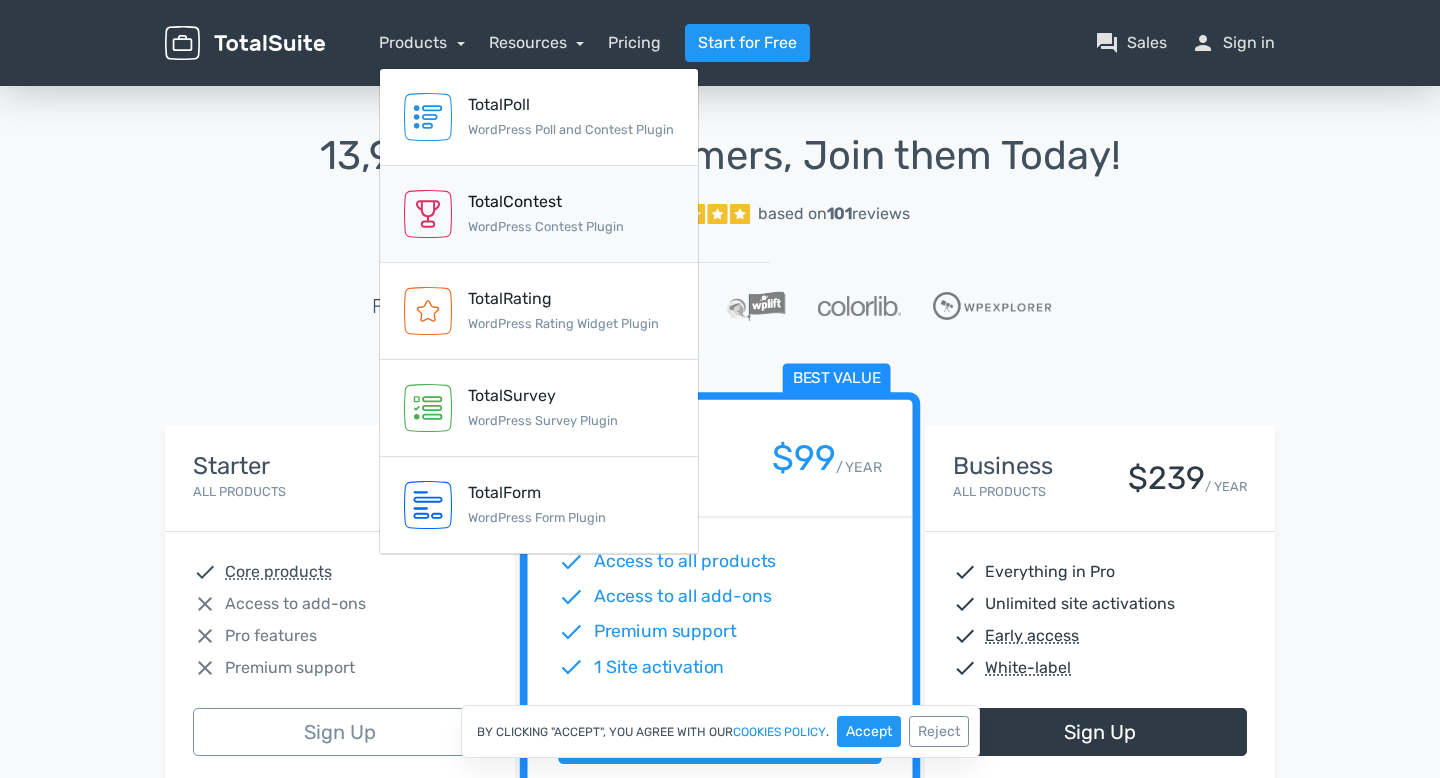 click on "TotalContest
WordPress Contest Plugin" at bounding box center [546, 214] 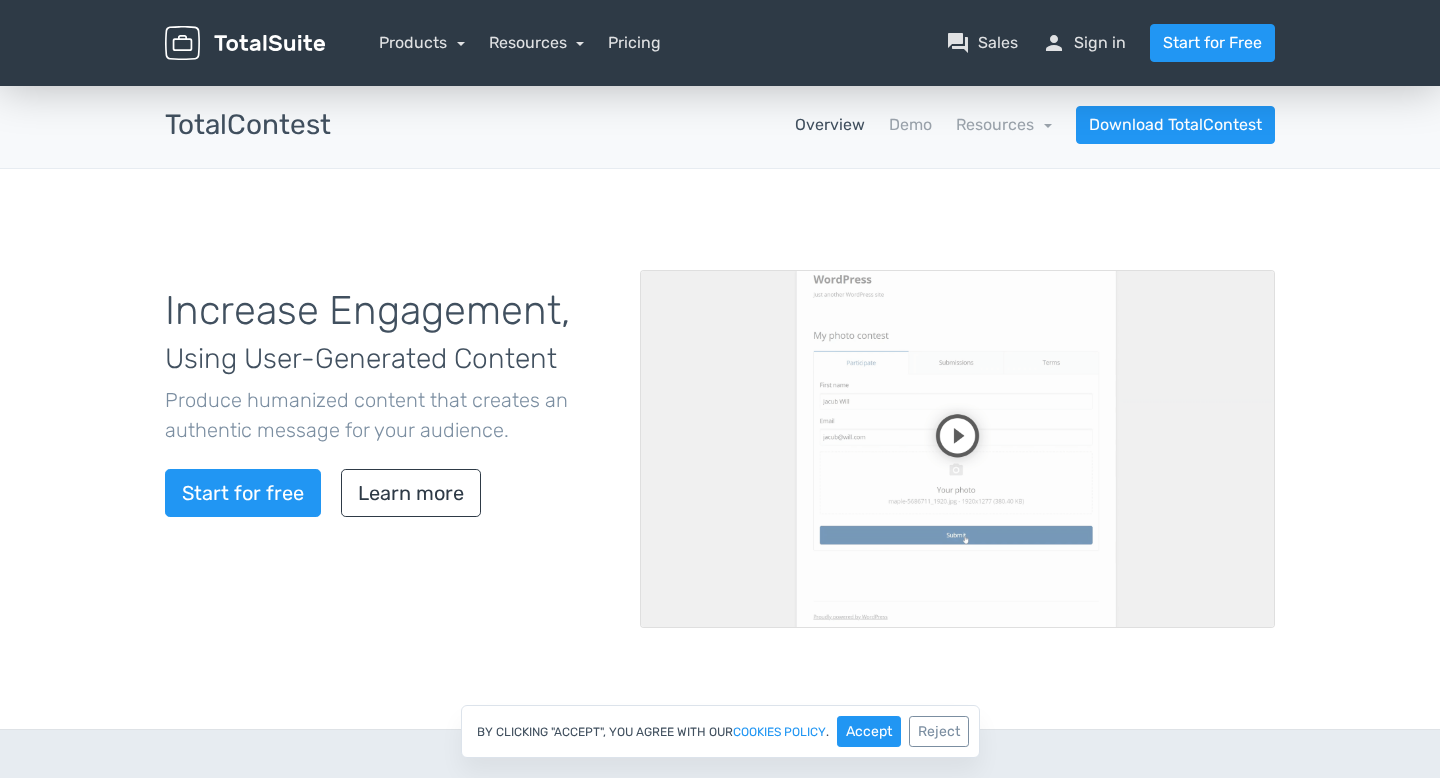 scroll, scrollTop: 0, scrollLeft: 0, axis: both 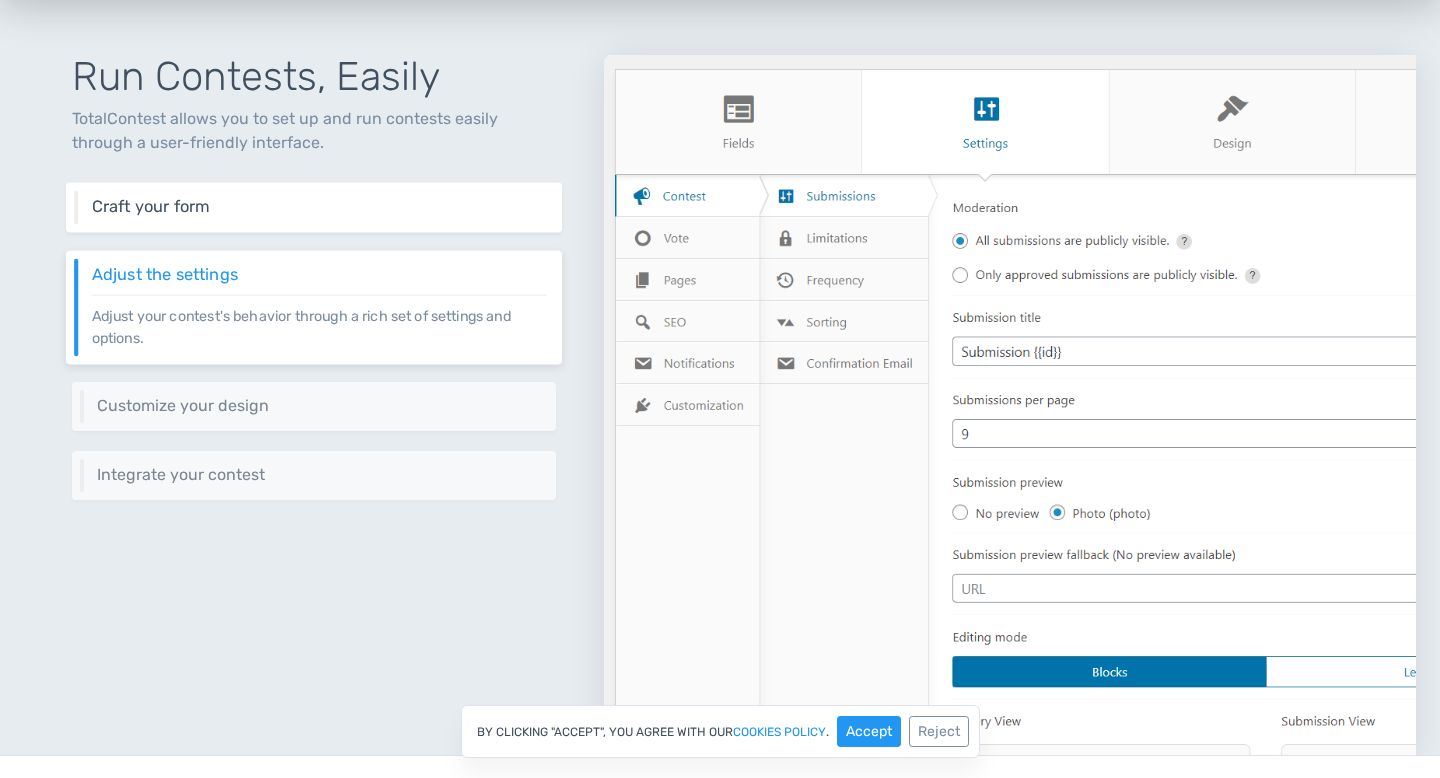 click on "Craft your form" at bounding box center [319, 207] 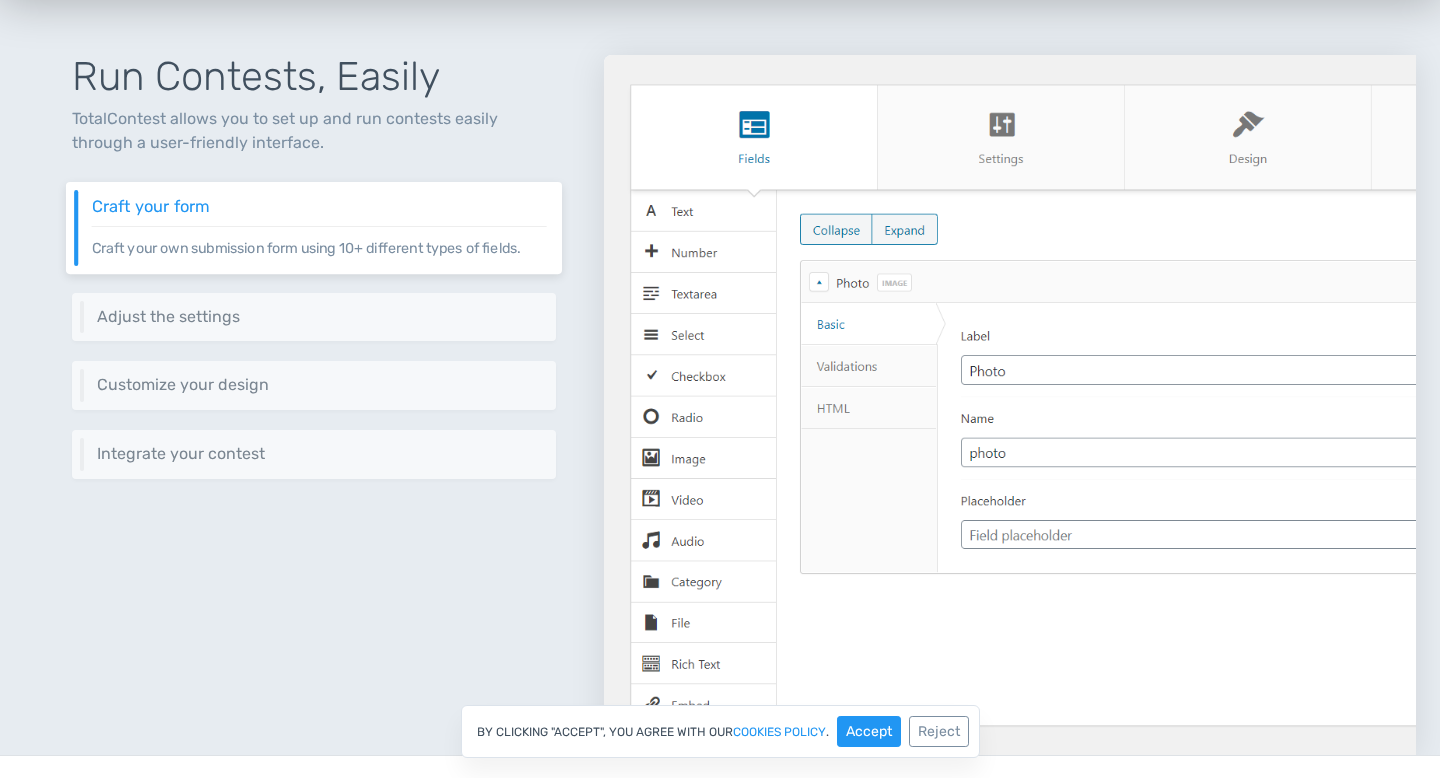 click on "Craft your own submission form using 10+ different types of
fields." at bounding box center [319, 242] 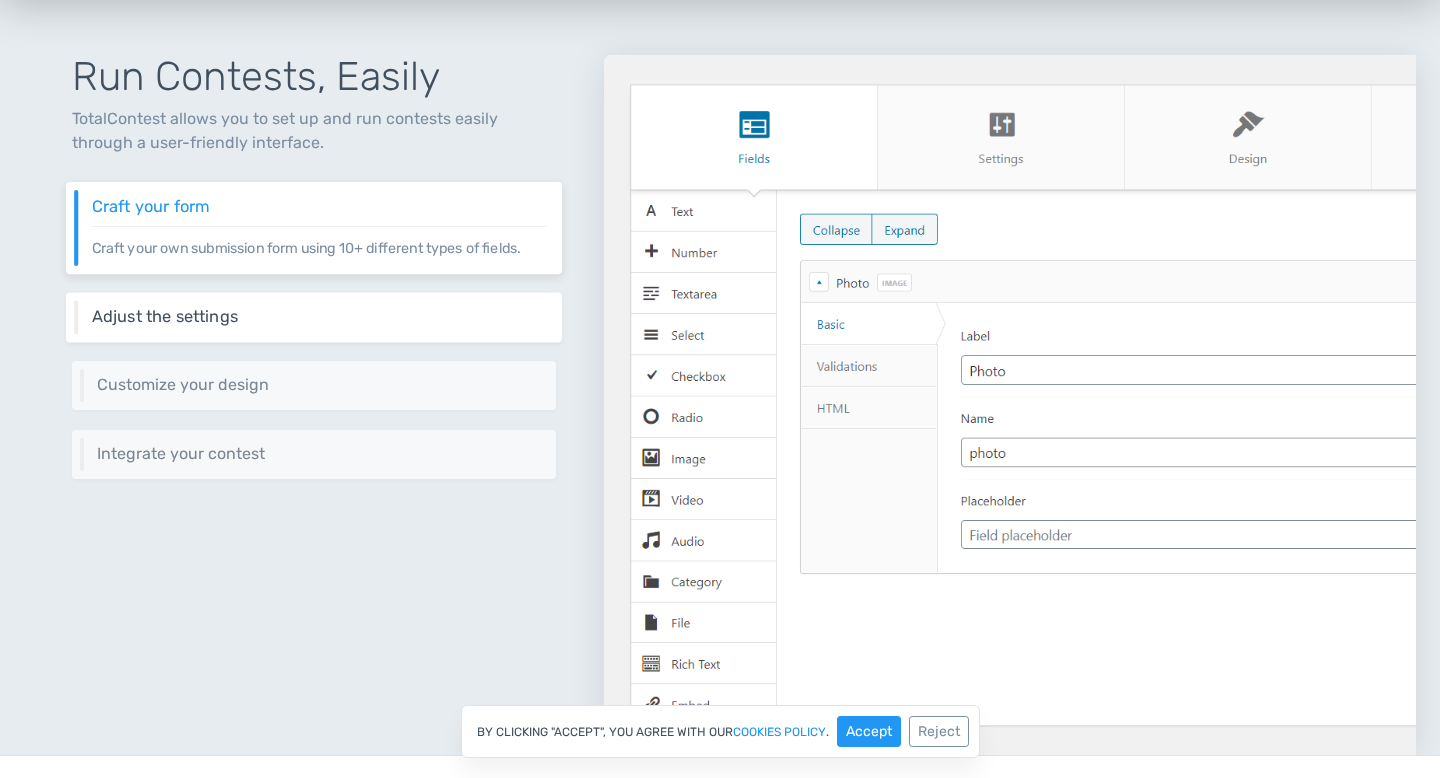 click on "Adjust the settings" at bounding box center [319, 317] 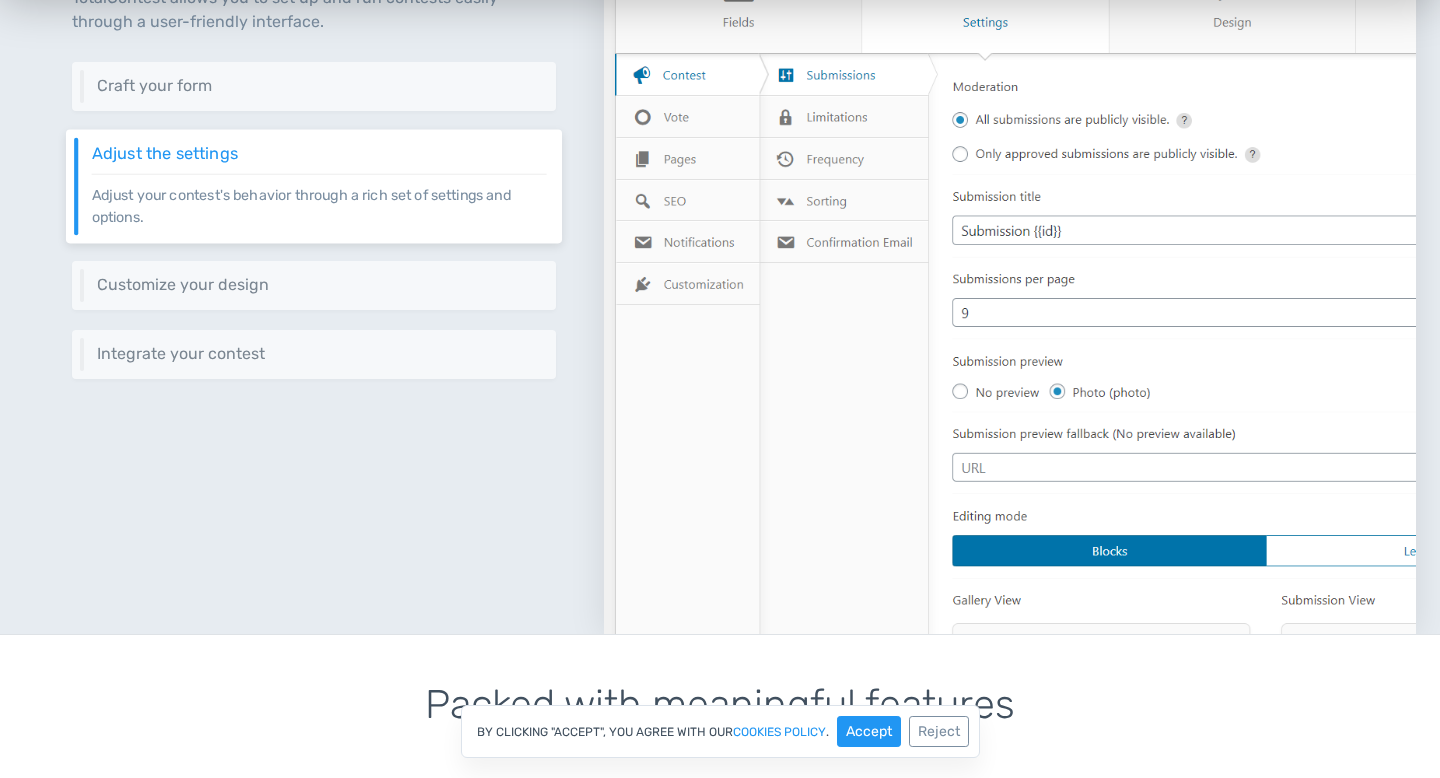 scroll, scrollTop: 975, scrollLeft: 0, axis: vertical 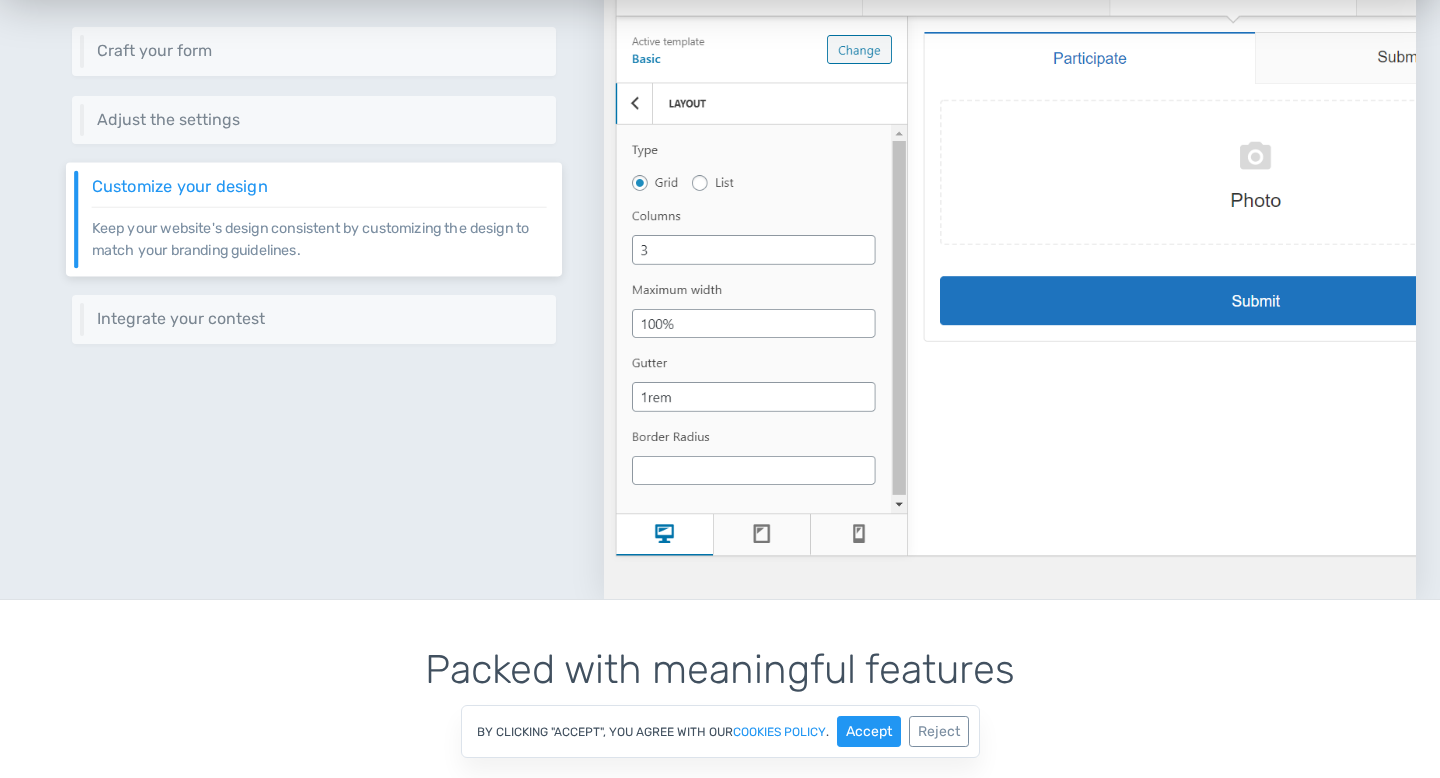 click on "Run Contests, Easily   TotalContest allows you to set up and run contests
easily through a user-friendly interface.   Craft your form   Craft your own submission form using 10+ different types of
fields.   Adjust the settings   Adjust your contest's behavior through a rich set of settings and
options.   Customize your design   Keep your website's design consistent by customizing the design to
match your branding guidelines.   Integrate your contest   Integrate your contest easily using different methods including
shortcodes, embed code, REST API and more." at bounding box center (314, 225) 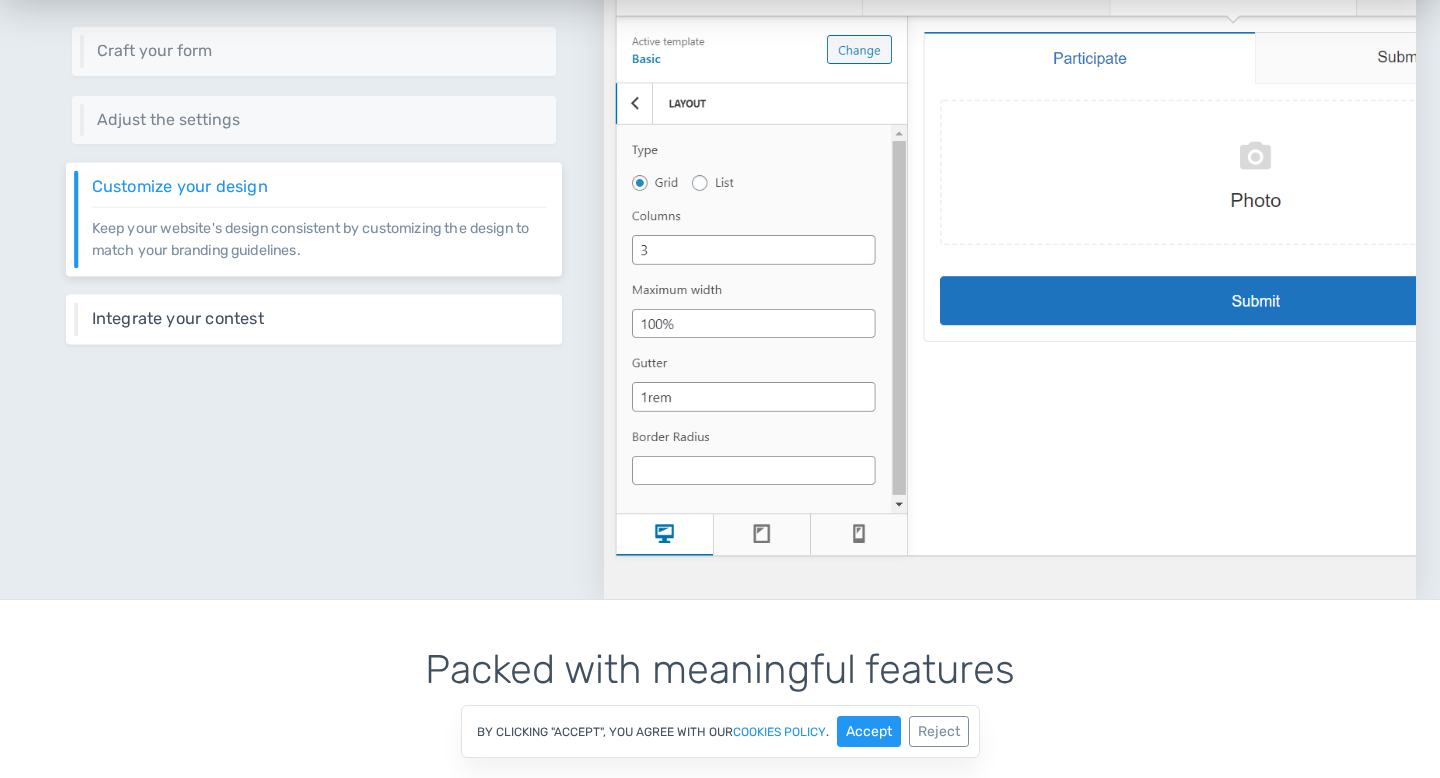 click on "Integrate your contest" at bounding box center (319, 319) 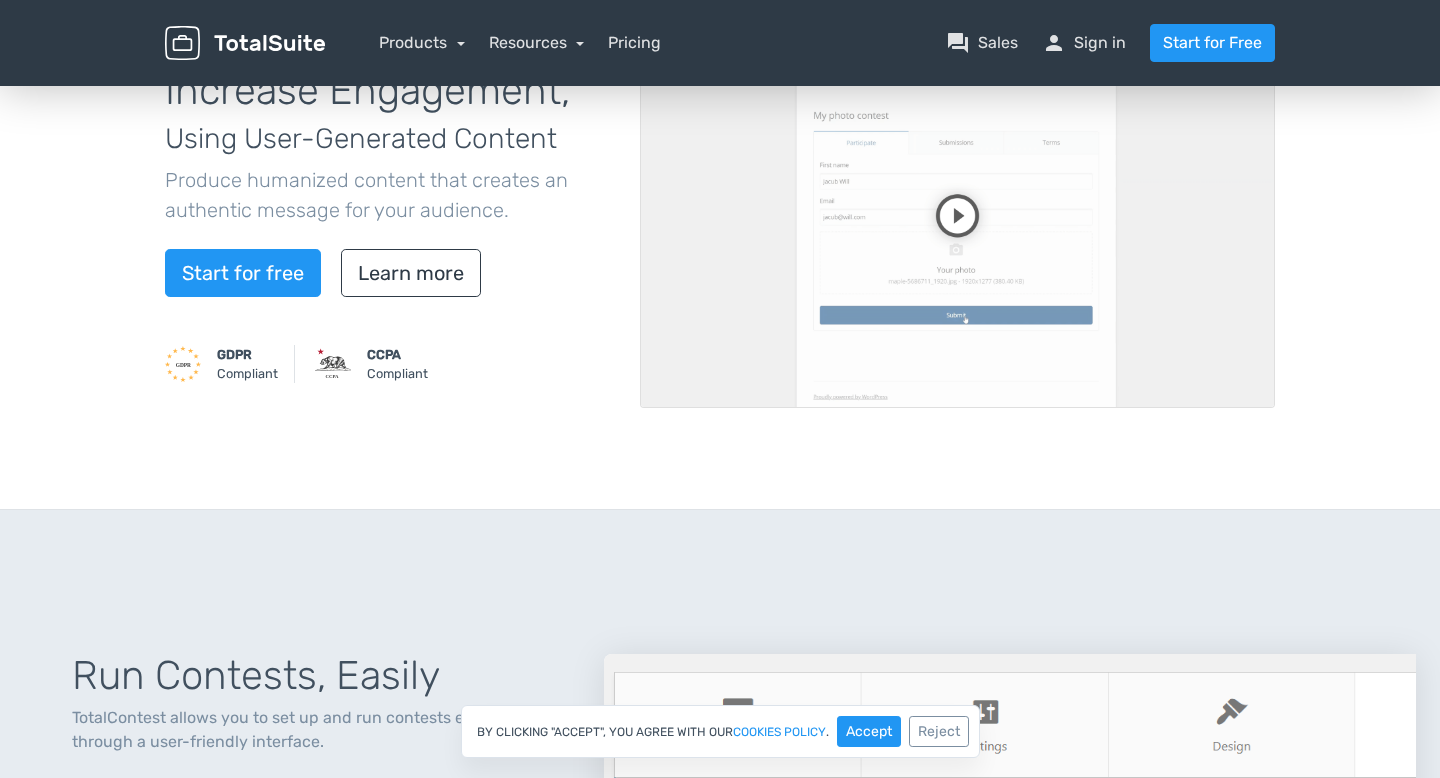 scroll, scrollTop: 0, scrollLeft: 0, axis: both 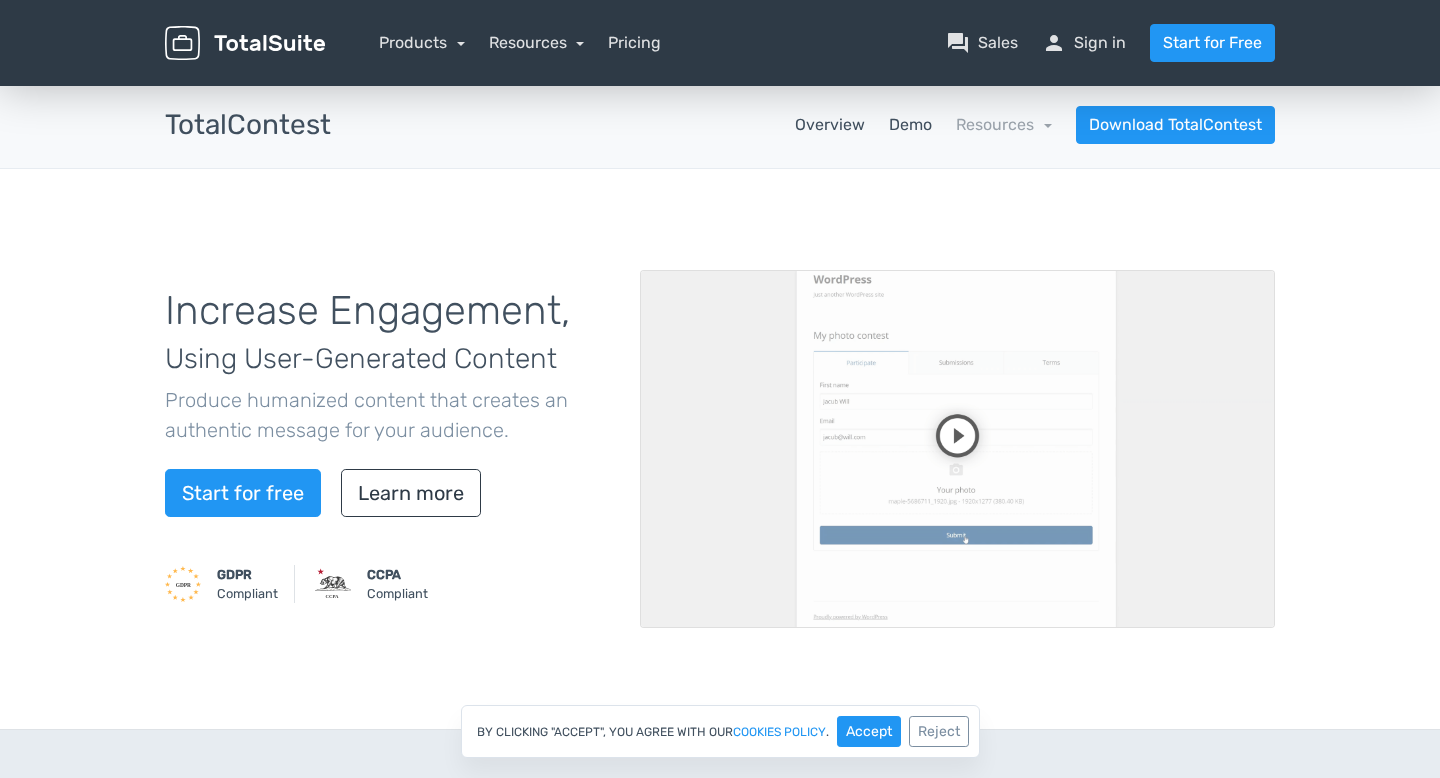 click on "Demo" at bounding box center [910, 125] 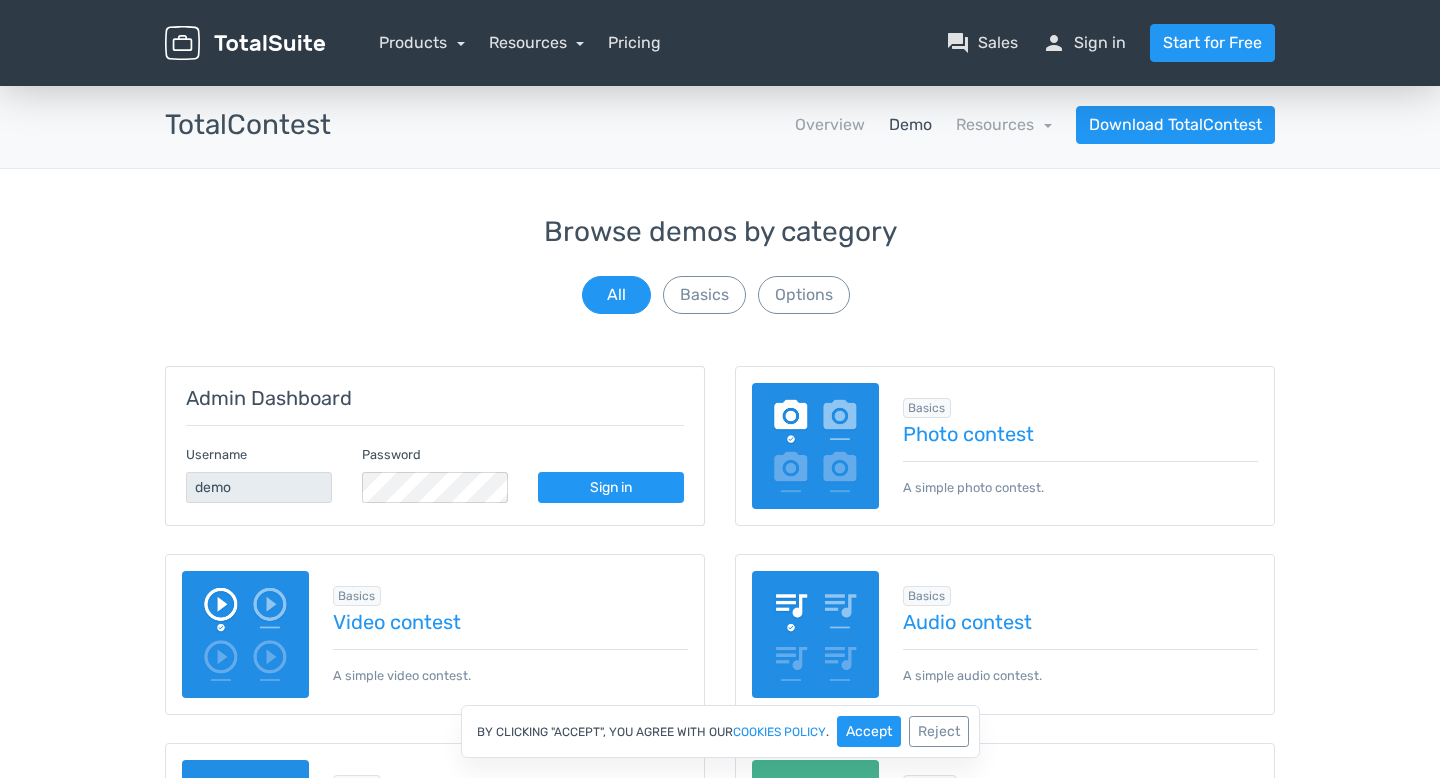 scroll, scrollTop: 0, scrollLeft: 0, axis: both 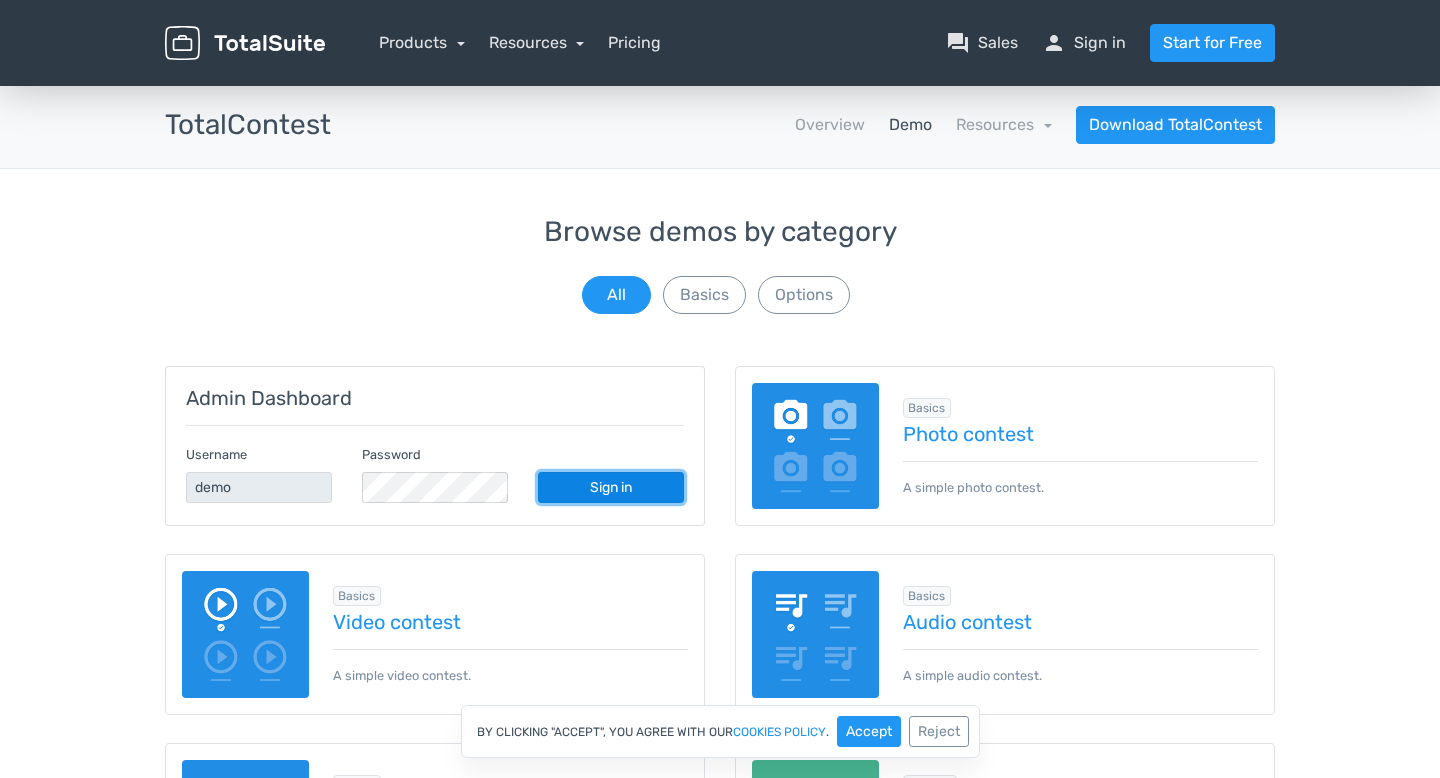 click on "Sign in" at bounding box center (611, 487) 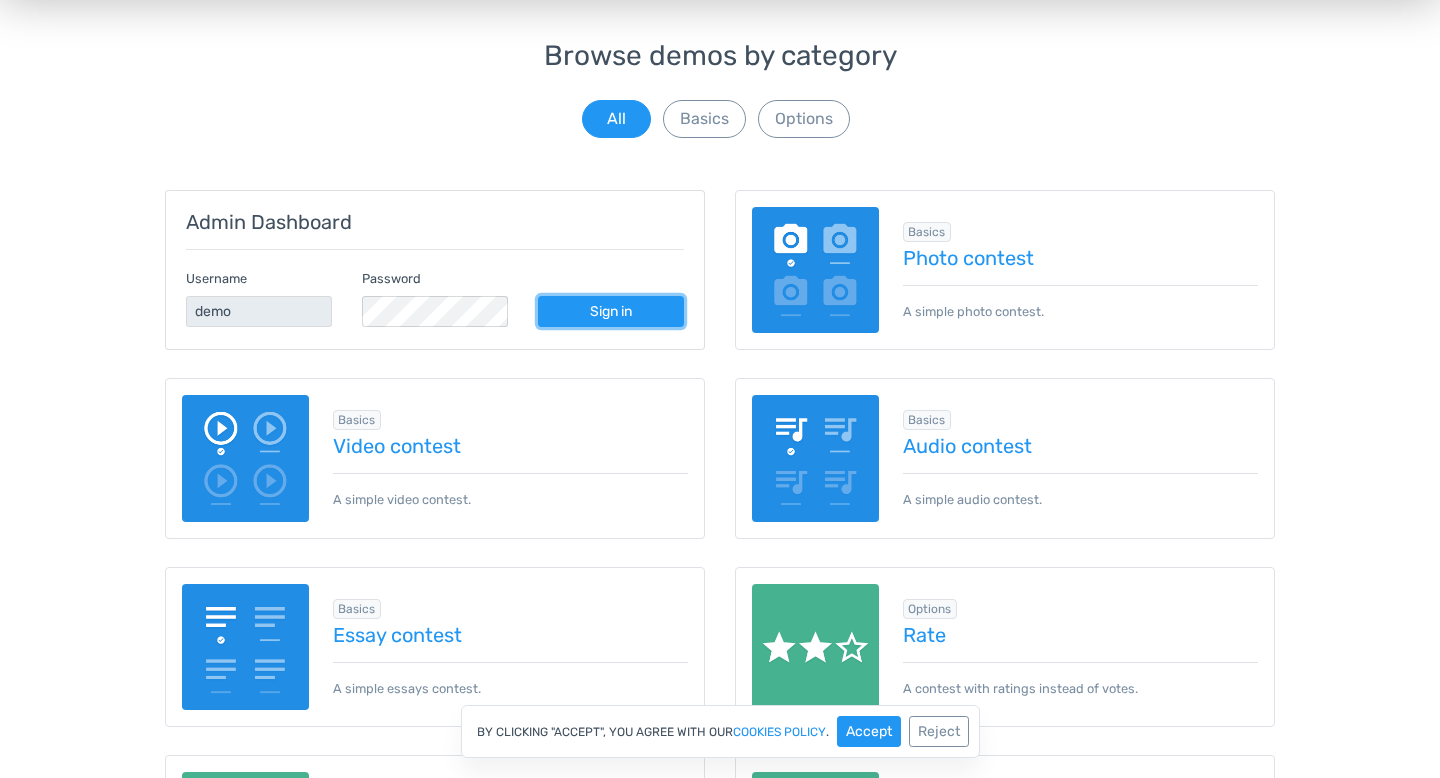 scroll, scrollTop: 182, scrollLeft: 0, axis: vertical 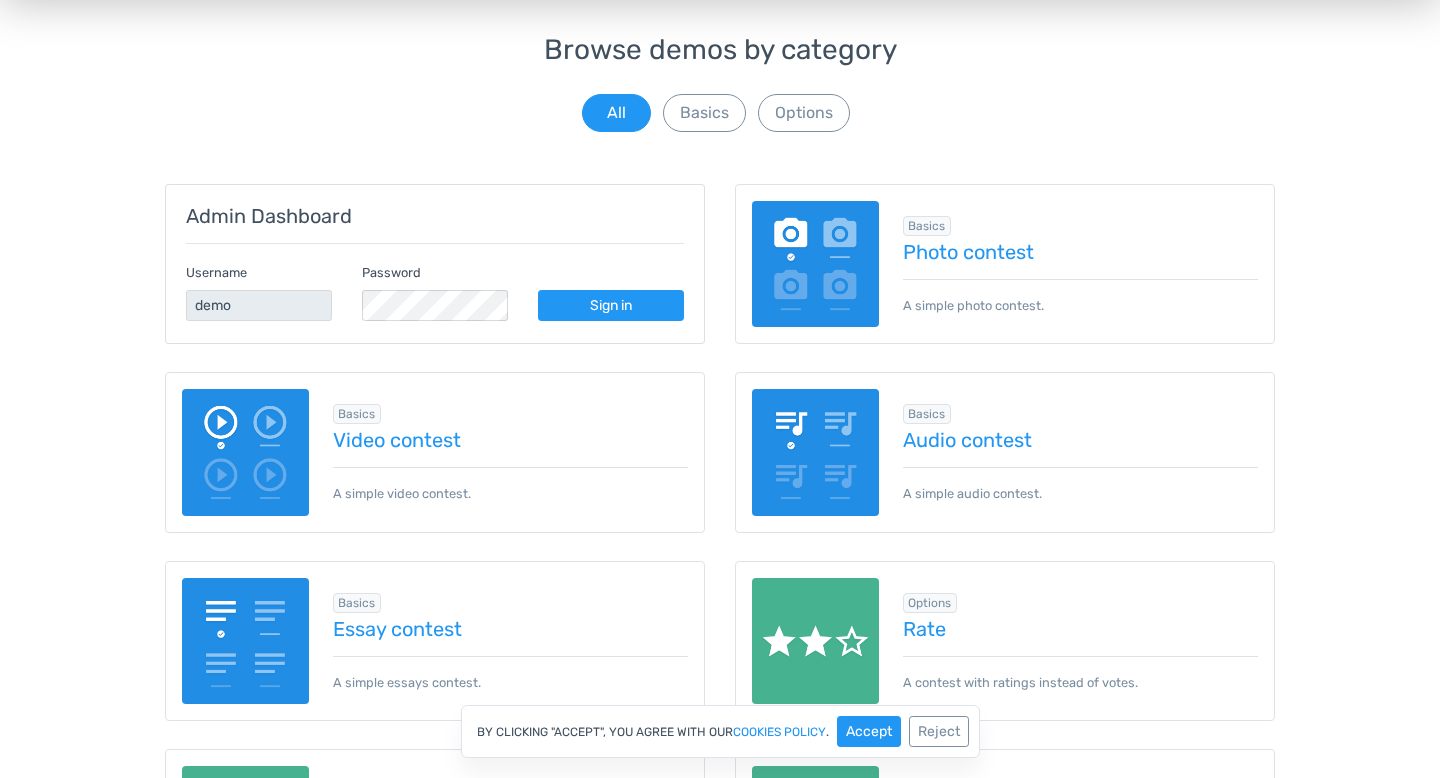 click at bounding box center [815, 264] 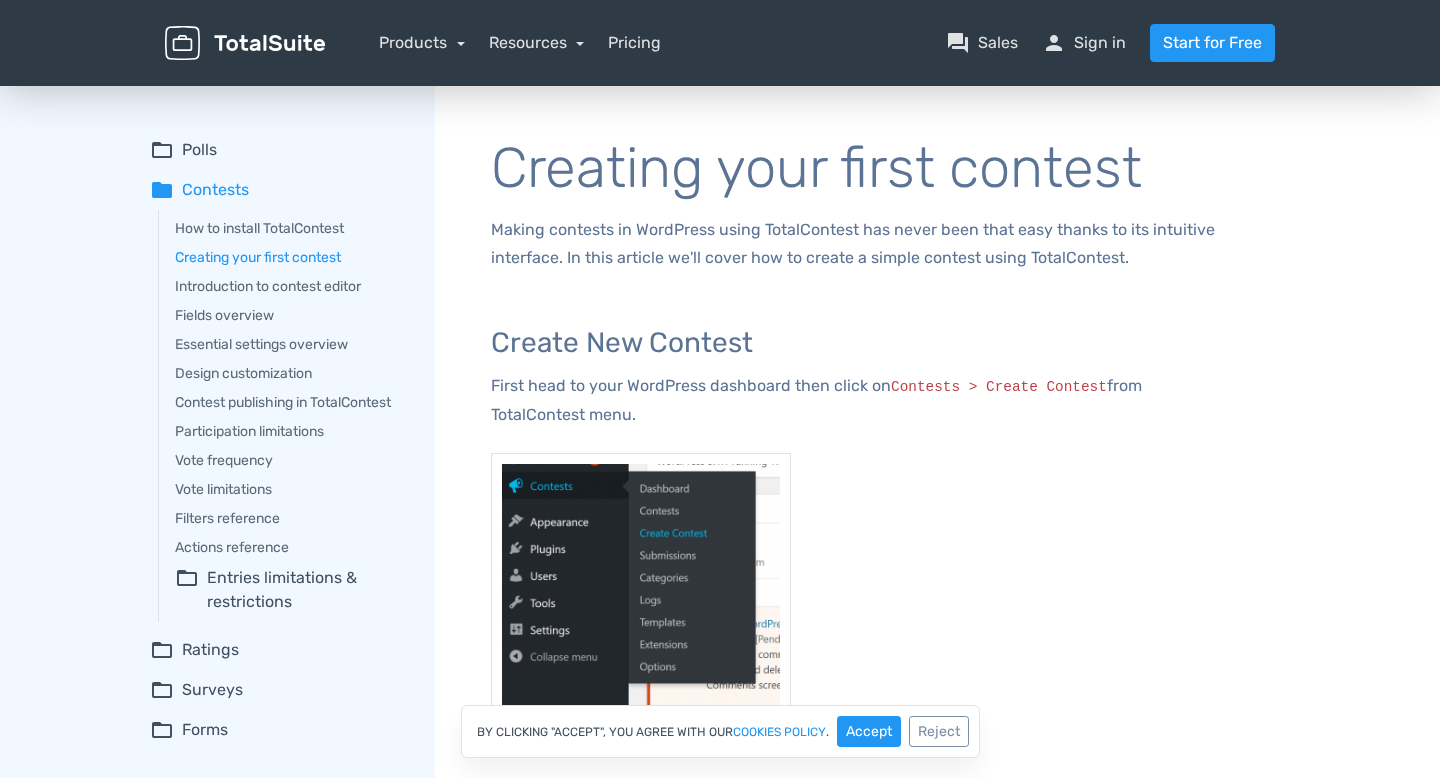 scroll, scrollTop: 0, scrollLeft: 0, axis: both 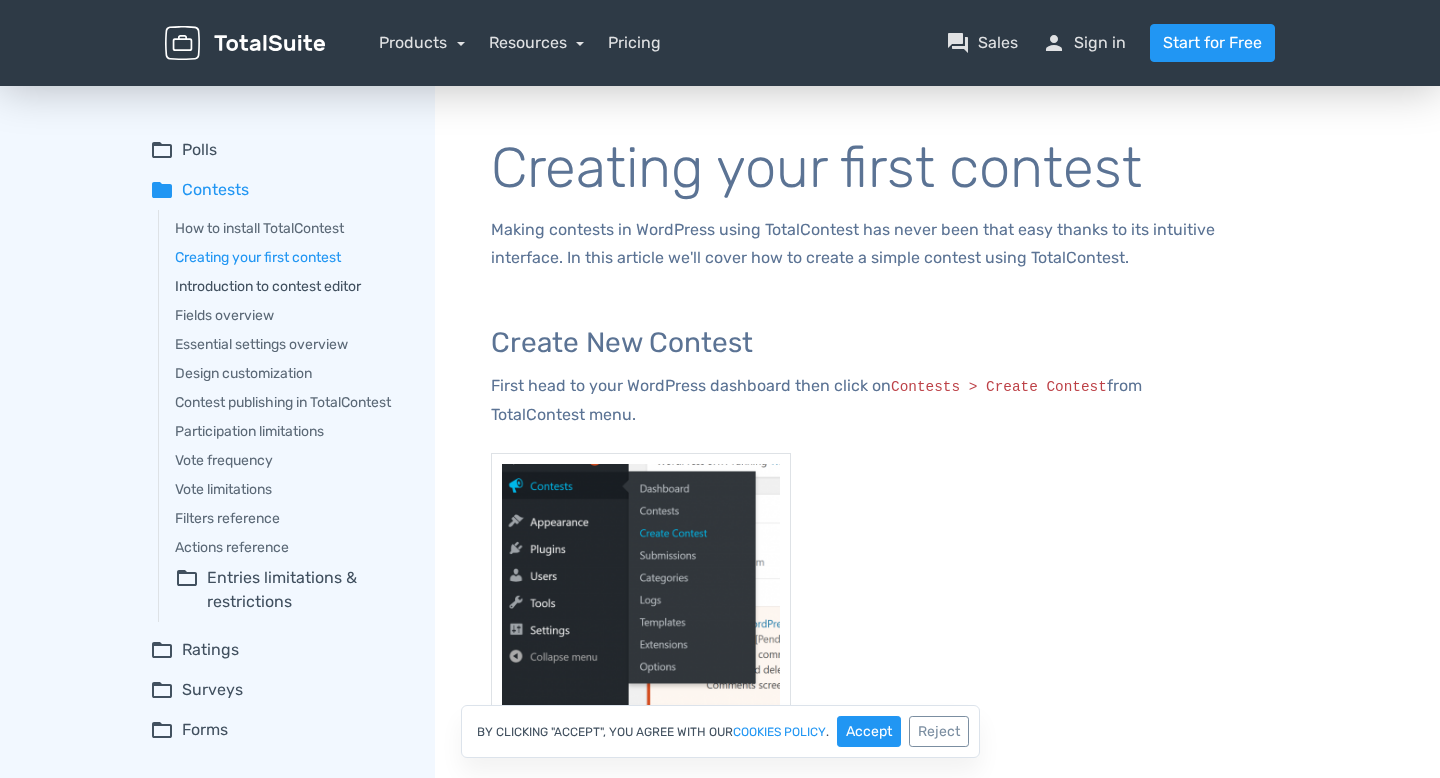 click on "Introduction to contest editor" at bounding box center [291, 286] 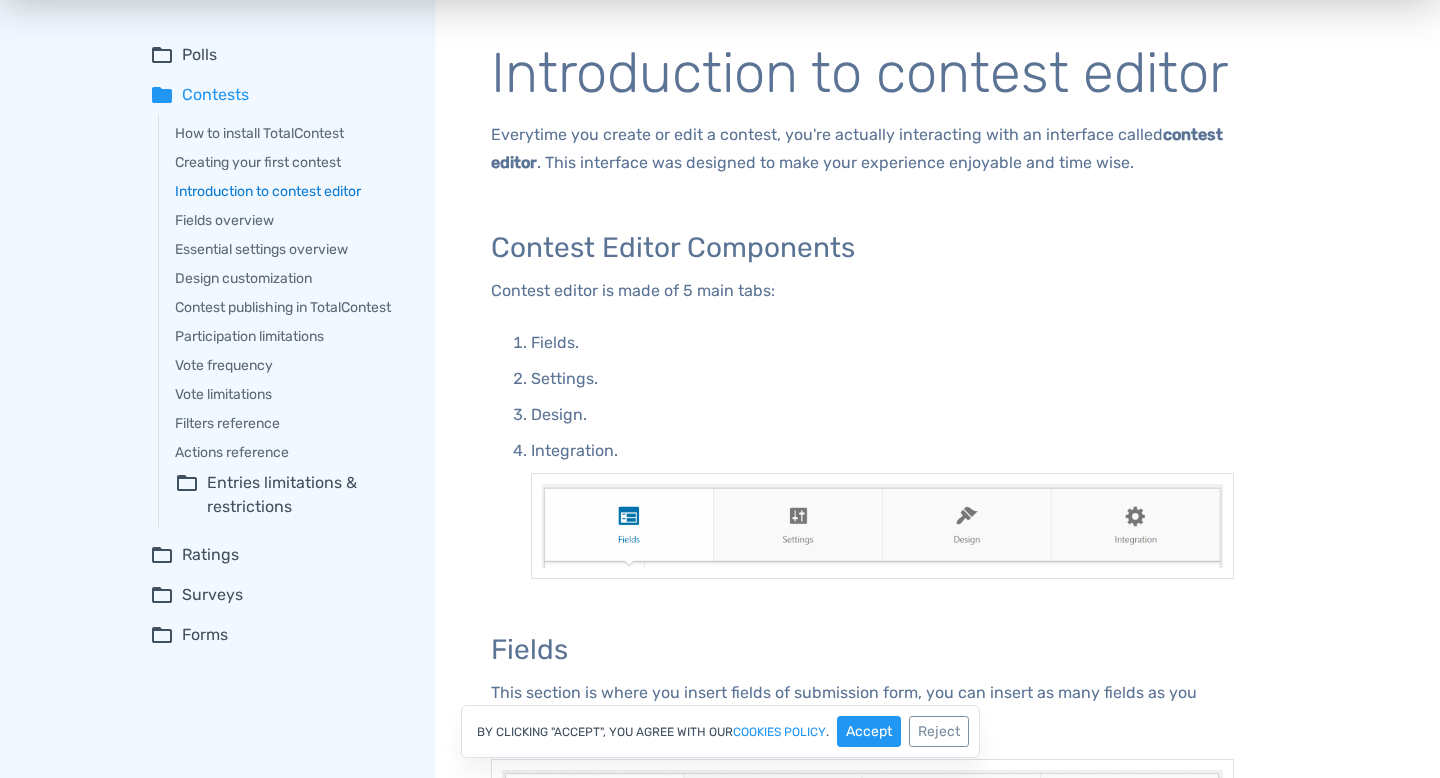 scroll, scrollTop: 0, scrollLeft: 0, axis: both 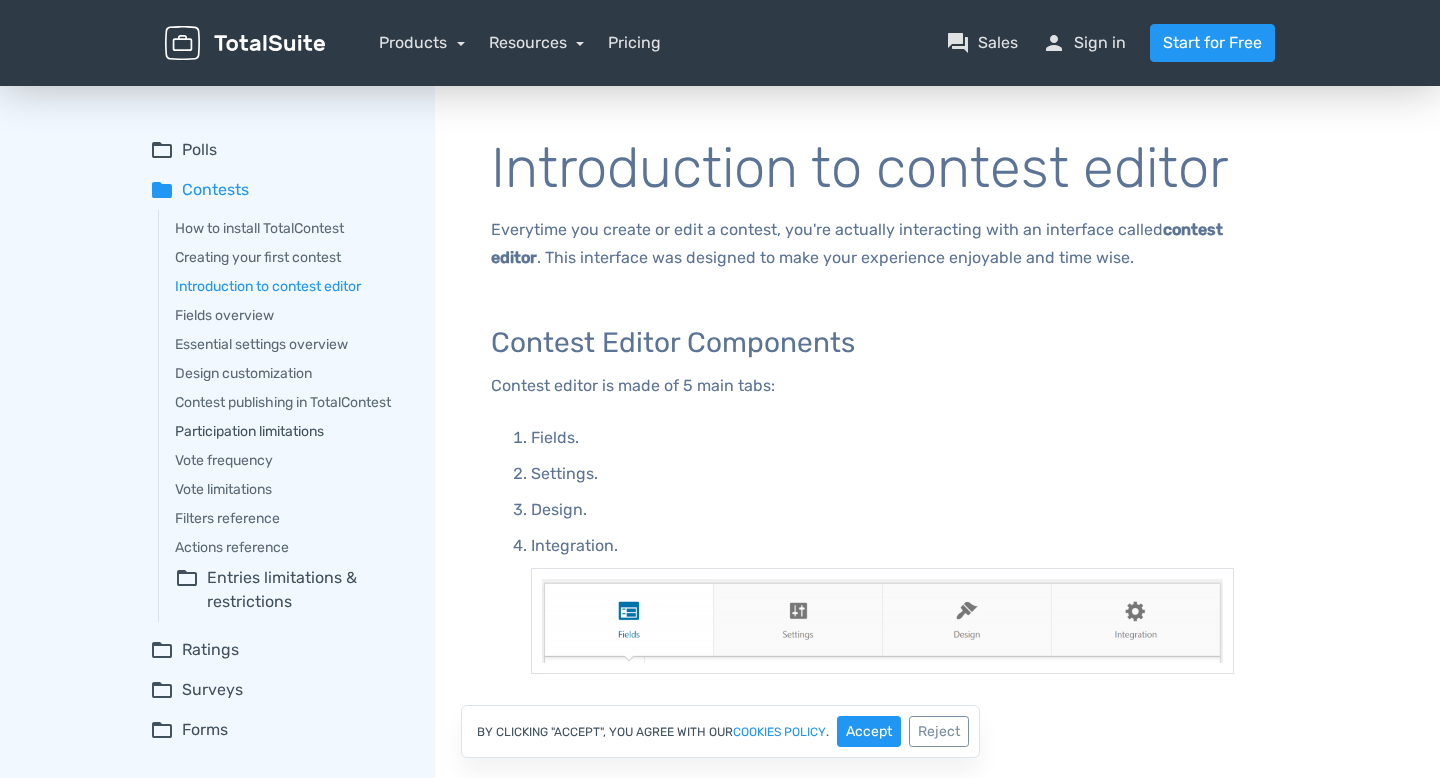 click on "Participation limitations" at bounding box center (291, 431) 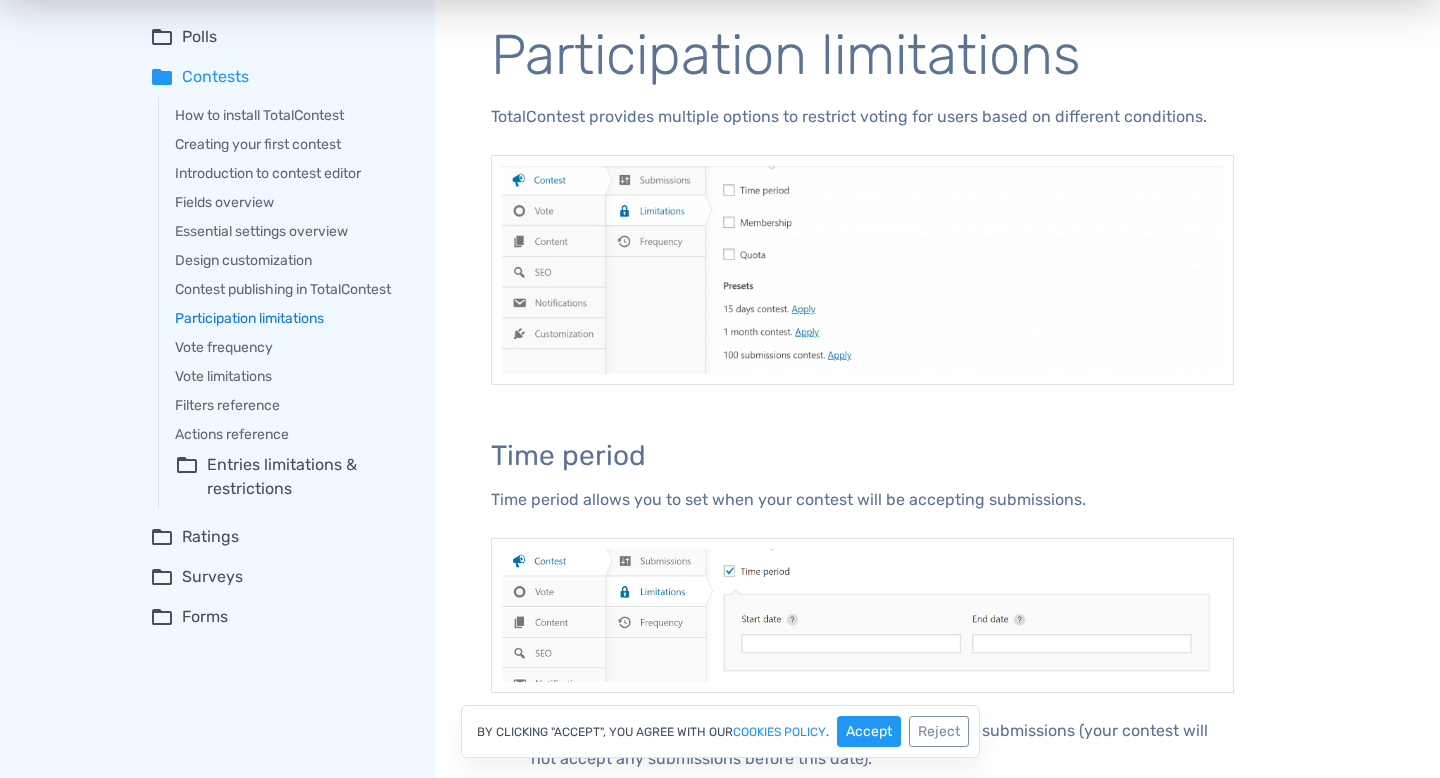 scroll, scrollTop: 0, scrollLeft: 0, axis: both 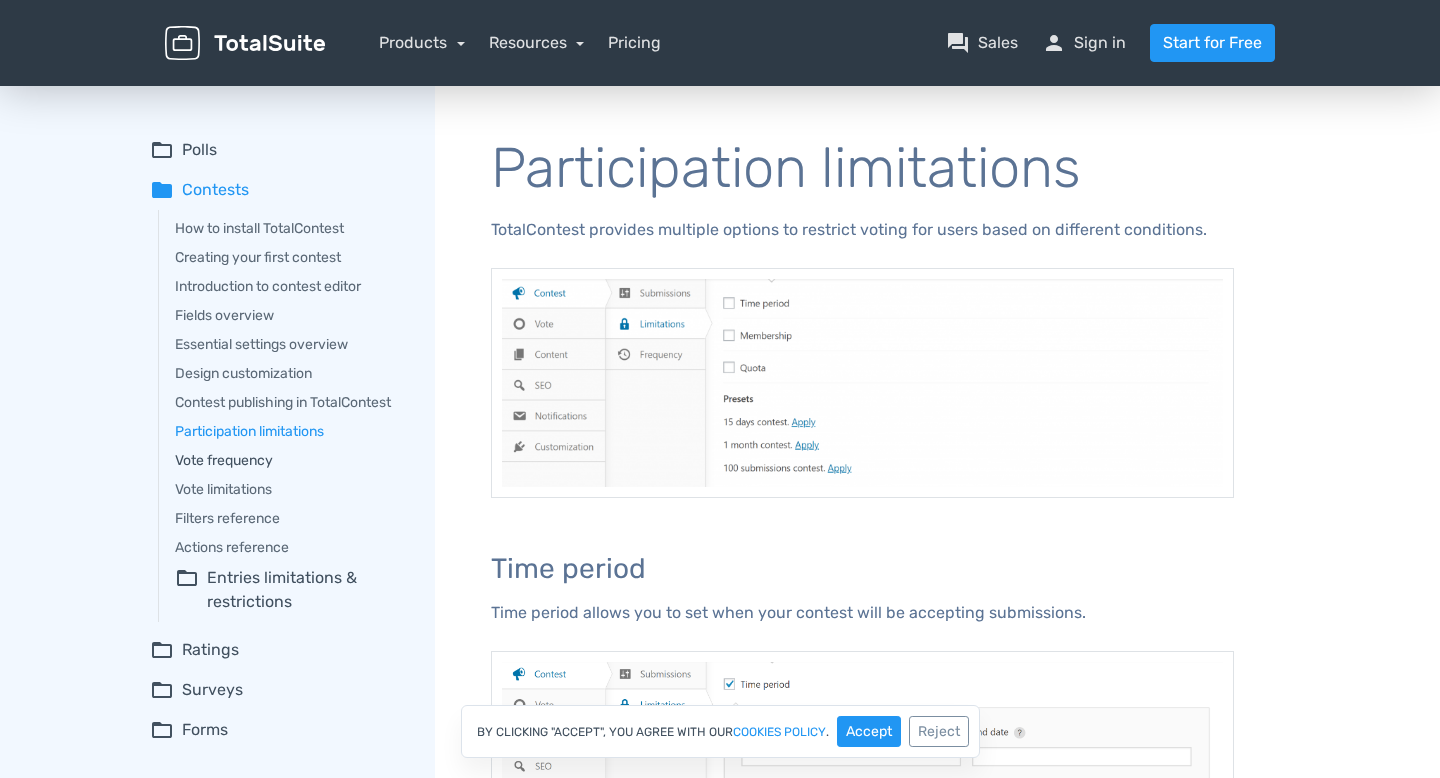 click on "Vote frequency" at bounding box center (291, 460) 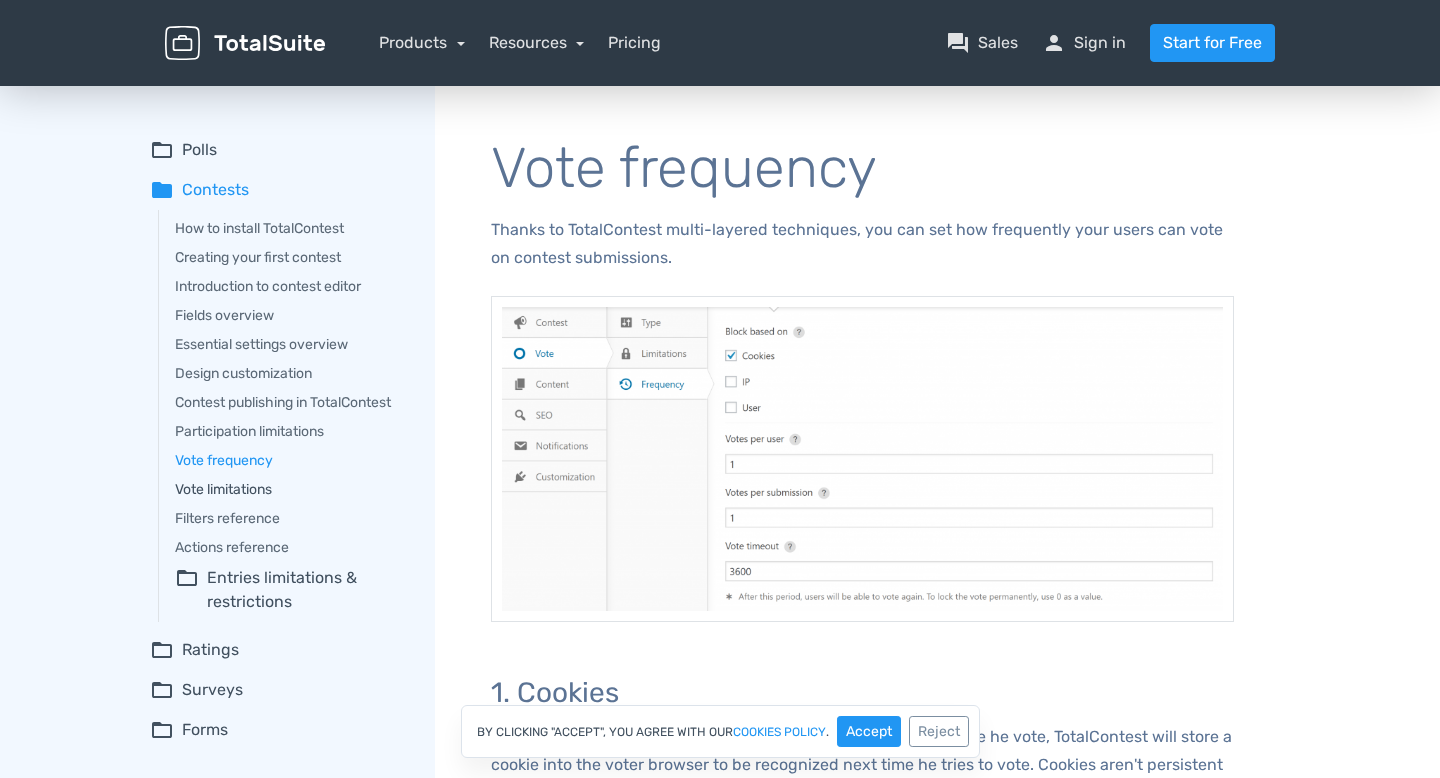 click on "Vote limitations" at bounding box center [291, 489] 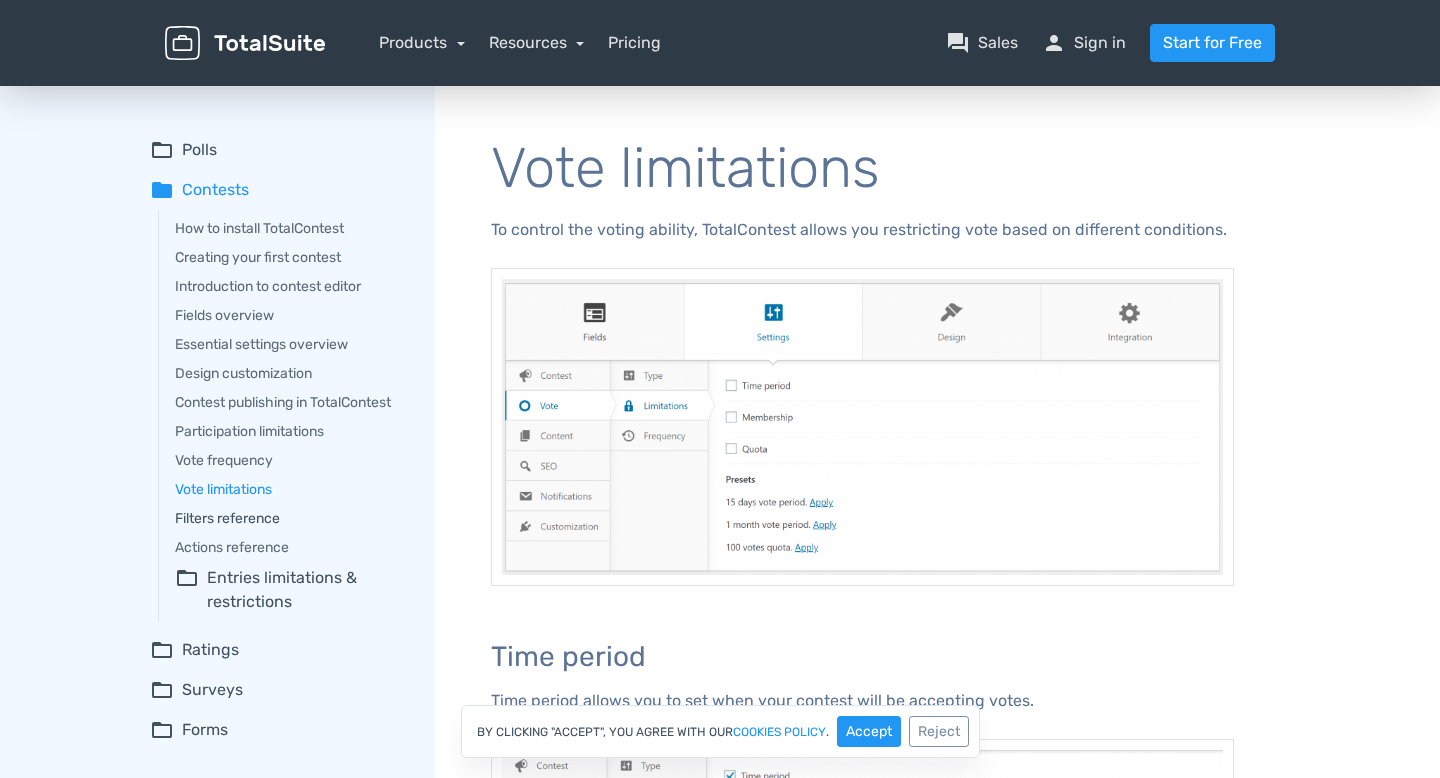 click on "Filters reference" at bounding box center [291, 518] 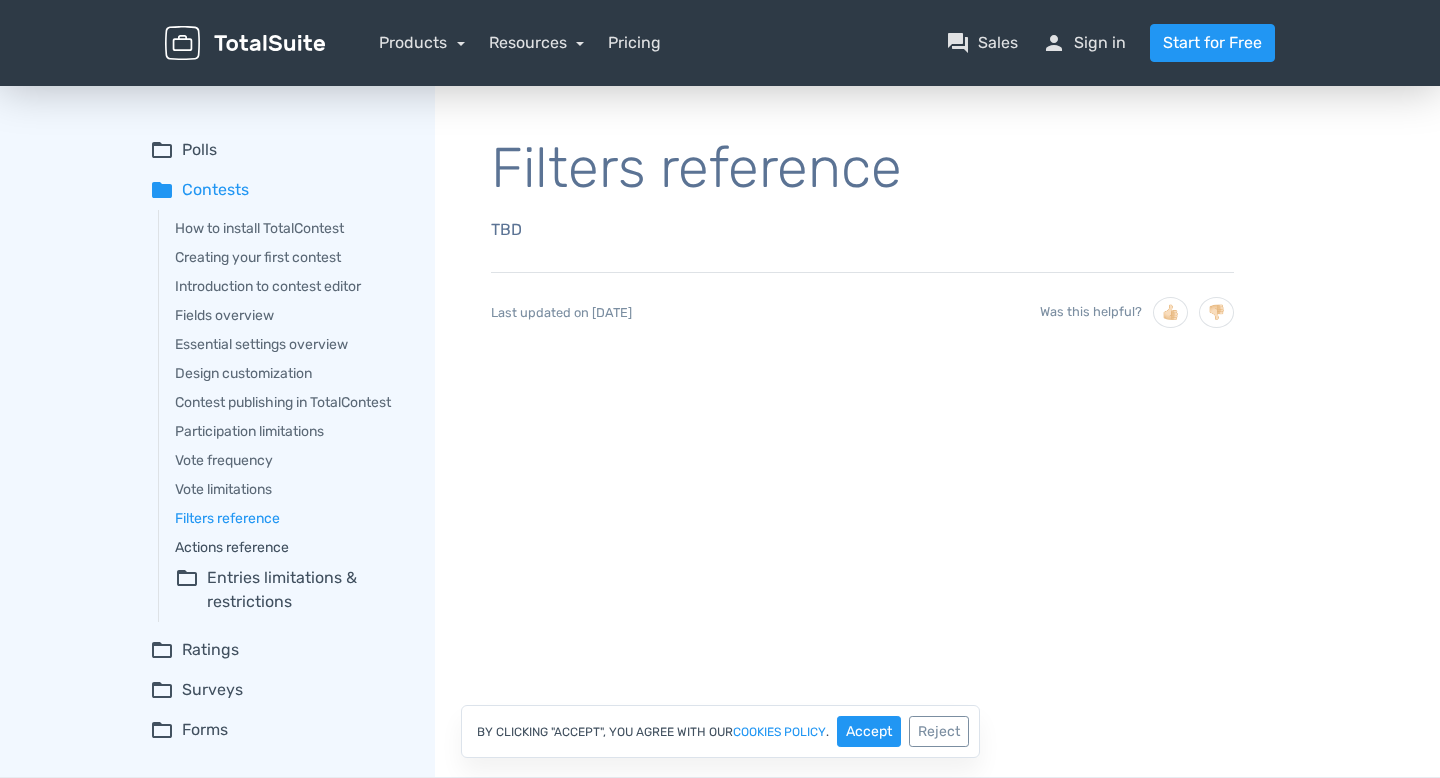 click on "Actions reference" at bounding box center [291, 547] 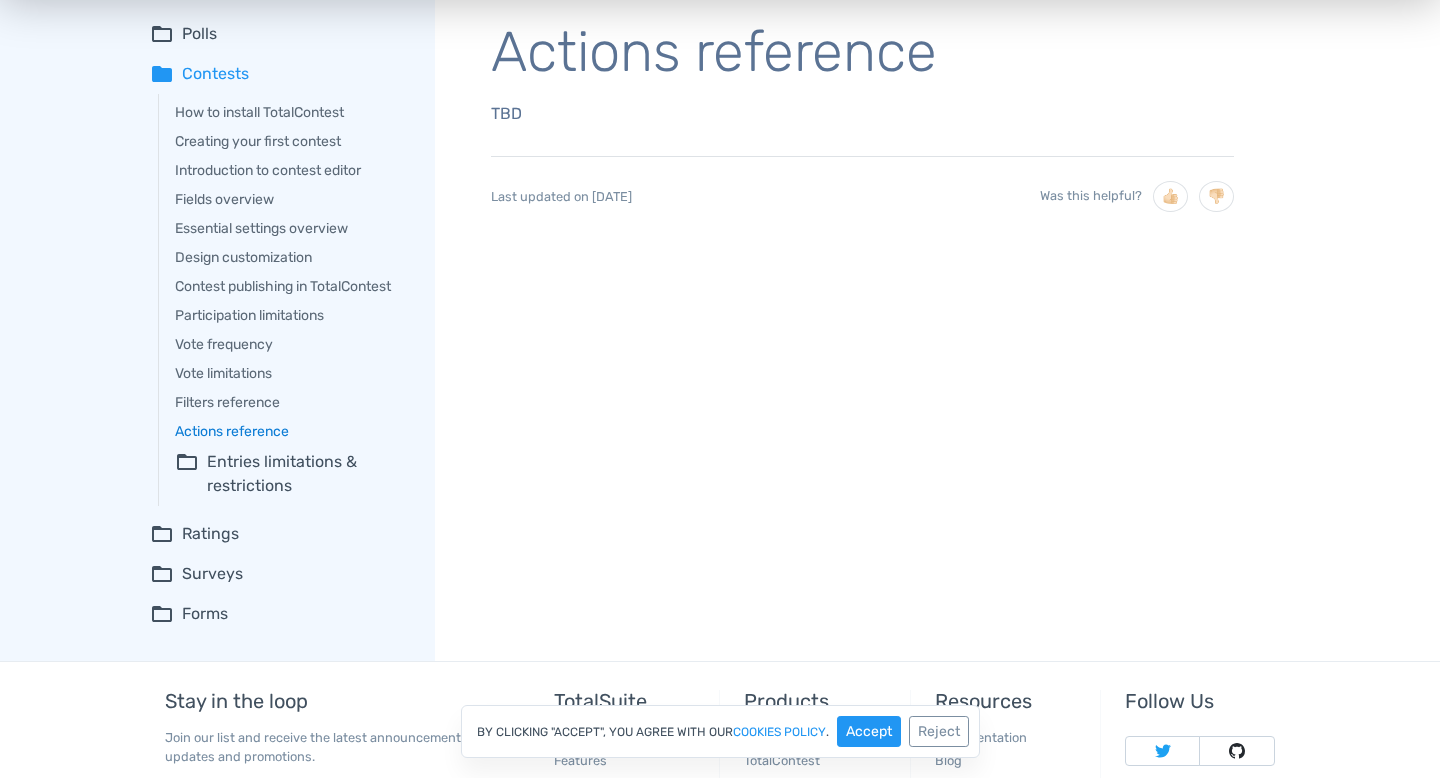 scroll, scrollTop: 131, scrollLeft: 0, axis: vertical 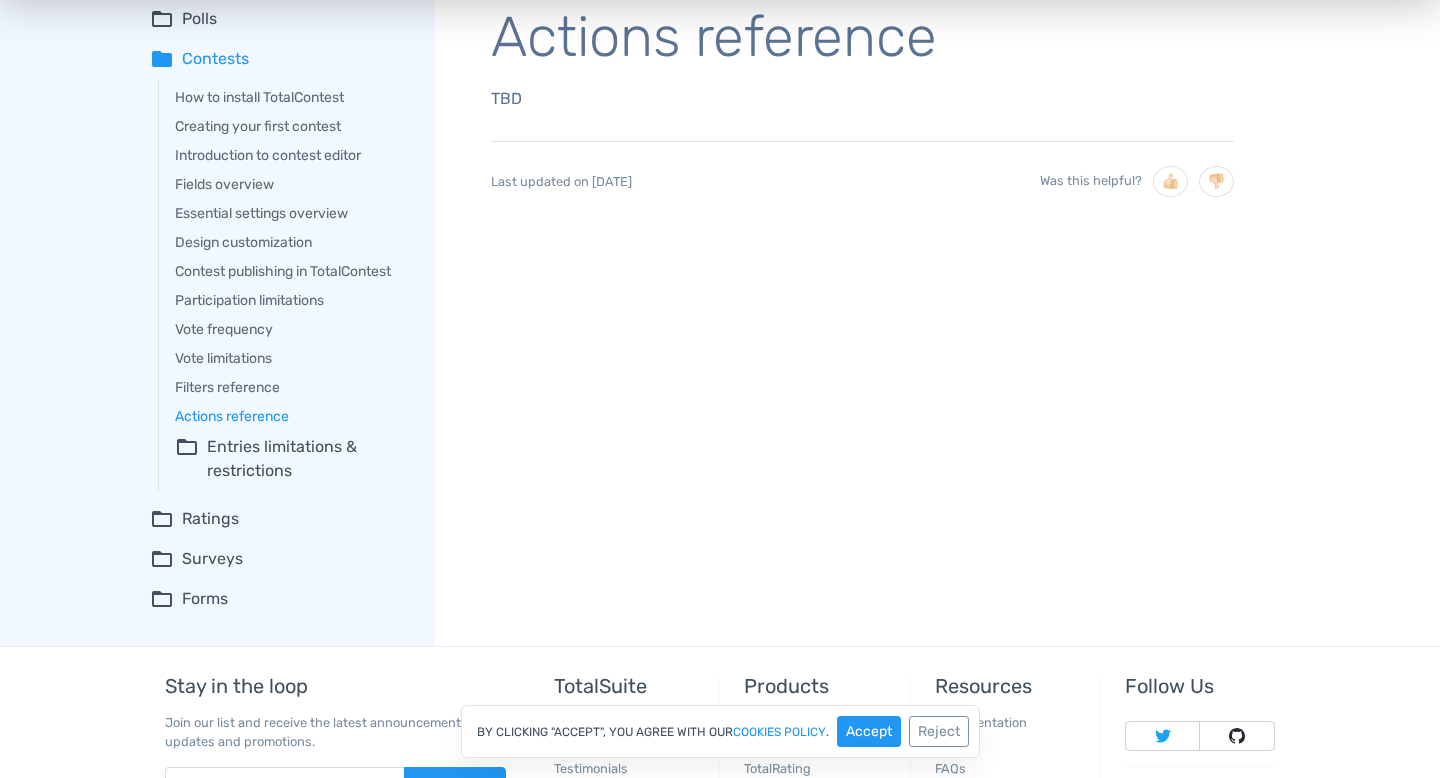 click on "folder_open
Ratings" at bounding box center [278, 519] 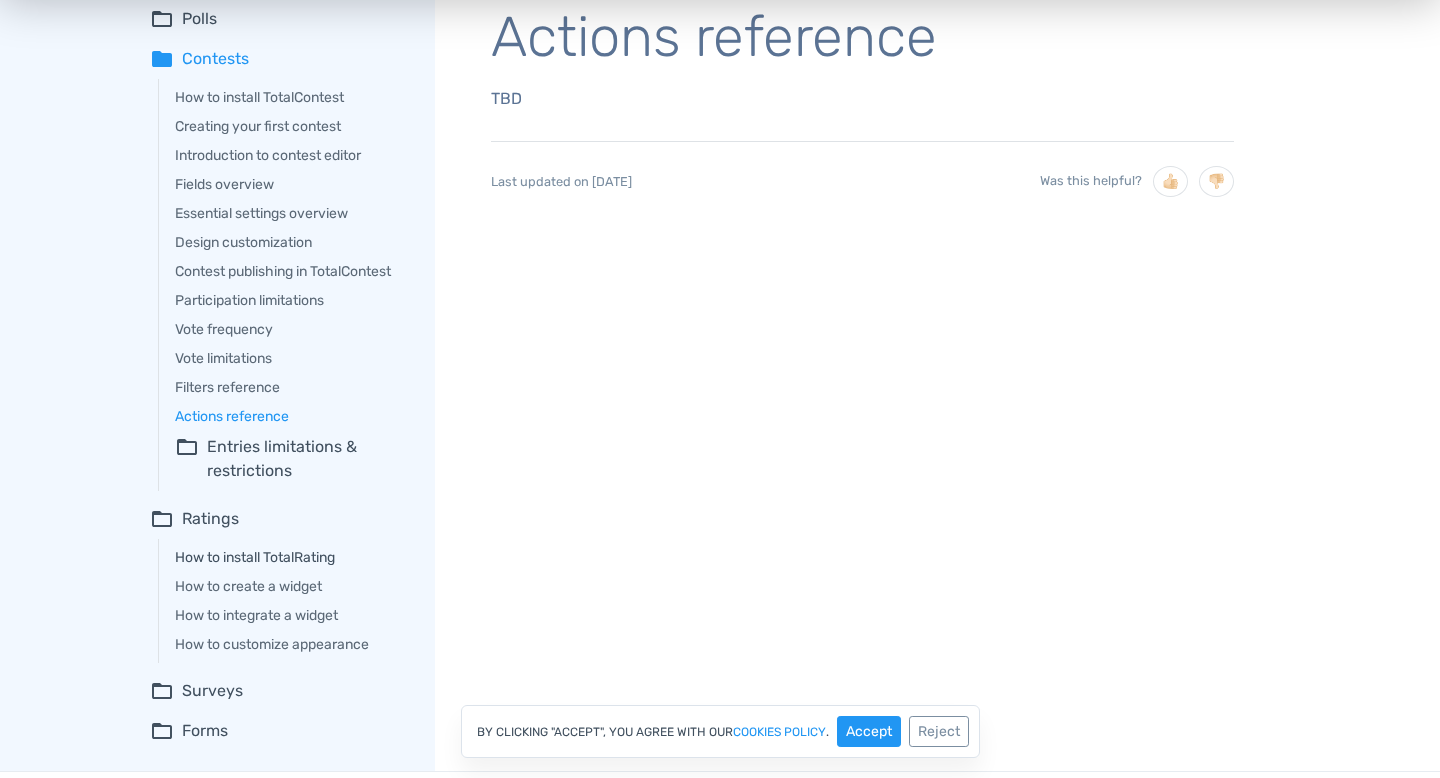 click on "How to install TotalRating" at bounding box center (291, 557) 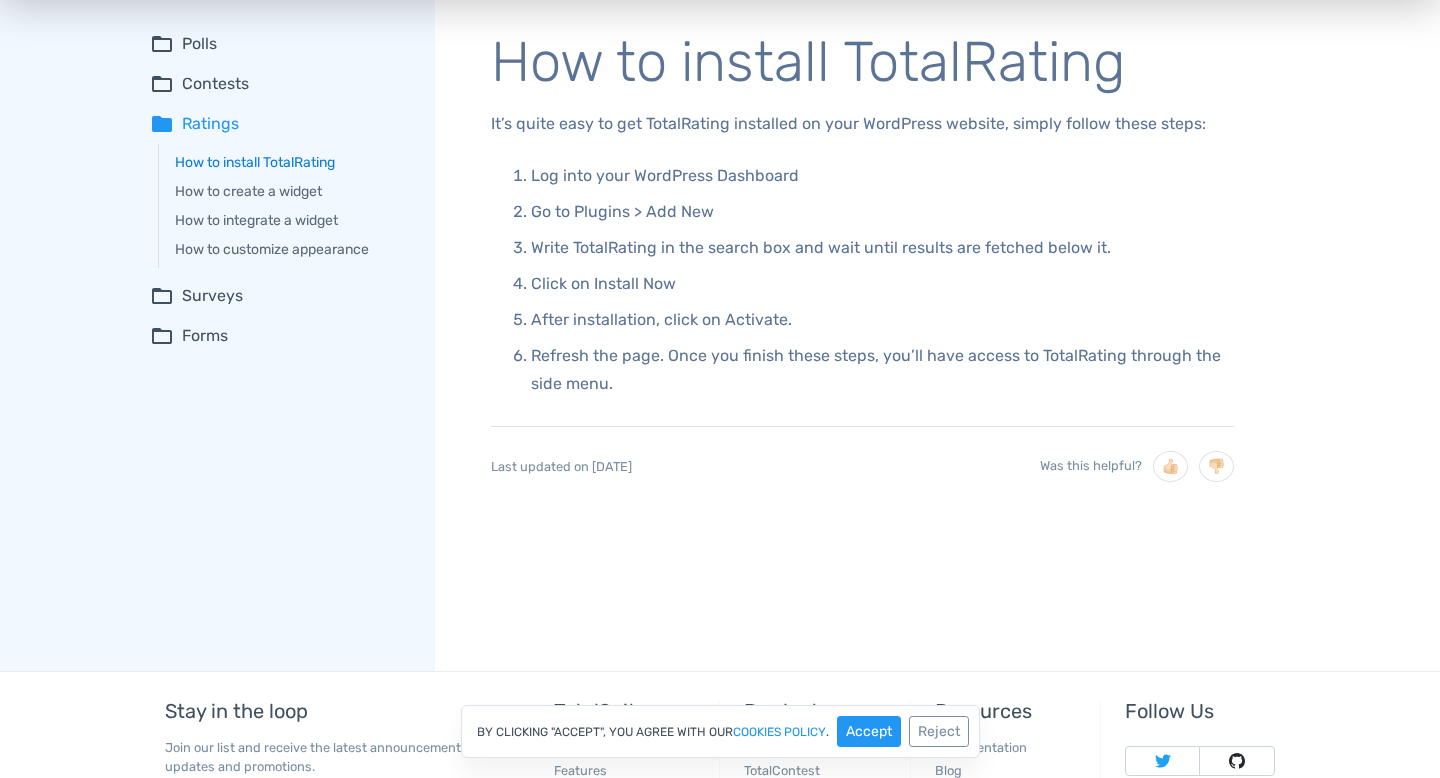 scroll, scrollTop: 60, scrollLeft: 0, axis: vertical 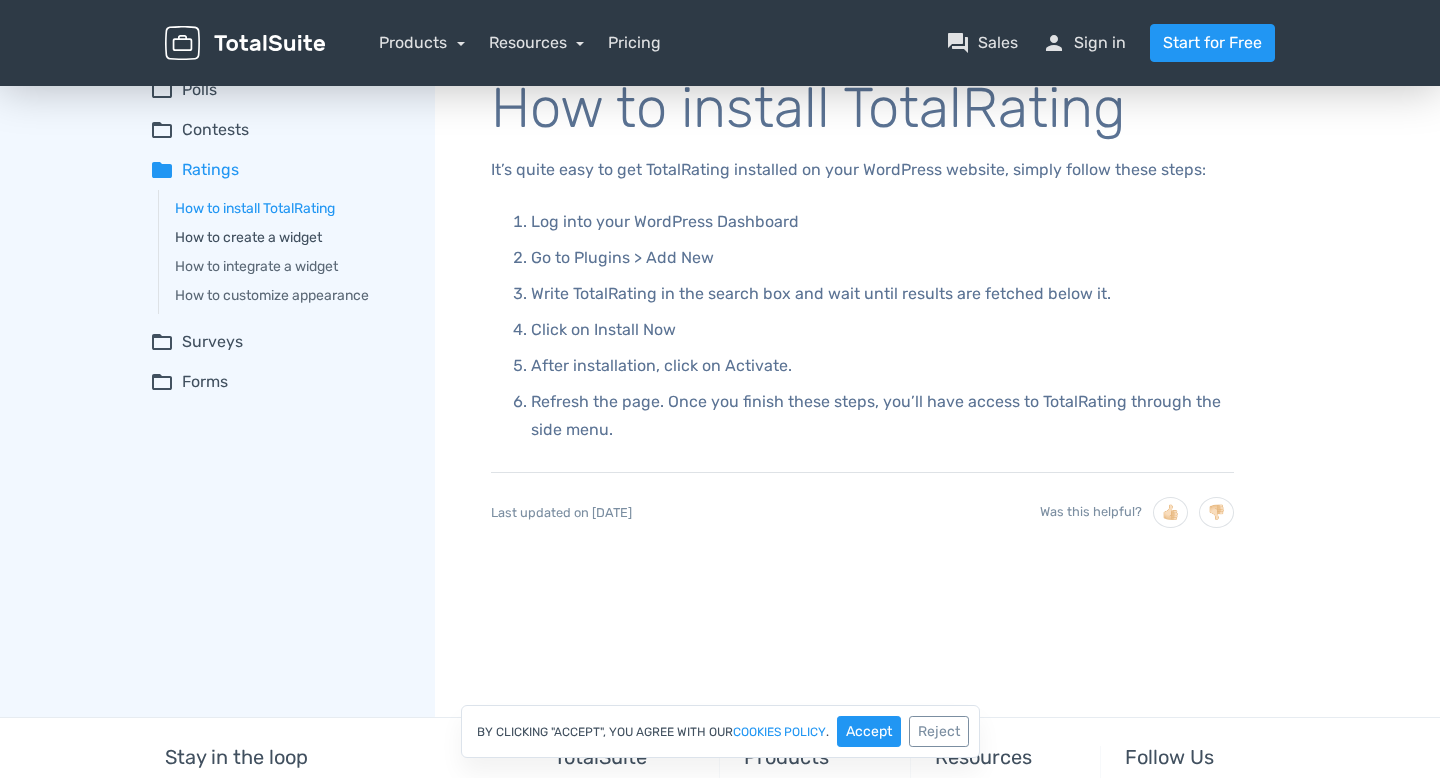 click on "How to create a widget" at bounding box center (291, 237) 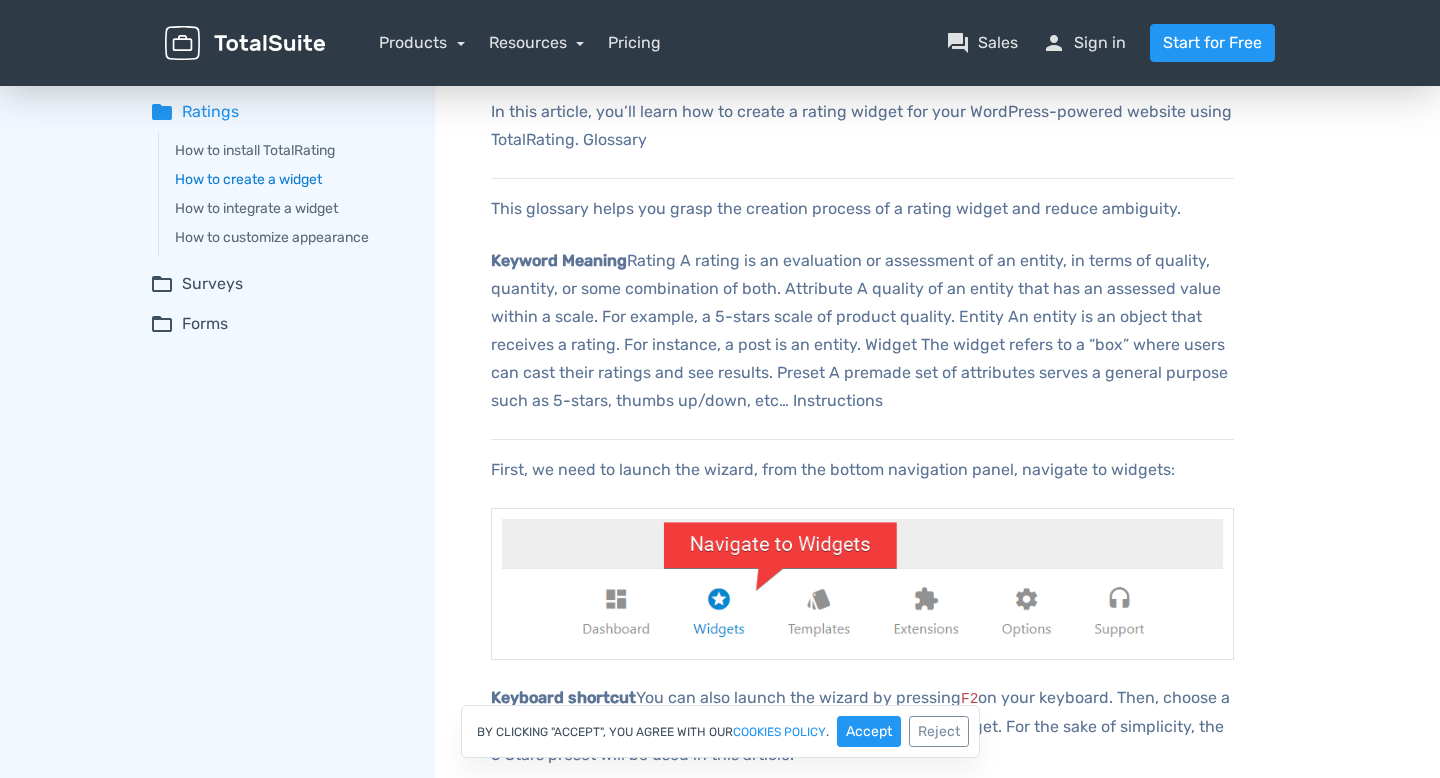 scroll, scrollTop: 159, scrollLeft: 0, axis: vertical 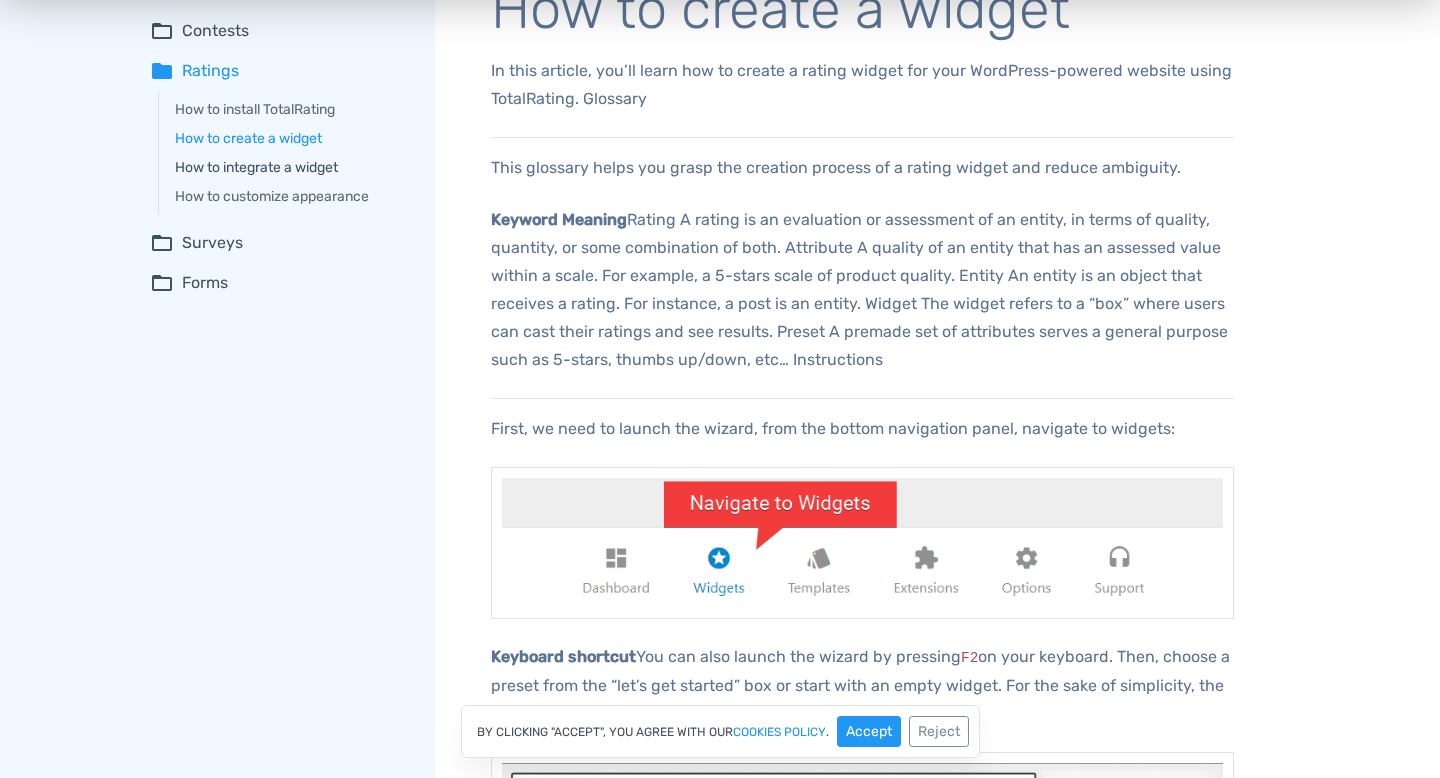 click on "How to integrate a widget" at bounding box center [291, 167] 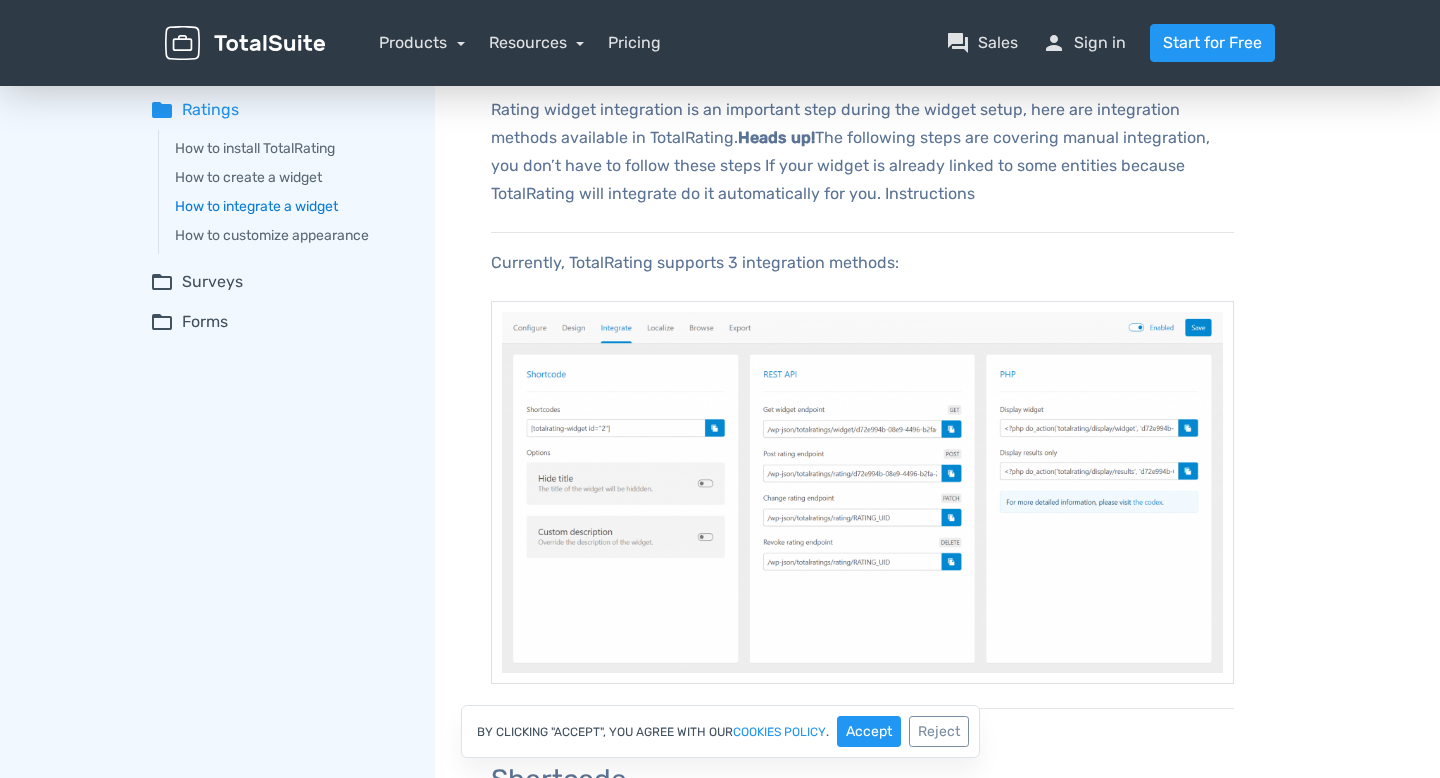 scroll, scrollTop: 135, scrollLeft: 0, axis: vertical 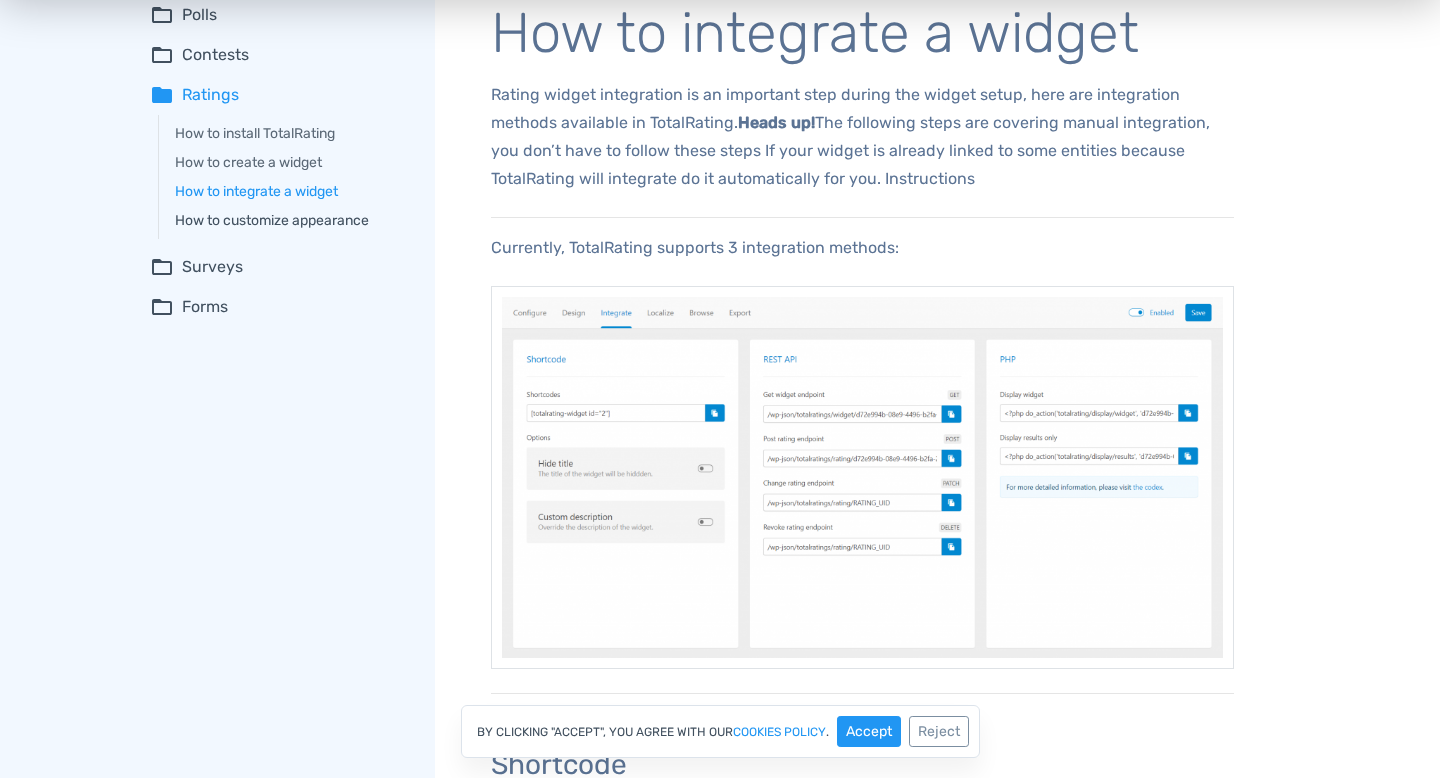 click on "How to customize appearance" at bounding box center [291, 220] 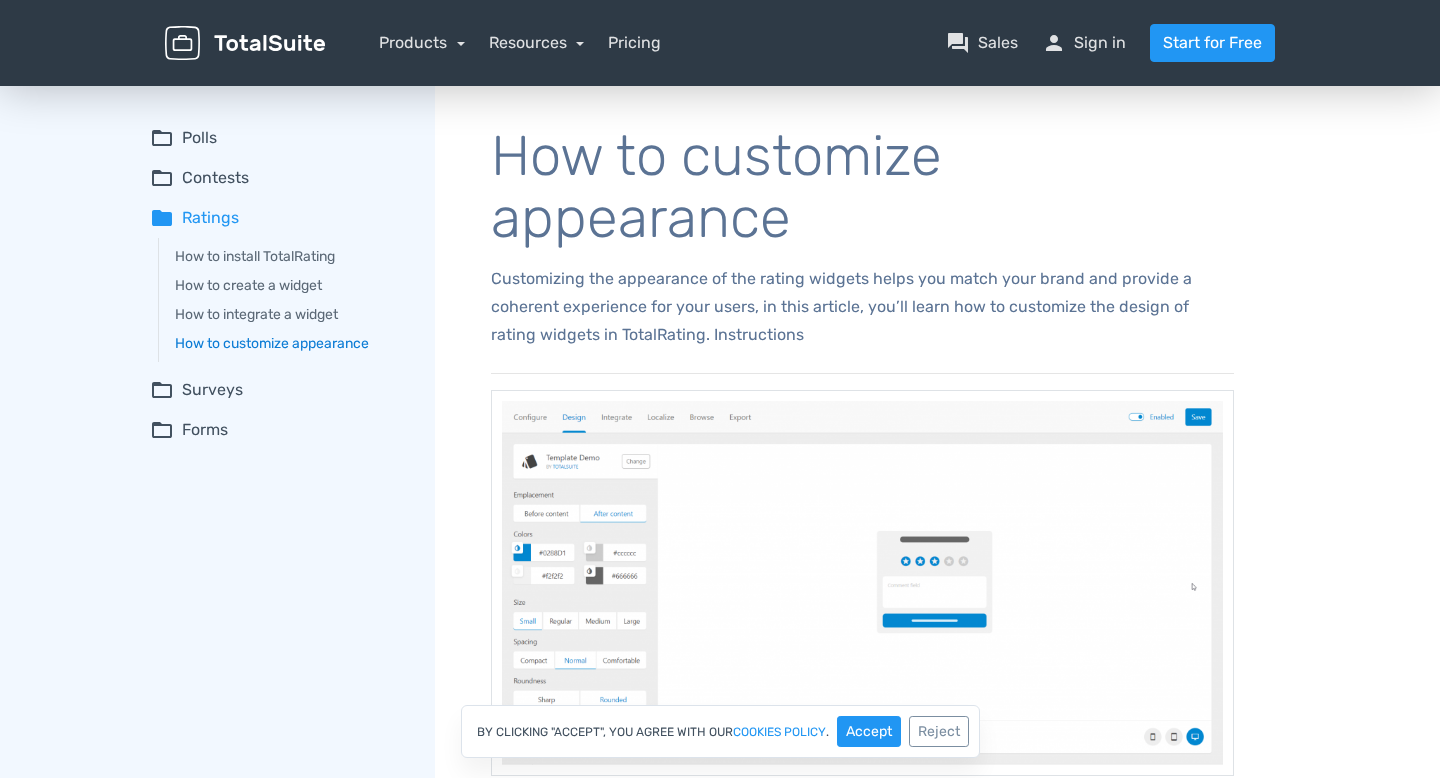 scroll, scrollTop: 0, scrollLeft: 0, axis: both 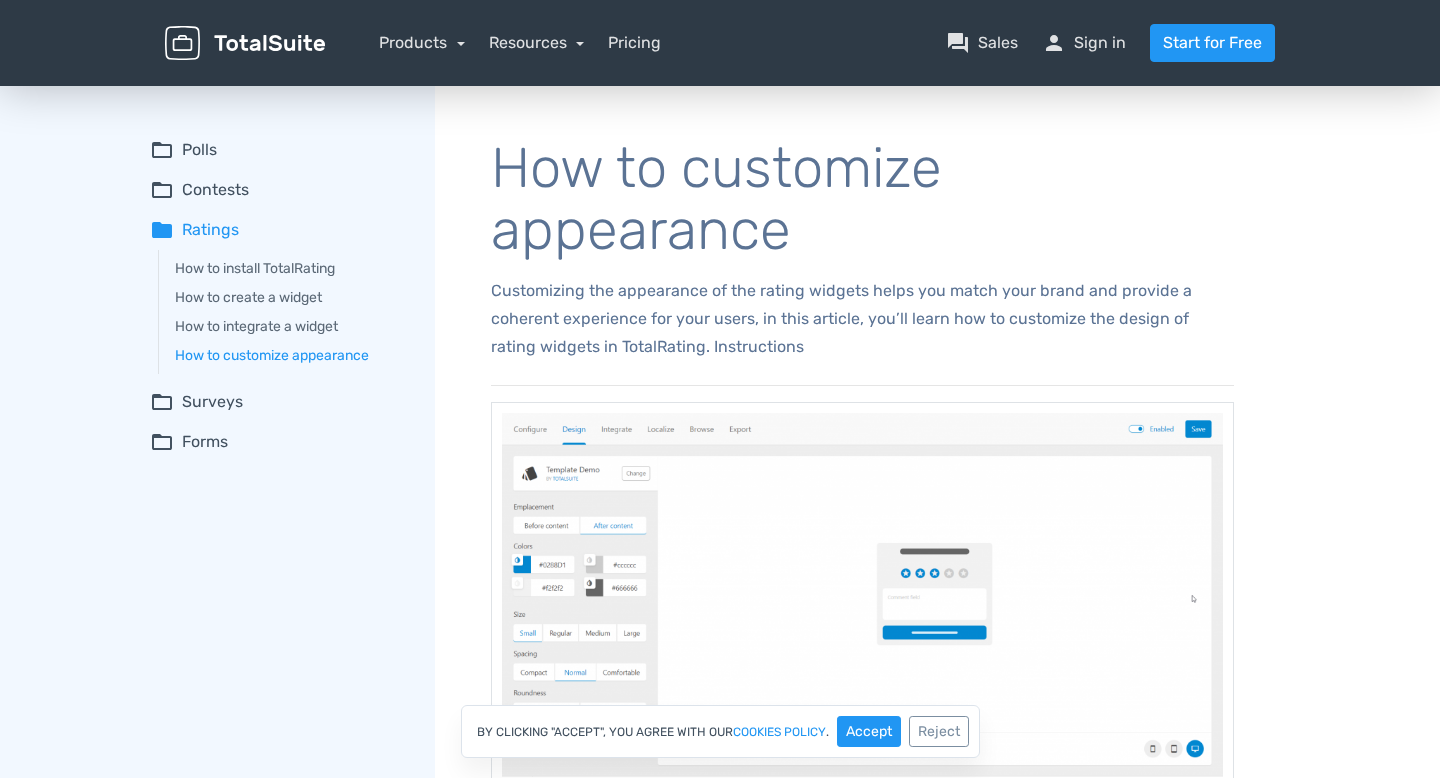 click on "folder_open
Surveys" at bounding box center (278, 402) 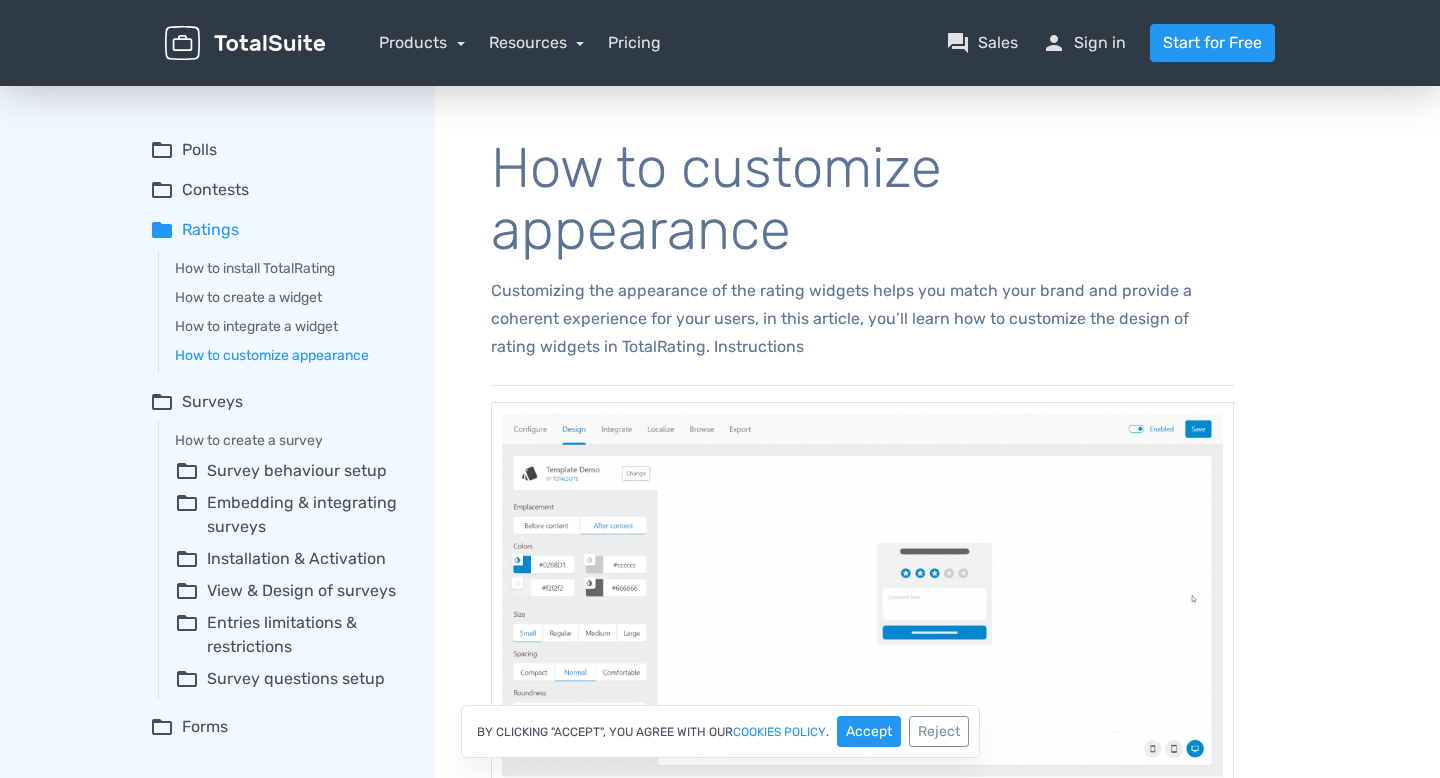 click on "folder_open
Survey behaviour setup" at bounding box center [291, 471] 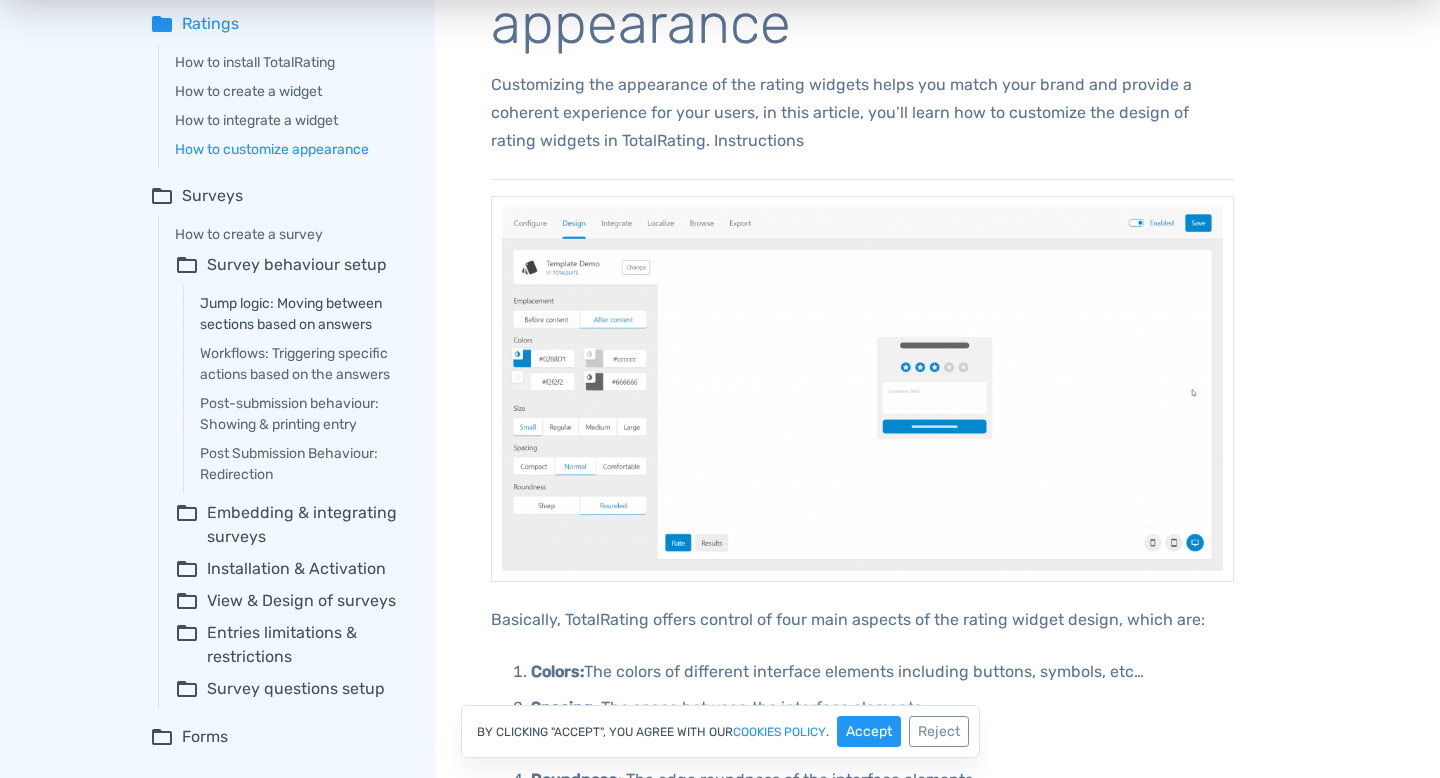 scroll, scrollTop: 216, scrollLeft: 0, axis: vertical 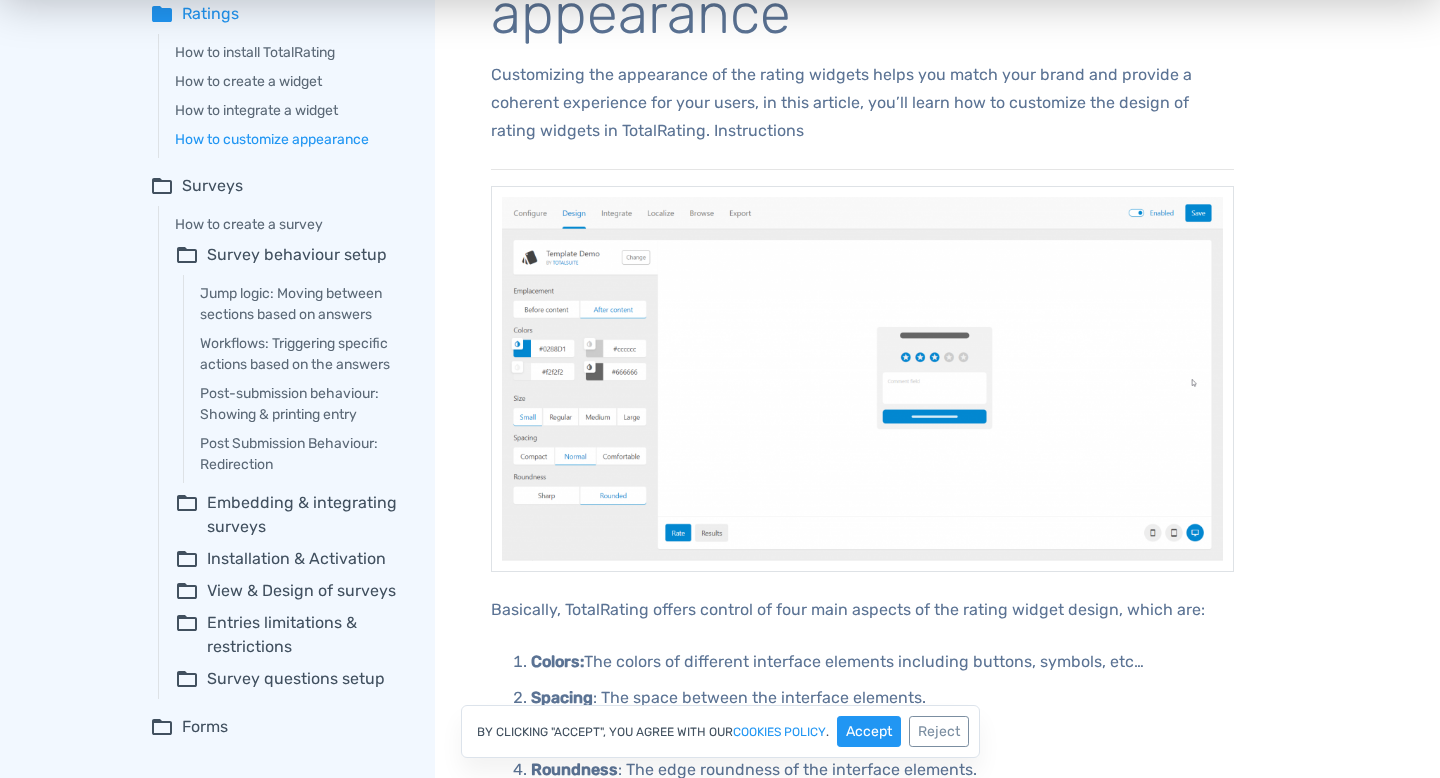 click on "folder_open
View & Design of surveys" at bounding box center [291, 591] 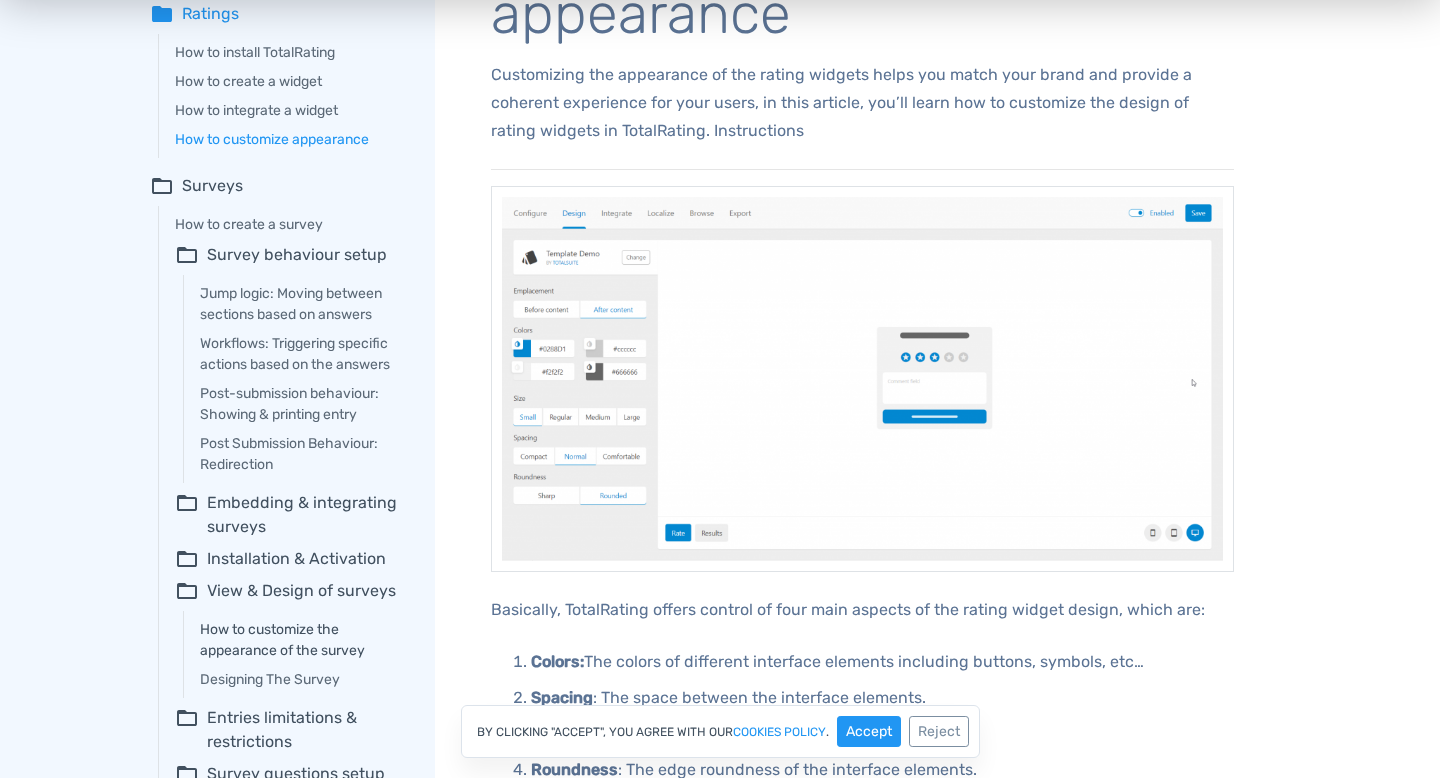 click on "How to customize the appearance of the survey" at bounding box center [303, 640] 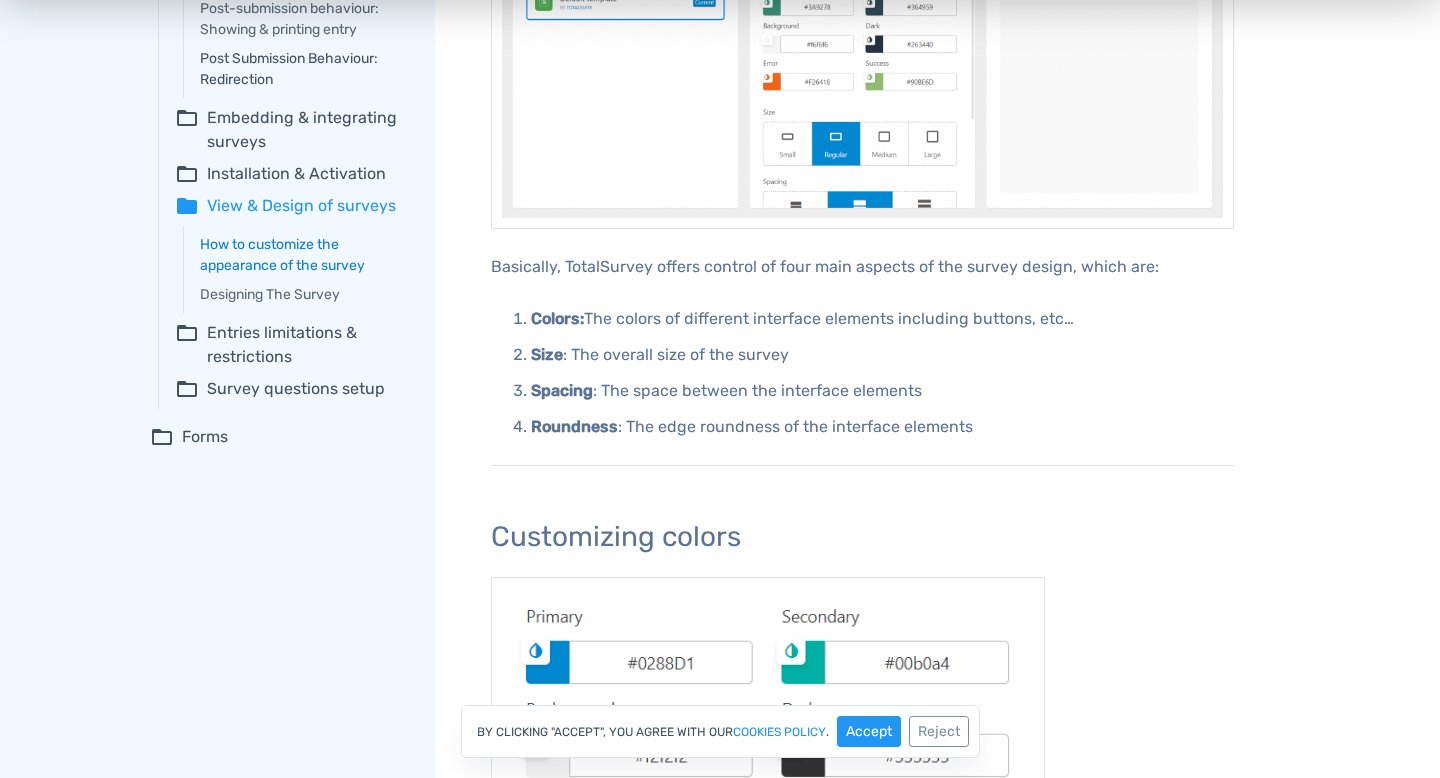 scroll, scrollTop: 454, scrollLeft: 0, axis: vertical 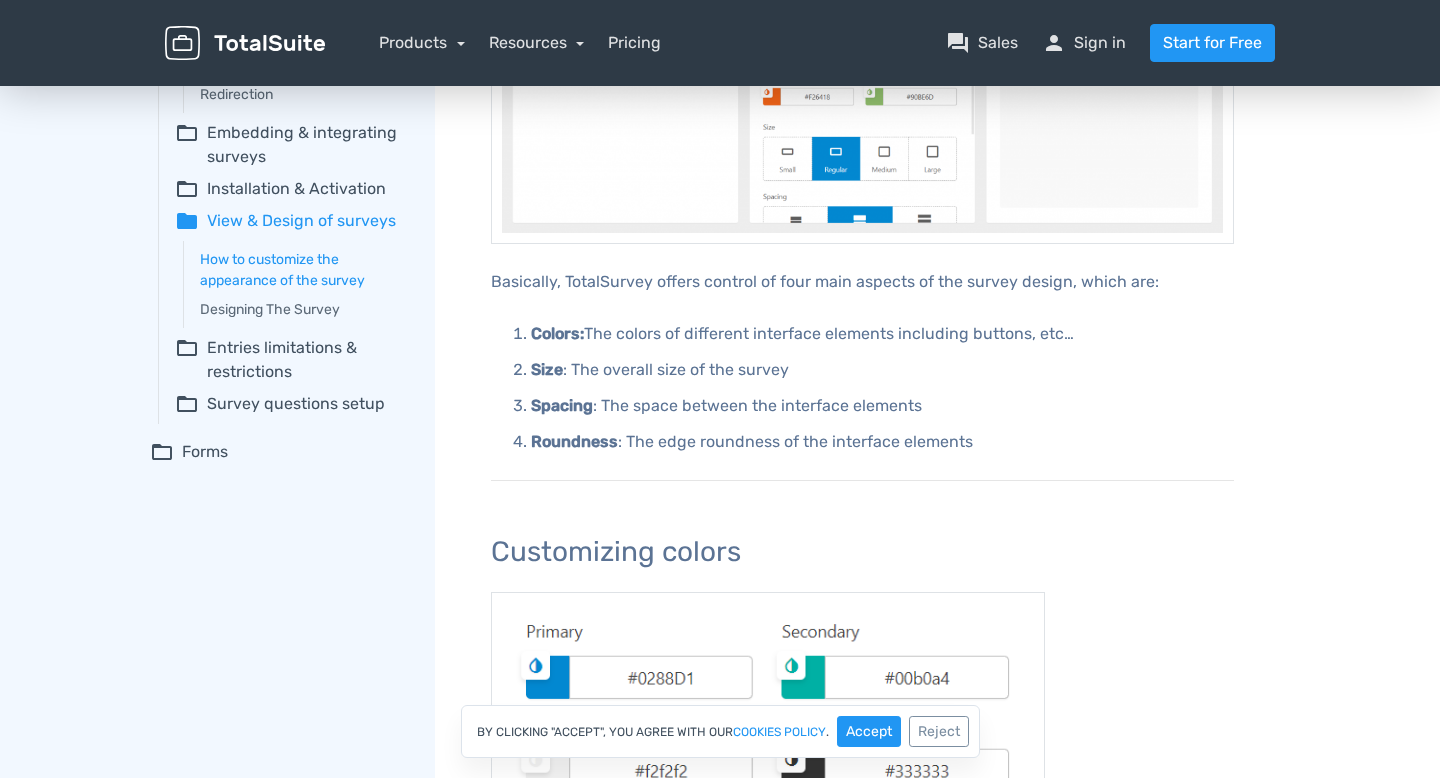 click on "folder_open
Forms" at bounding box center [278, 452] 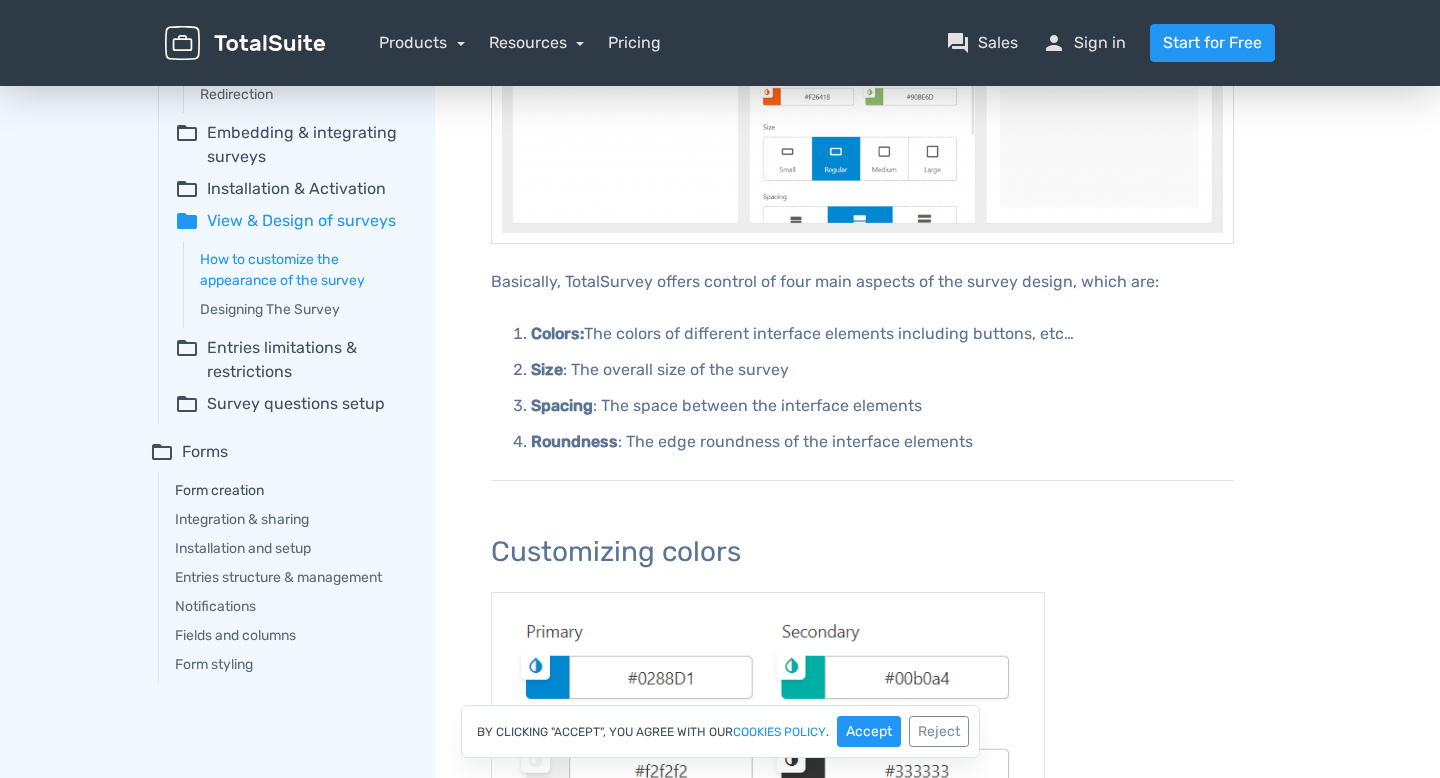 click on "Form creation" at bounding box center [291, 490] 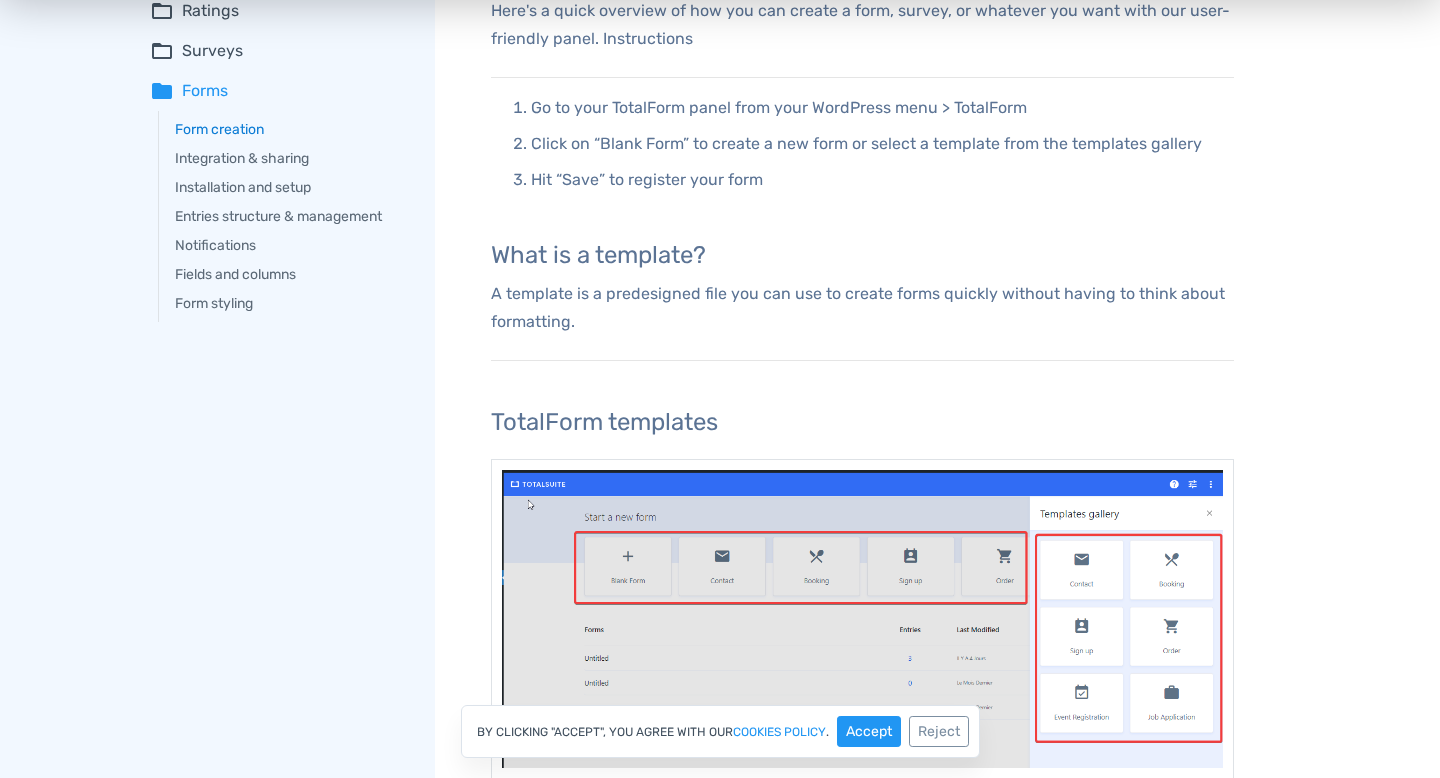 scroll, scrollTop: 0, scrollLeft: 0, axis: both 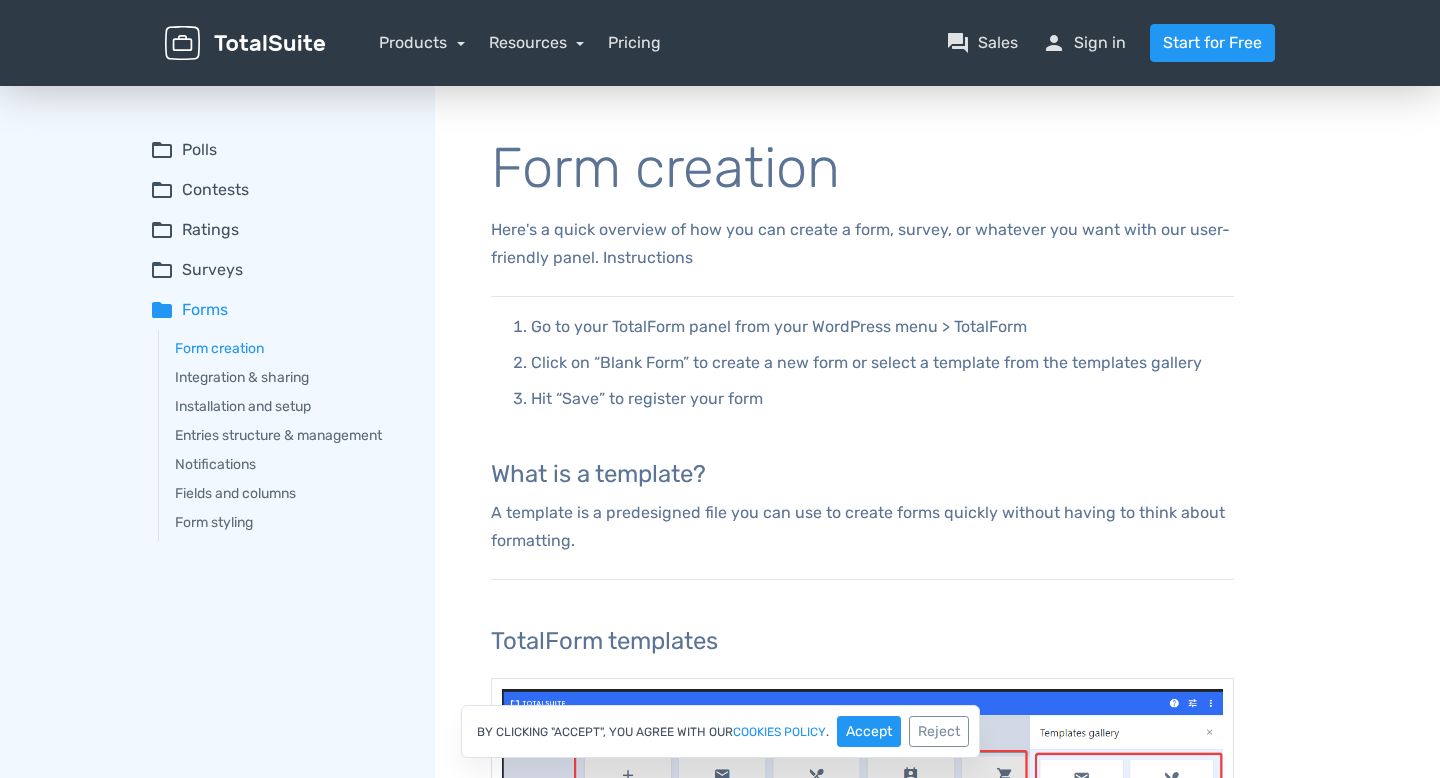 click on "folder_open
Contests" at bounding box center [278, 190] 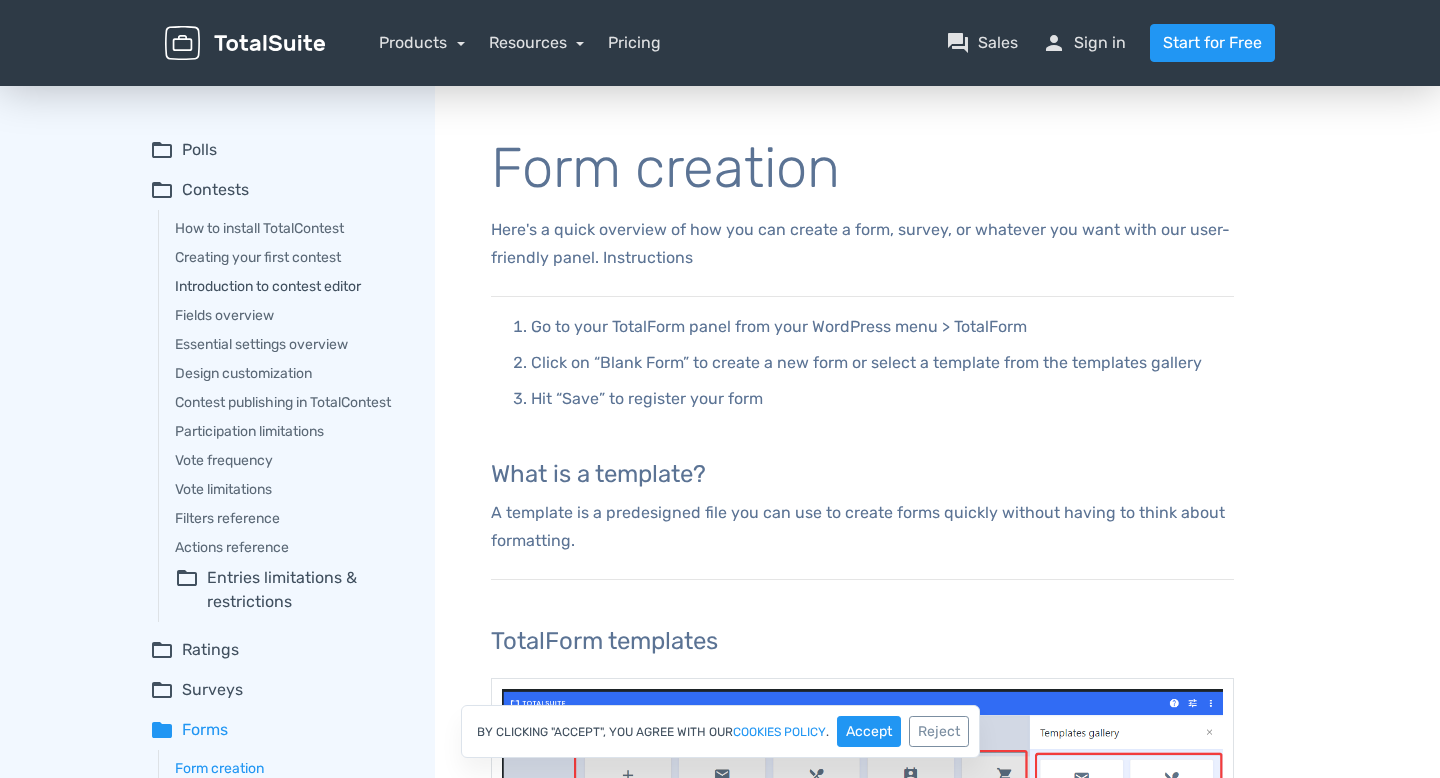click on "Introduction to contest editor" at bounding box center (291, 286) 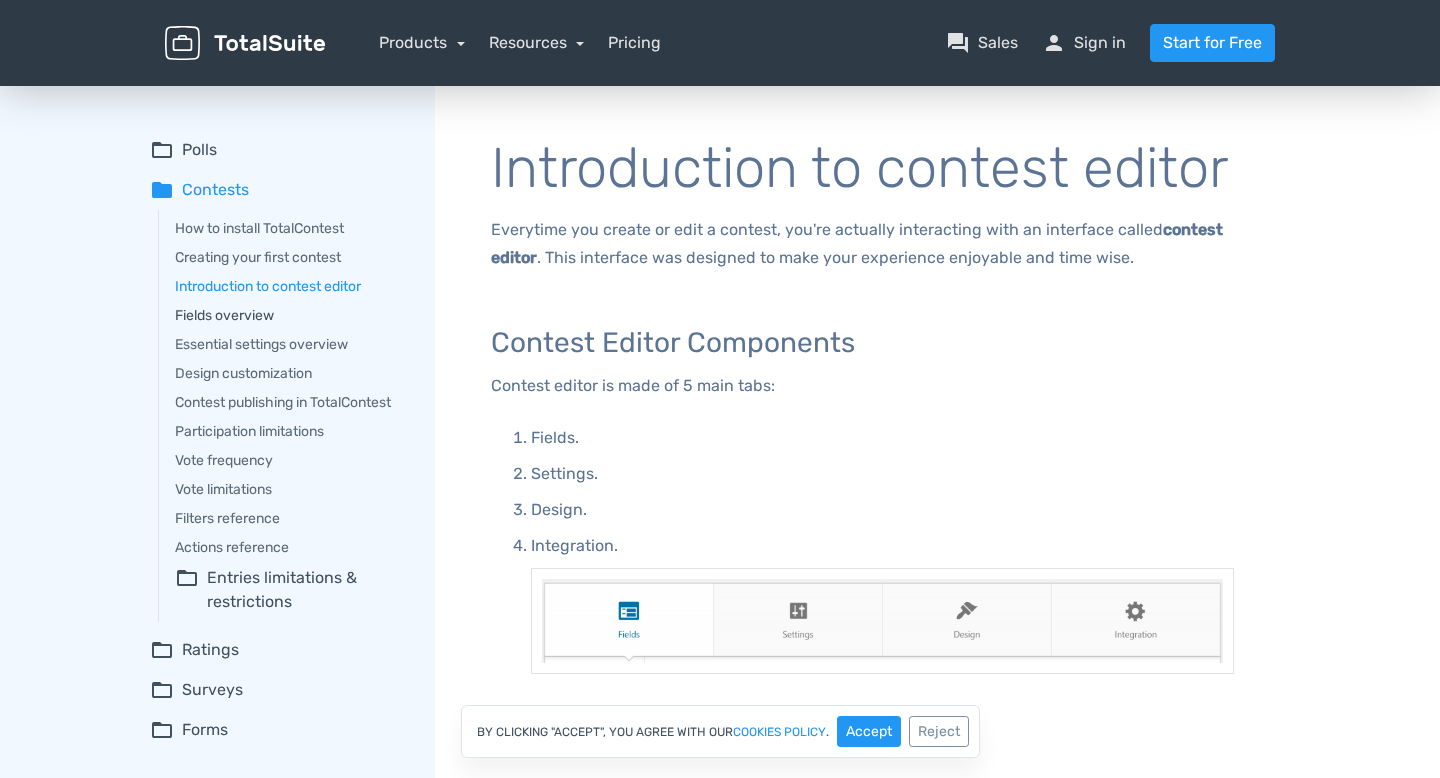 click on "Fields overview" at bounding box center [291, 315] 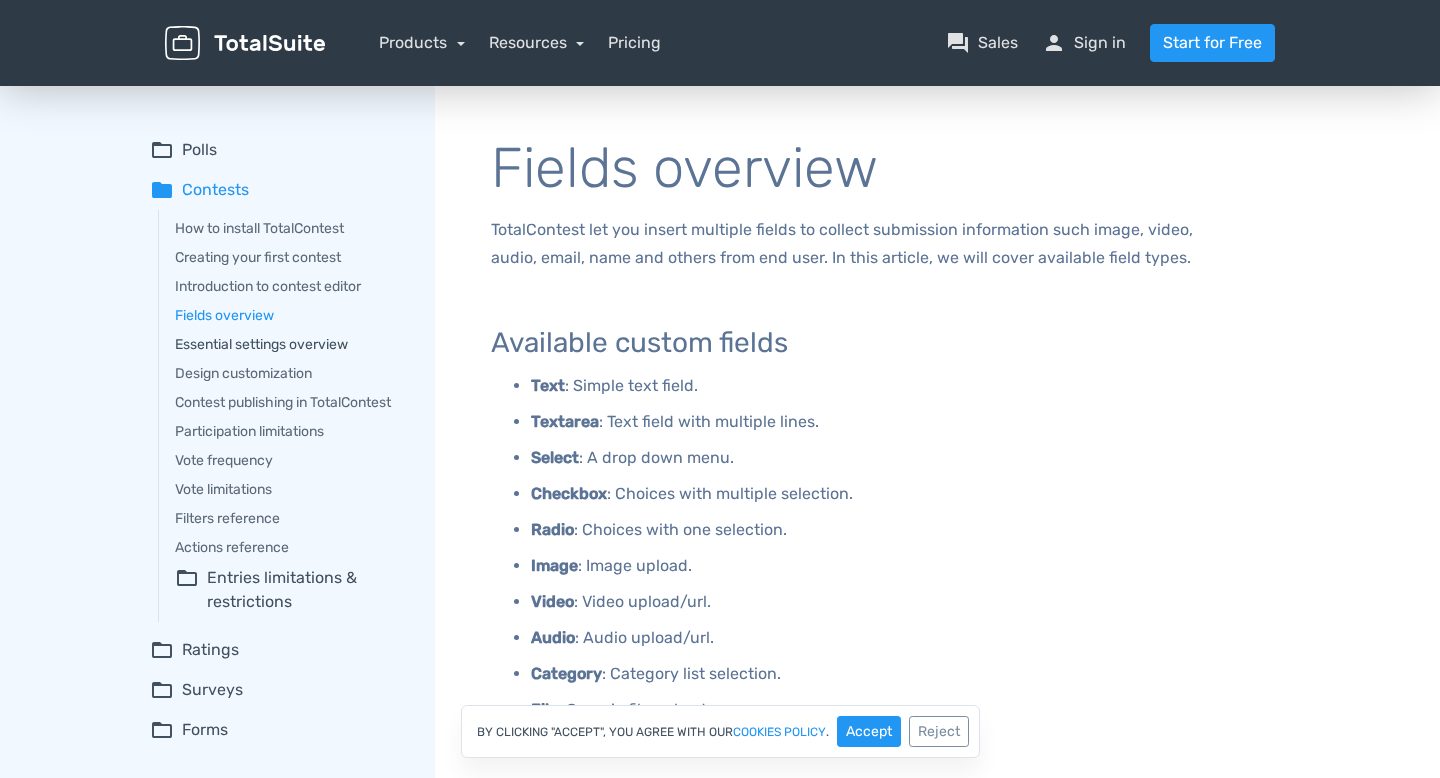 click on "Essential settings overview" at bounding box center (291, 344) 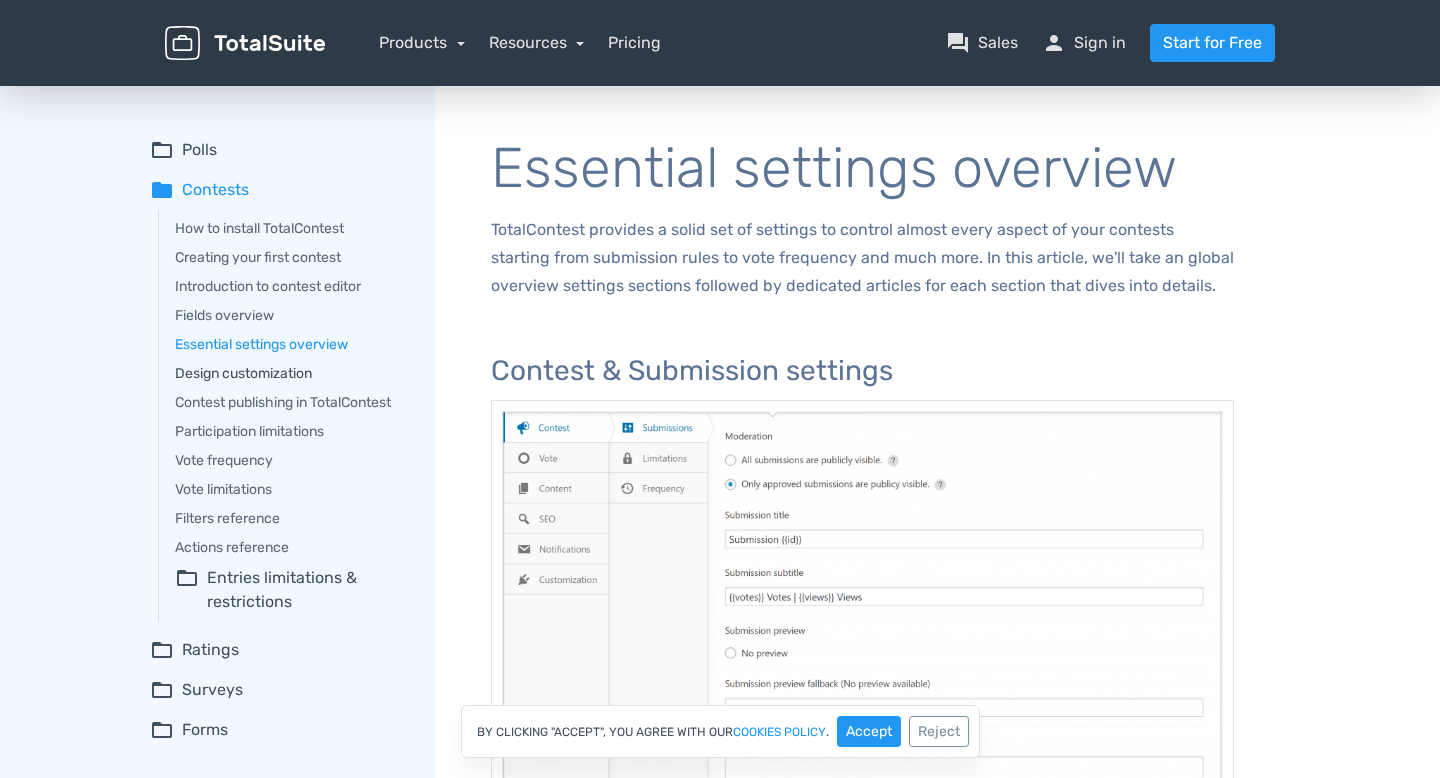 click on "Design customization" at bounding box center [291, 373] 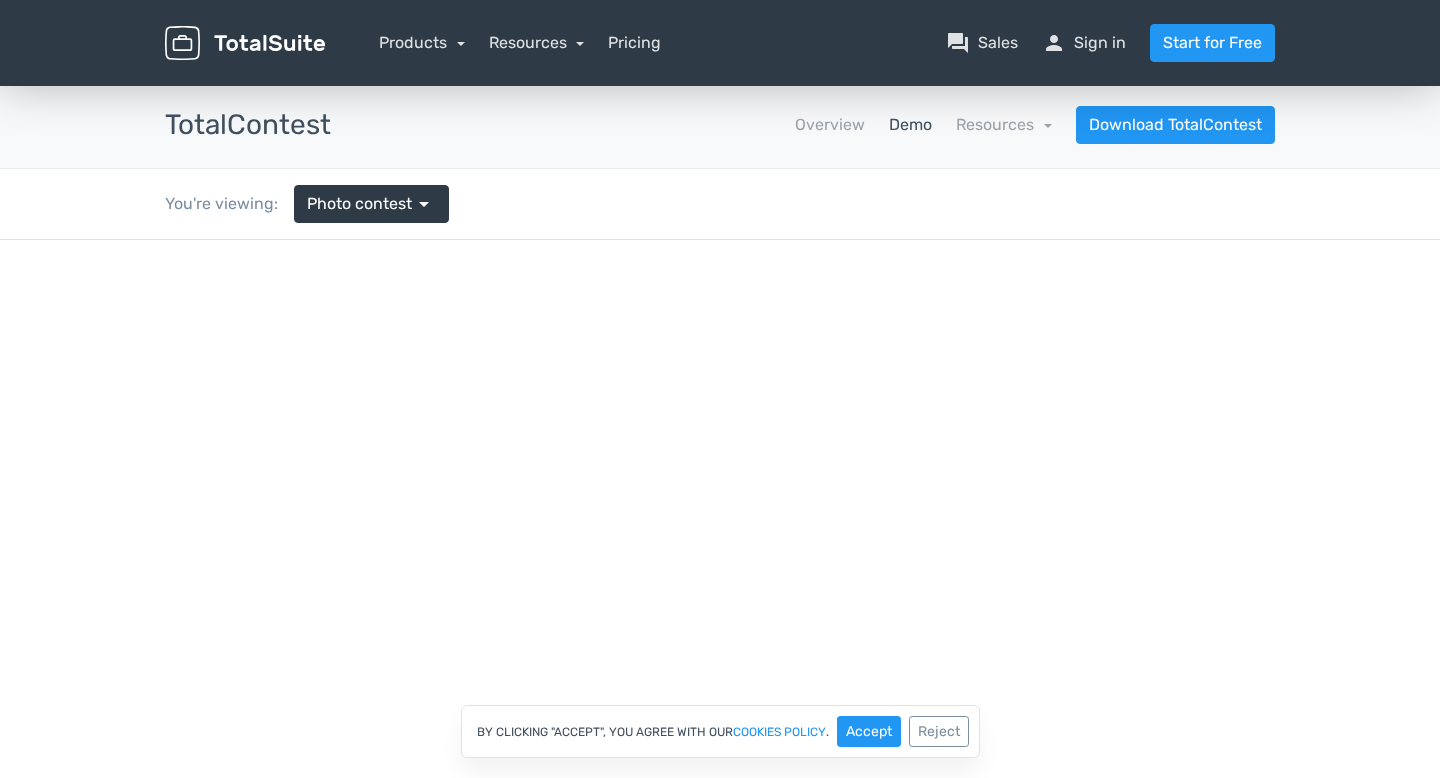 scroll, scrollTop: 0, scrollLeft: 0, axis: both 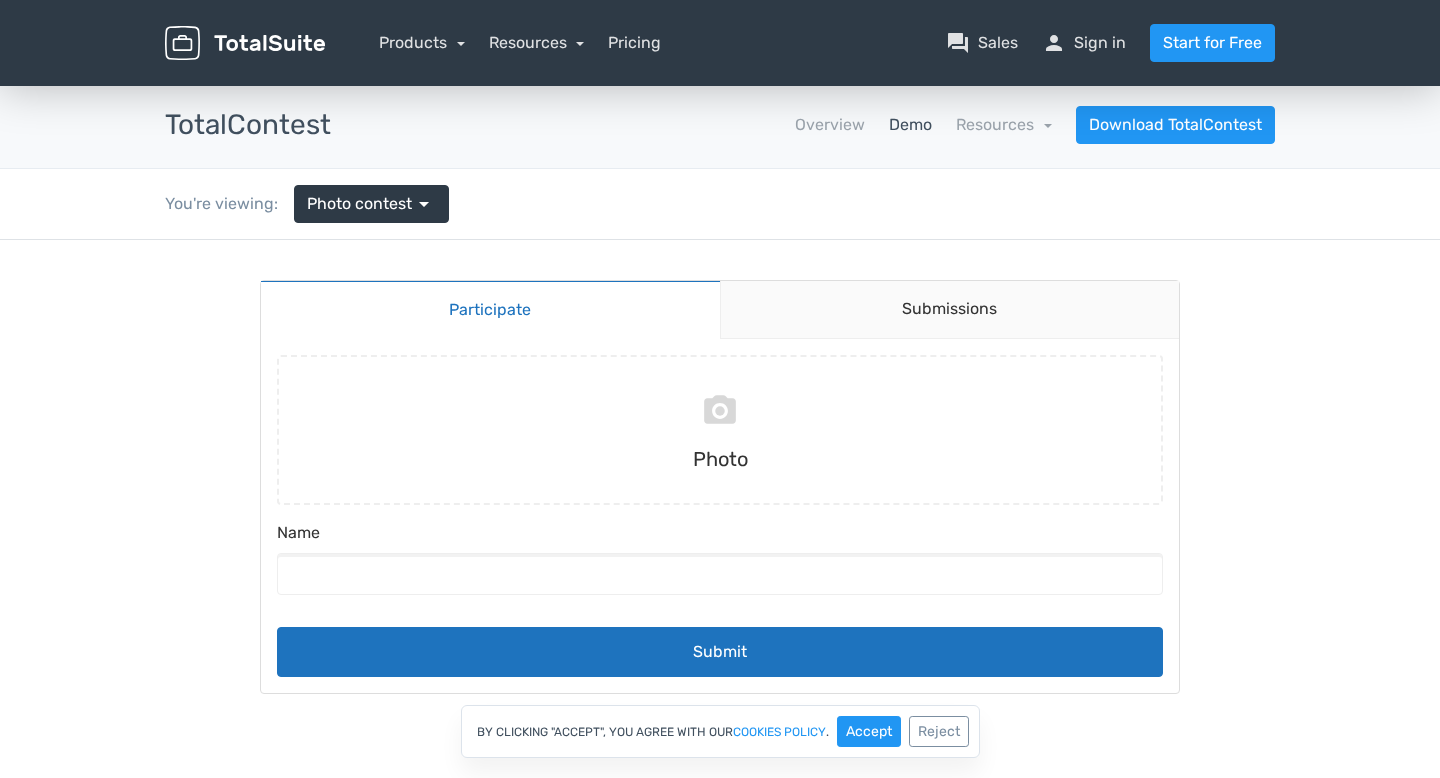 click on "Demo" at bounding box center [910, 125] 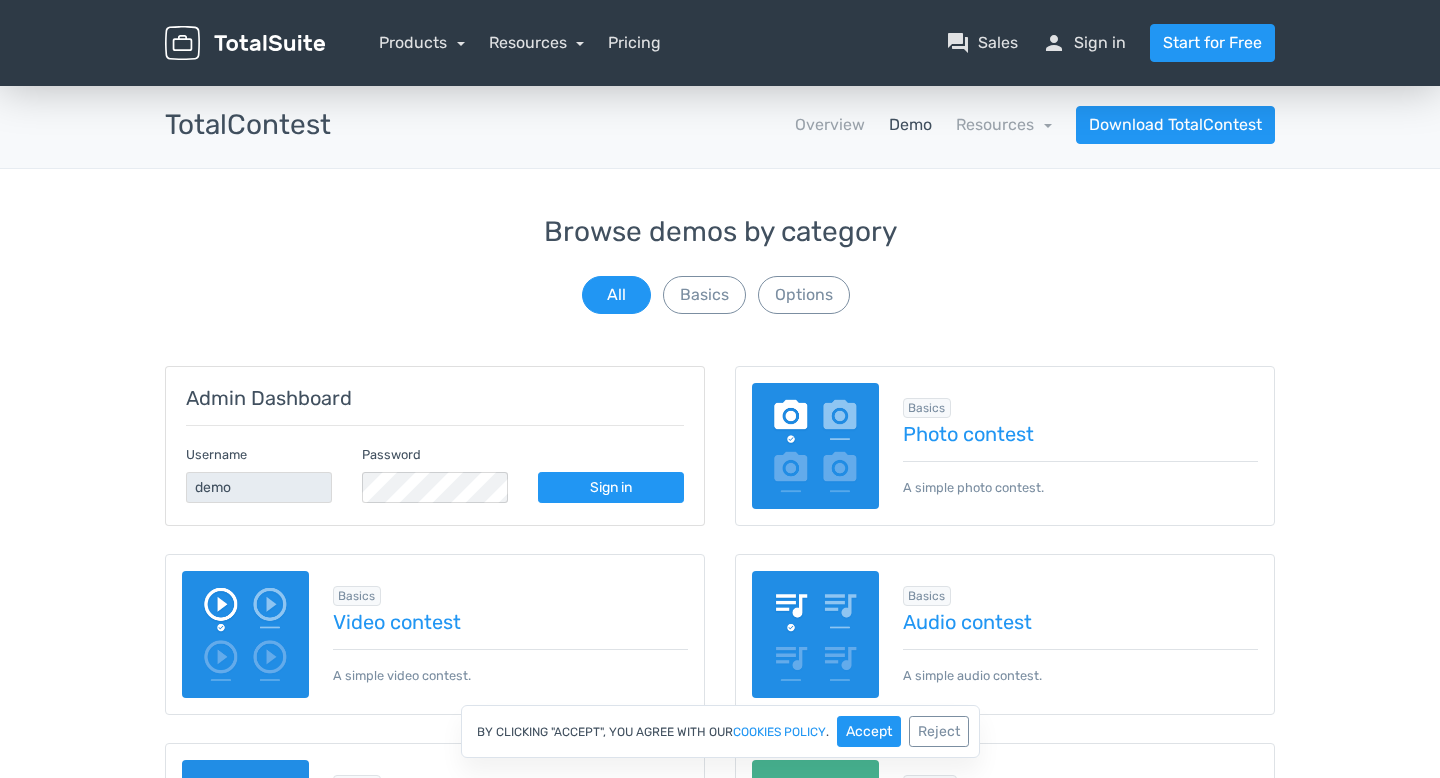 scroll, scrollTop: 0, scrollLeft: 0, axis: both 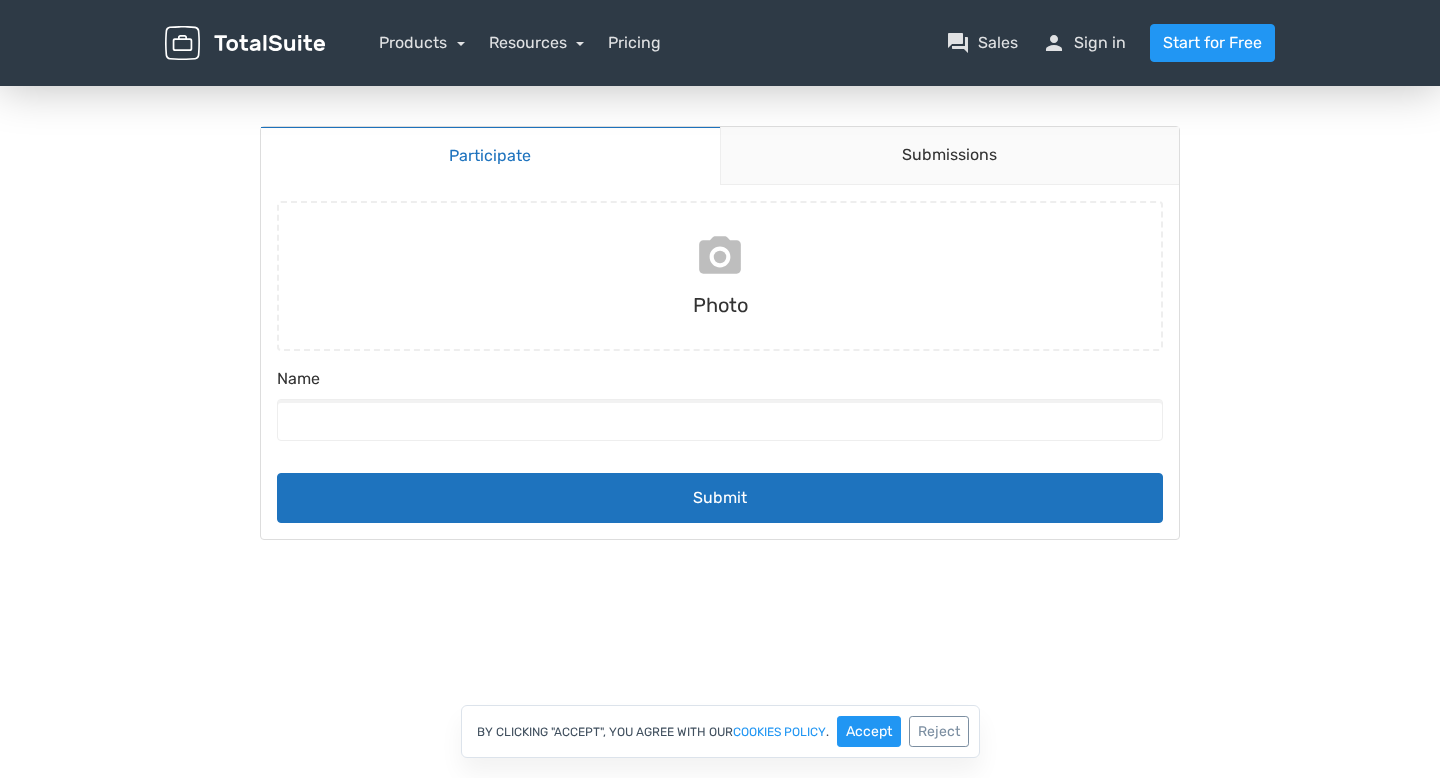 click at bounding box center [720, 276] 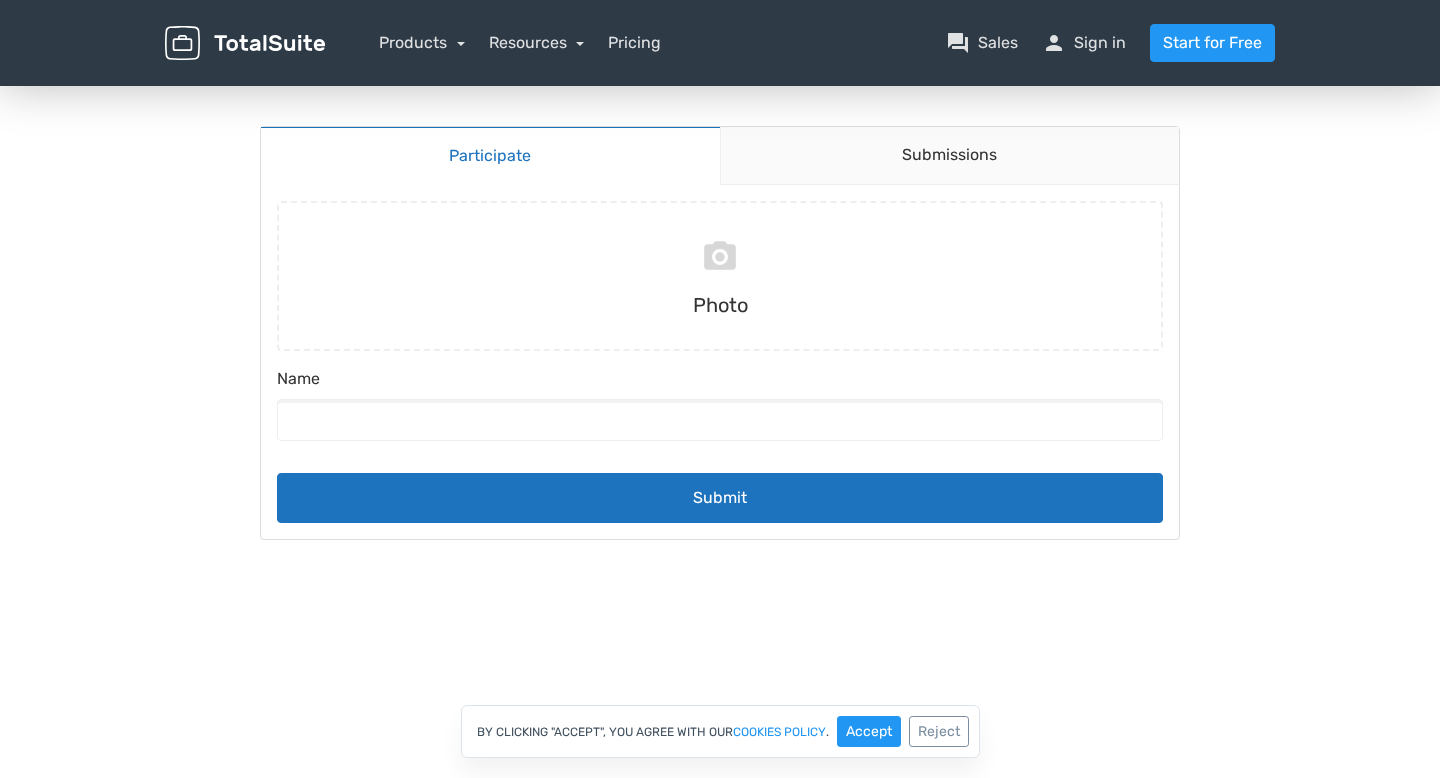 type on "C:\fakepath\pola_4.jpg" 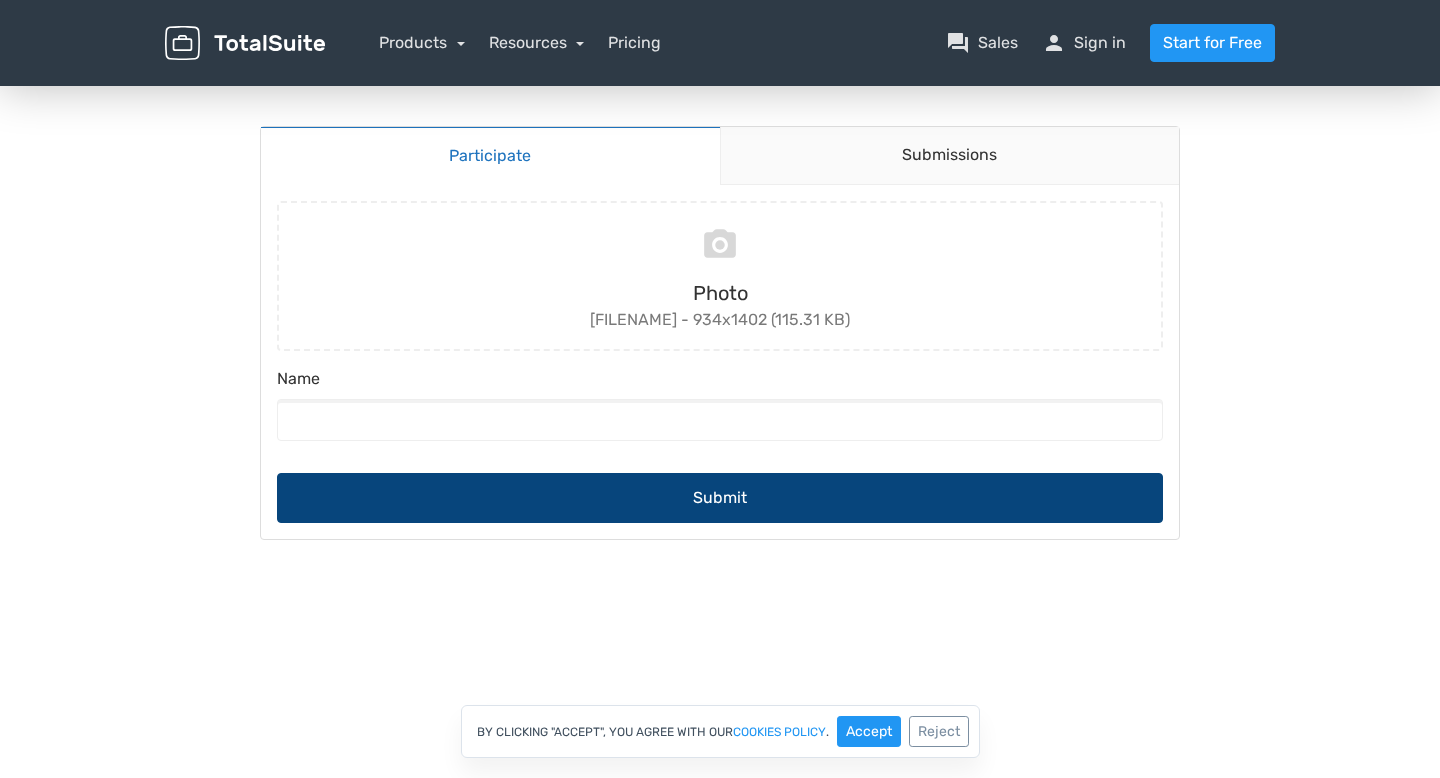 click on "Submit" at bounding box center (720, 498) 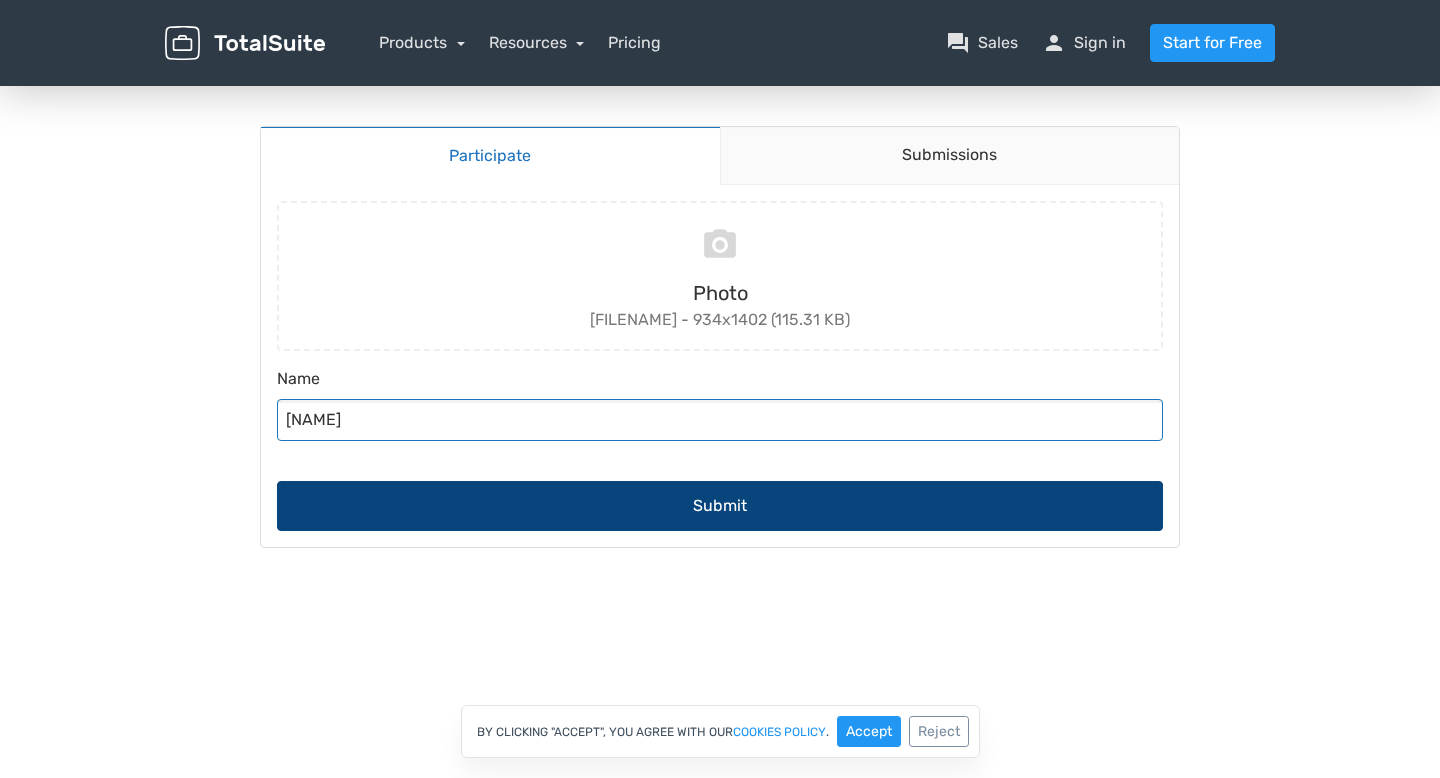 type on "huy" 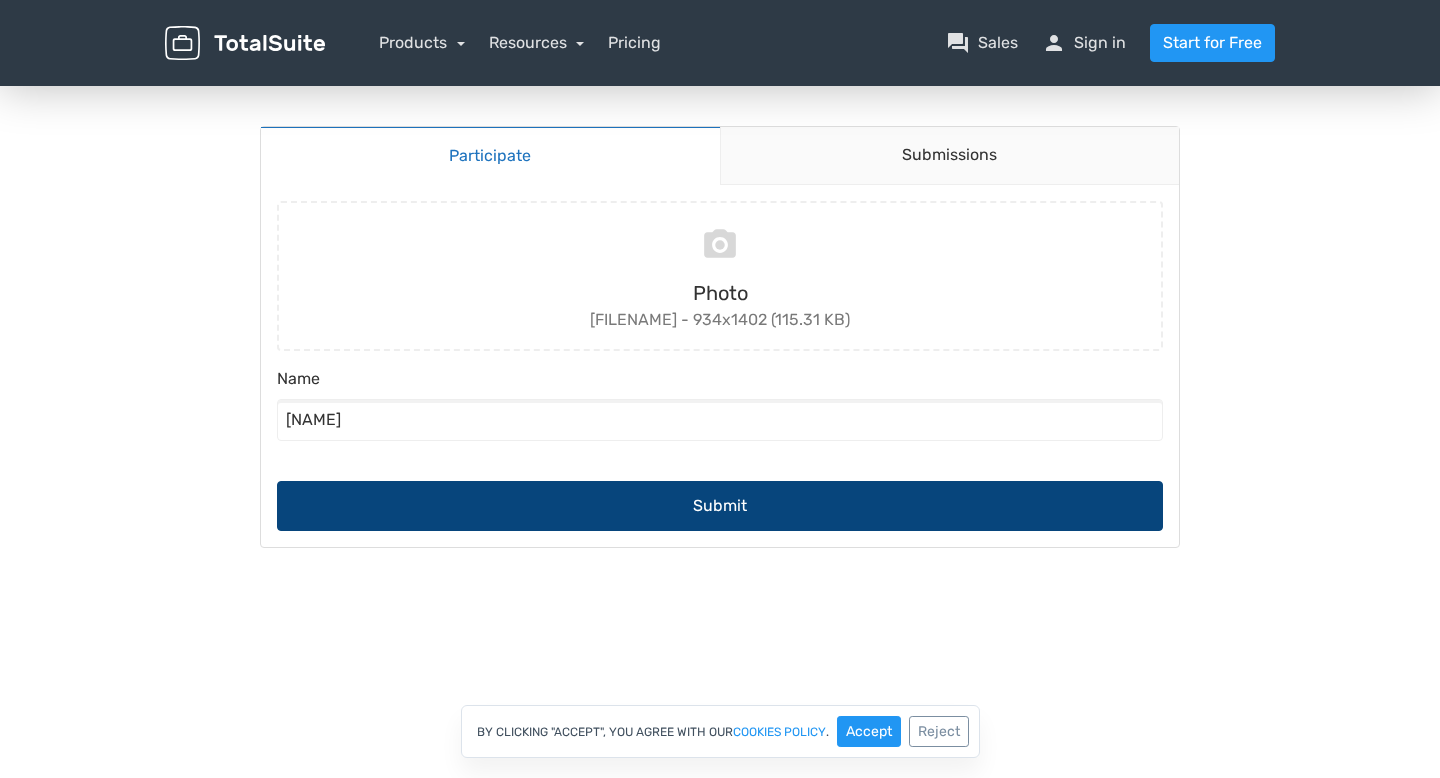 click on "Submit" at bounding box center [720, 506] 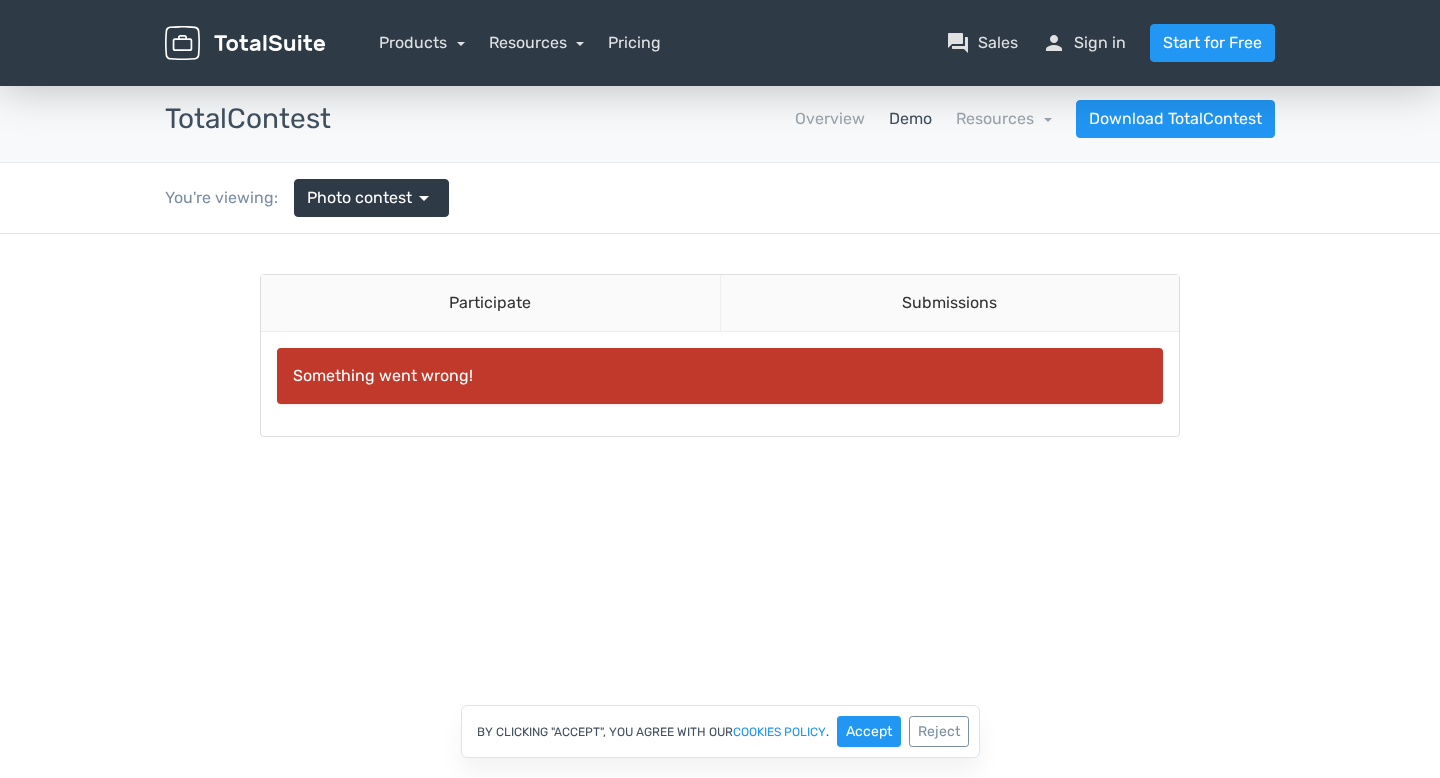 scroll, scrollTop: 0, scrollLeft: 0, axis: both 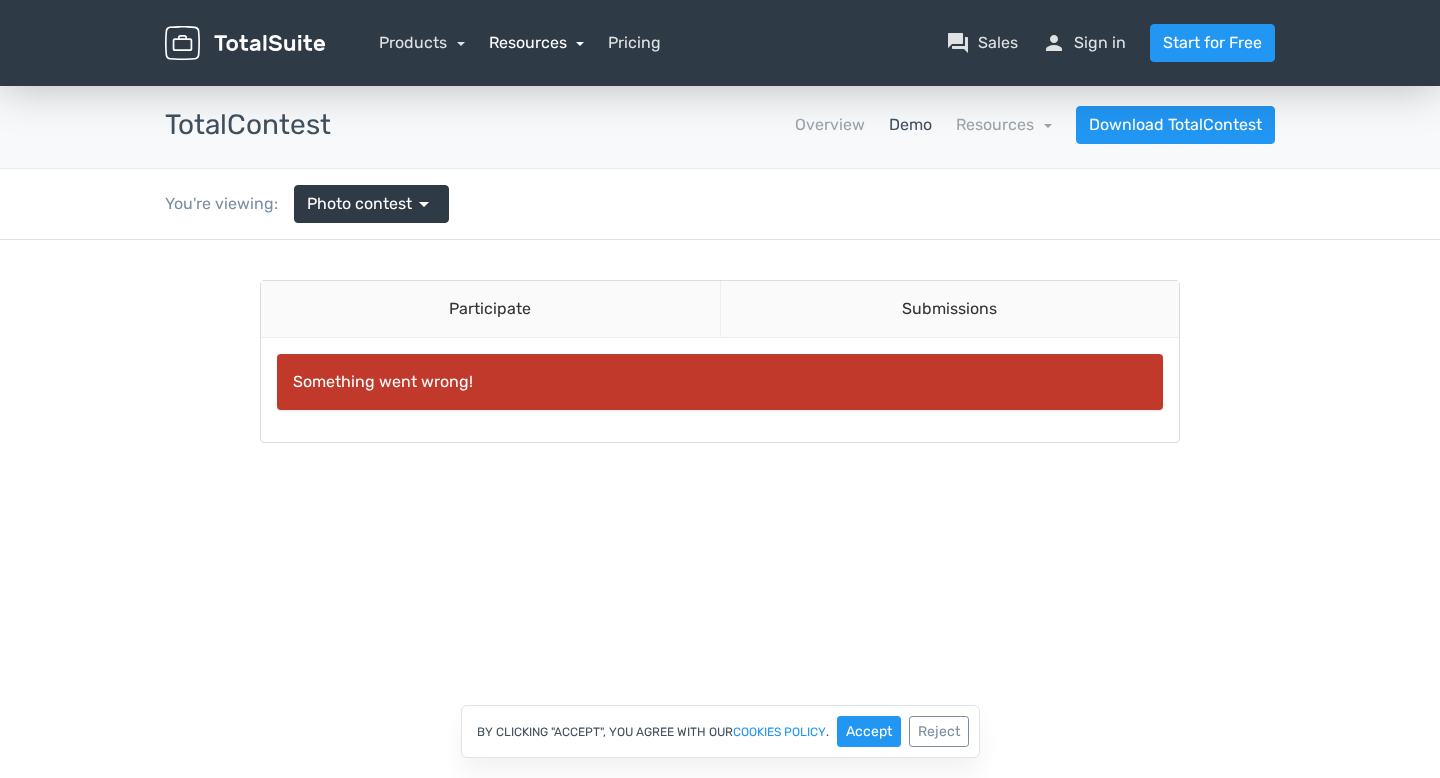 click on "Resources" at bounding box center (537, 42) 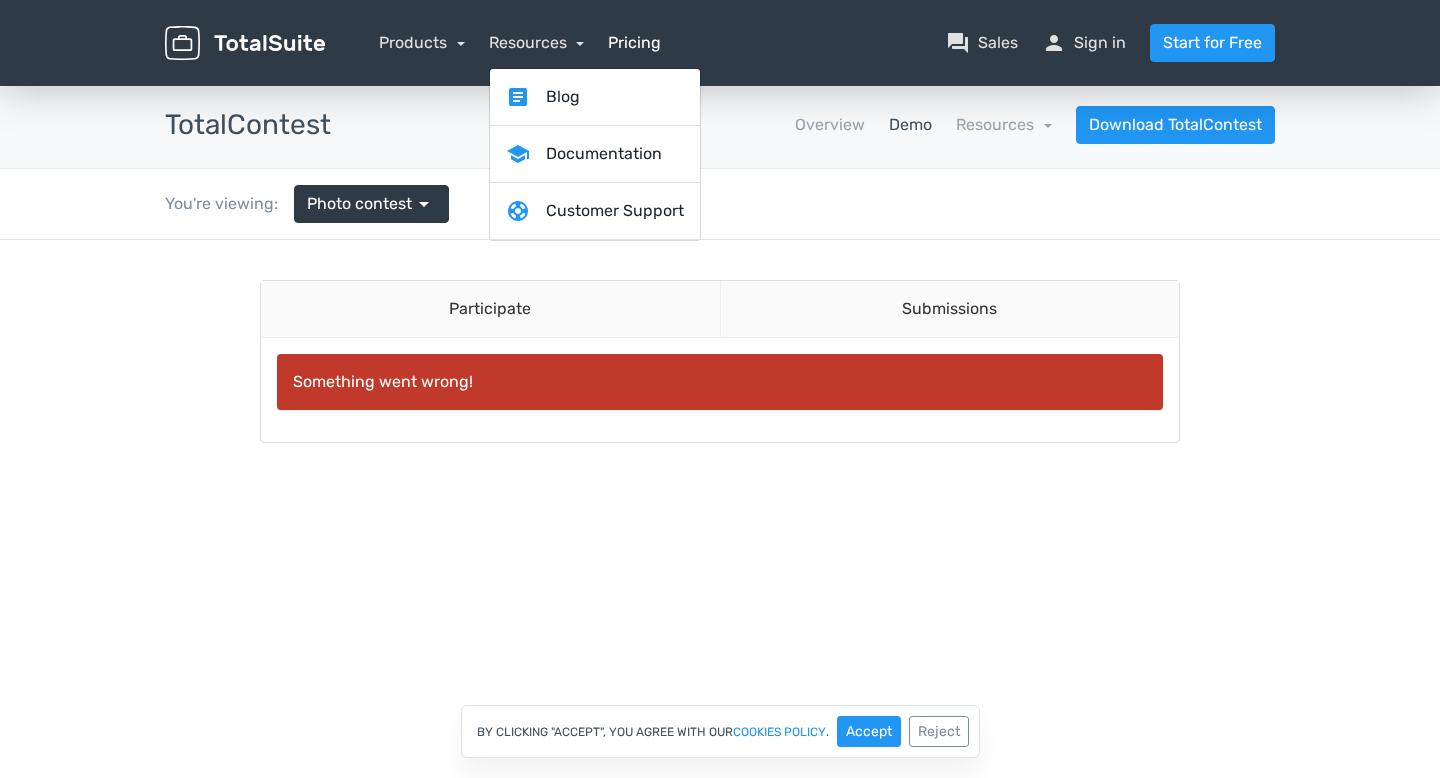 click on "Pricing" at bounding box center (634, 43) 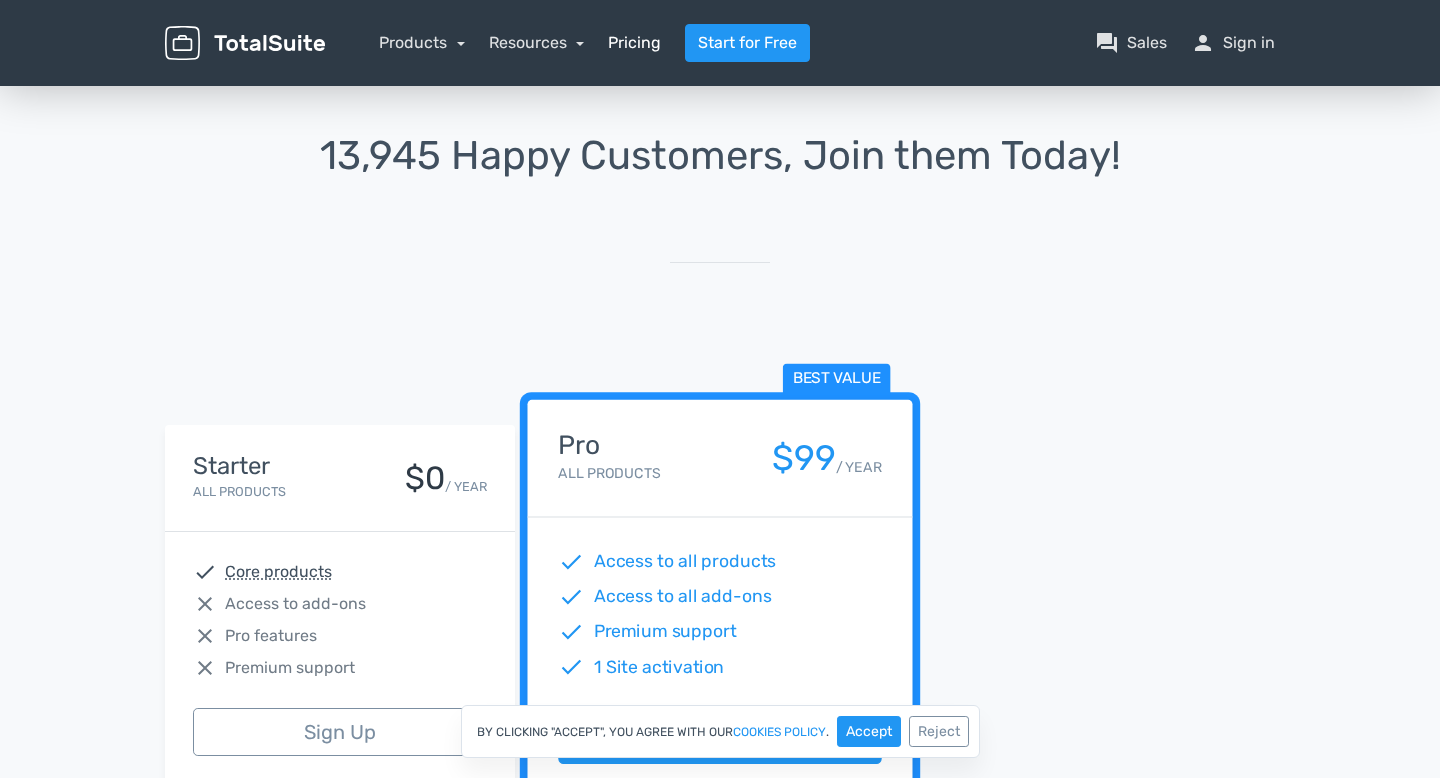 scroll, scrollTop: 0, scrollLeft: 0, axis: both 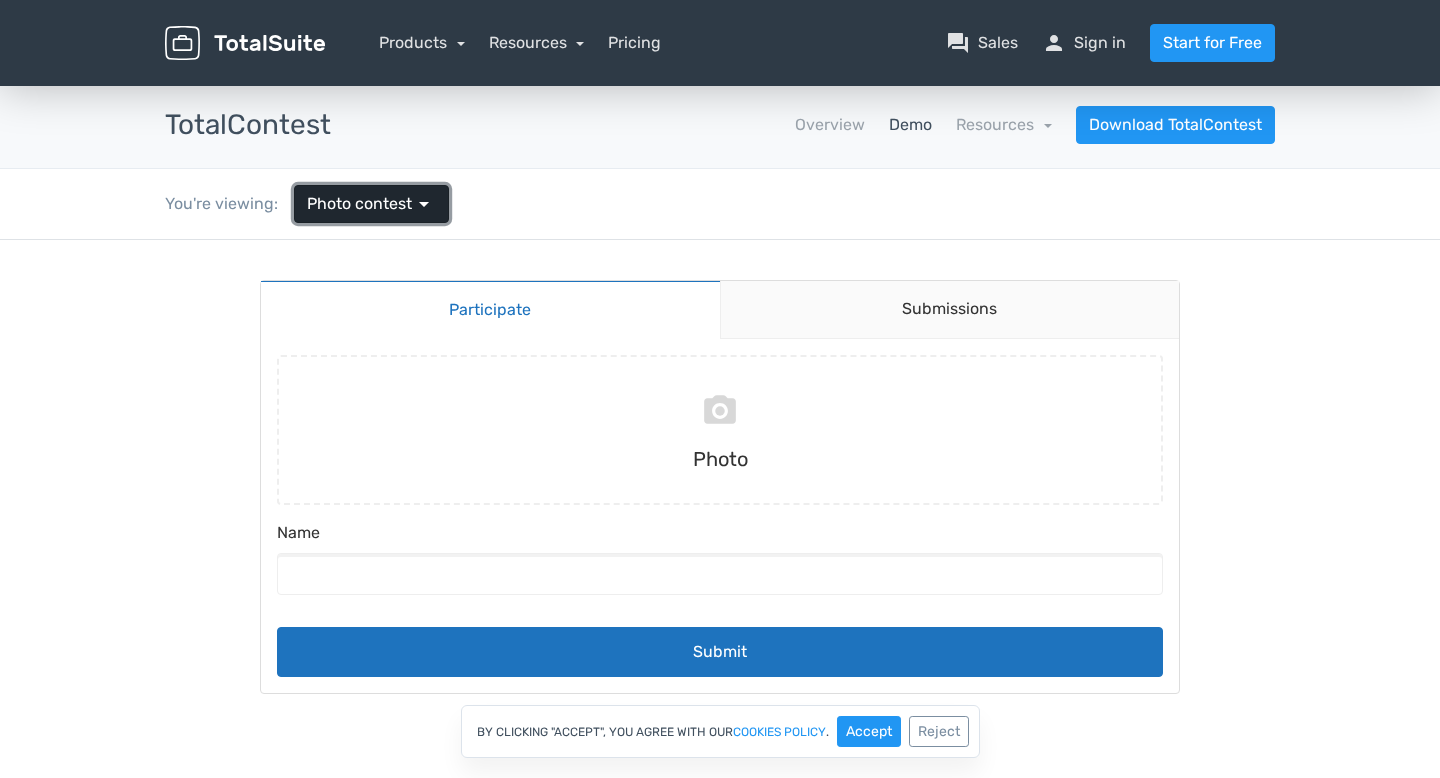 click on "arrow_drop_down" at bounding box center [424, 204] 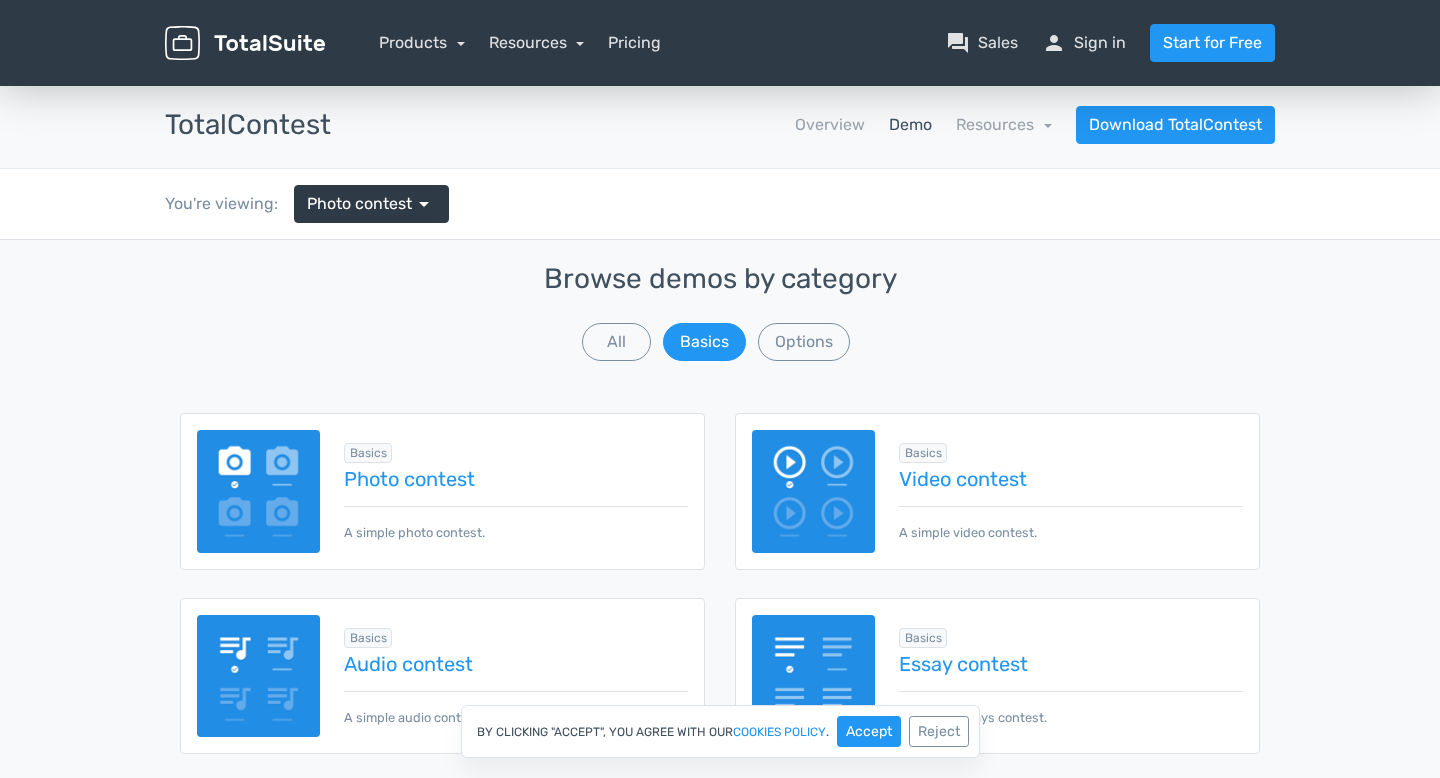click on "Demo" at bounding box center (910, 125) 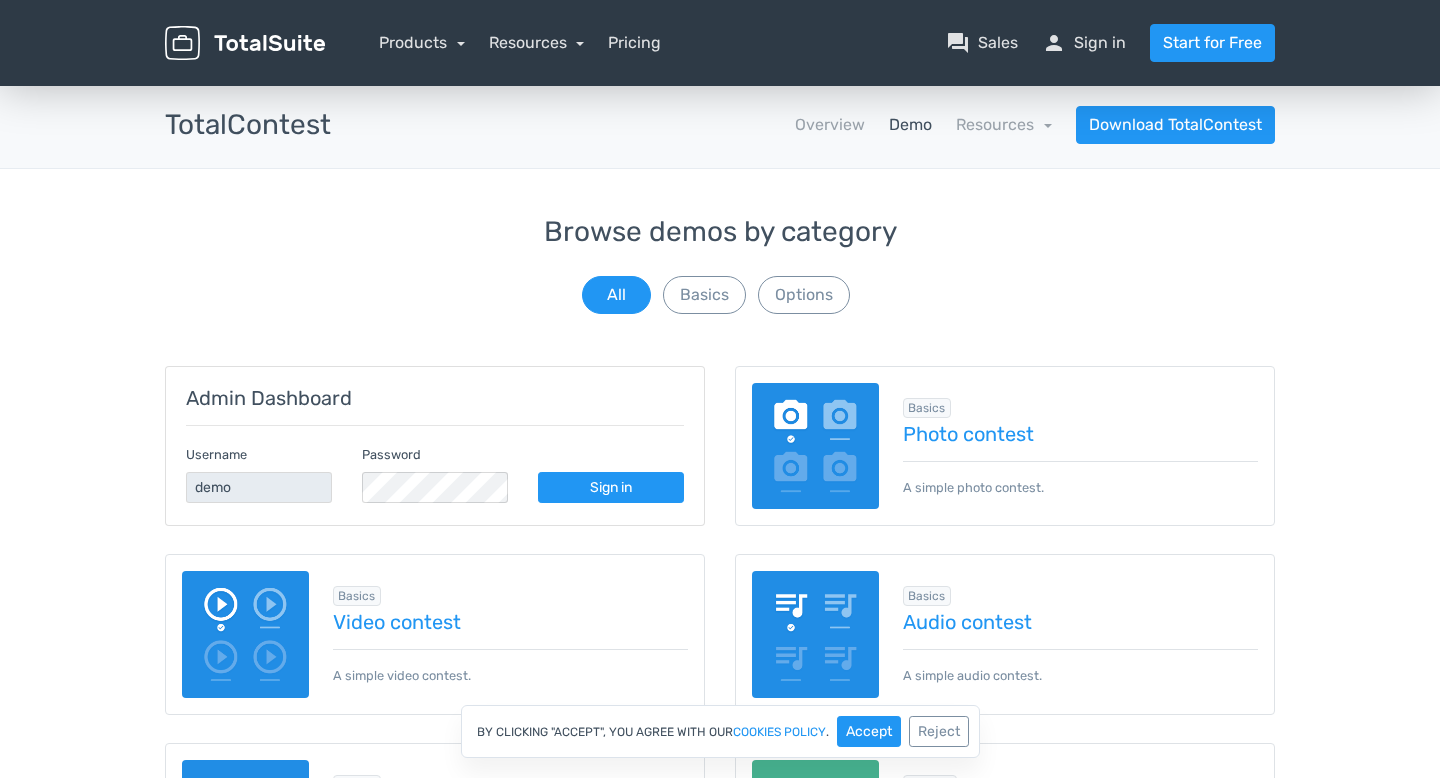 scroll, scrollTop: 0, scrollLeft: 0, axis: both 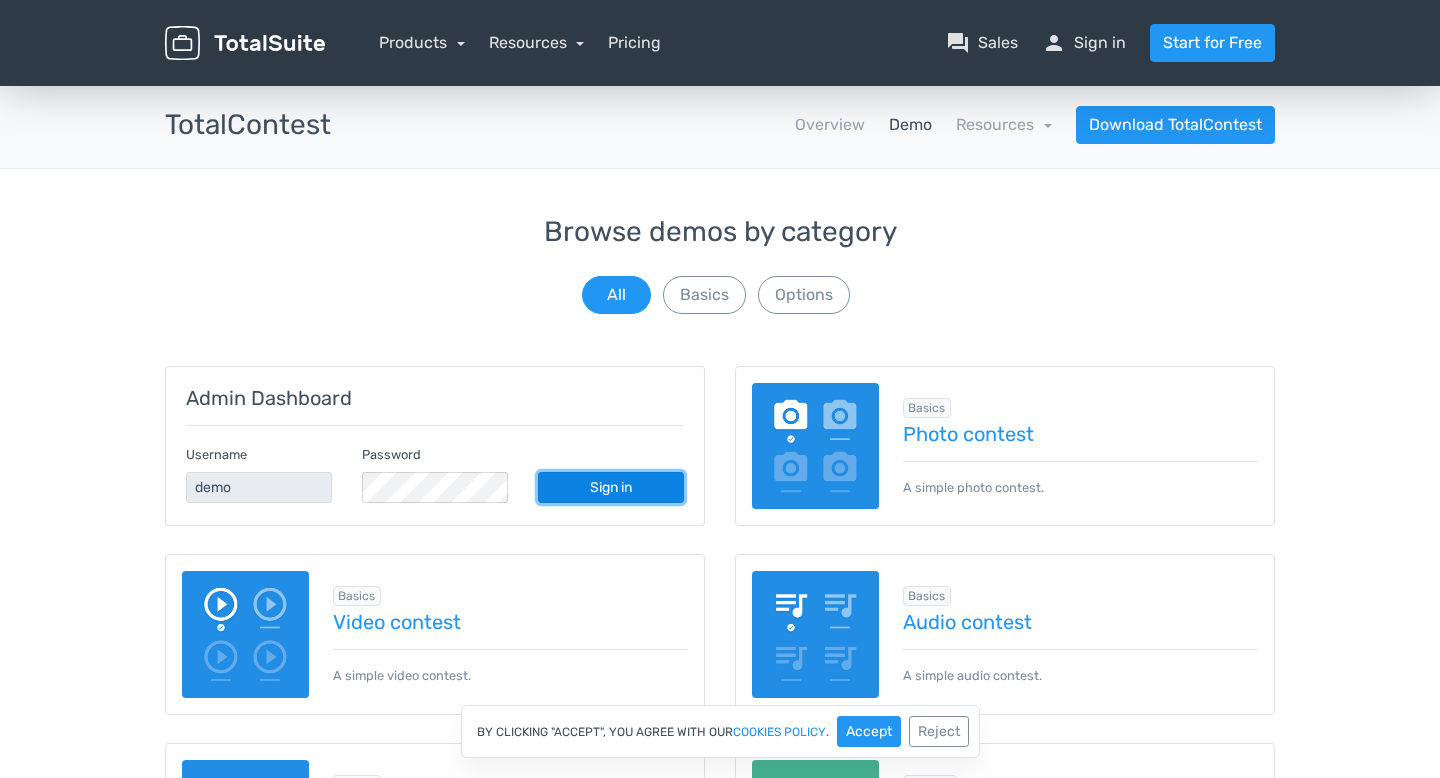 click on "Sign in" at bounding box center (611, 487) 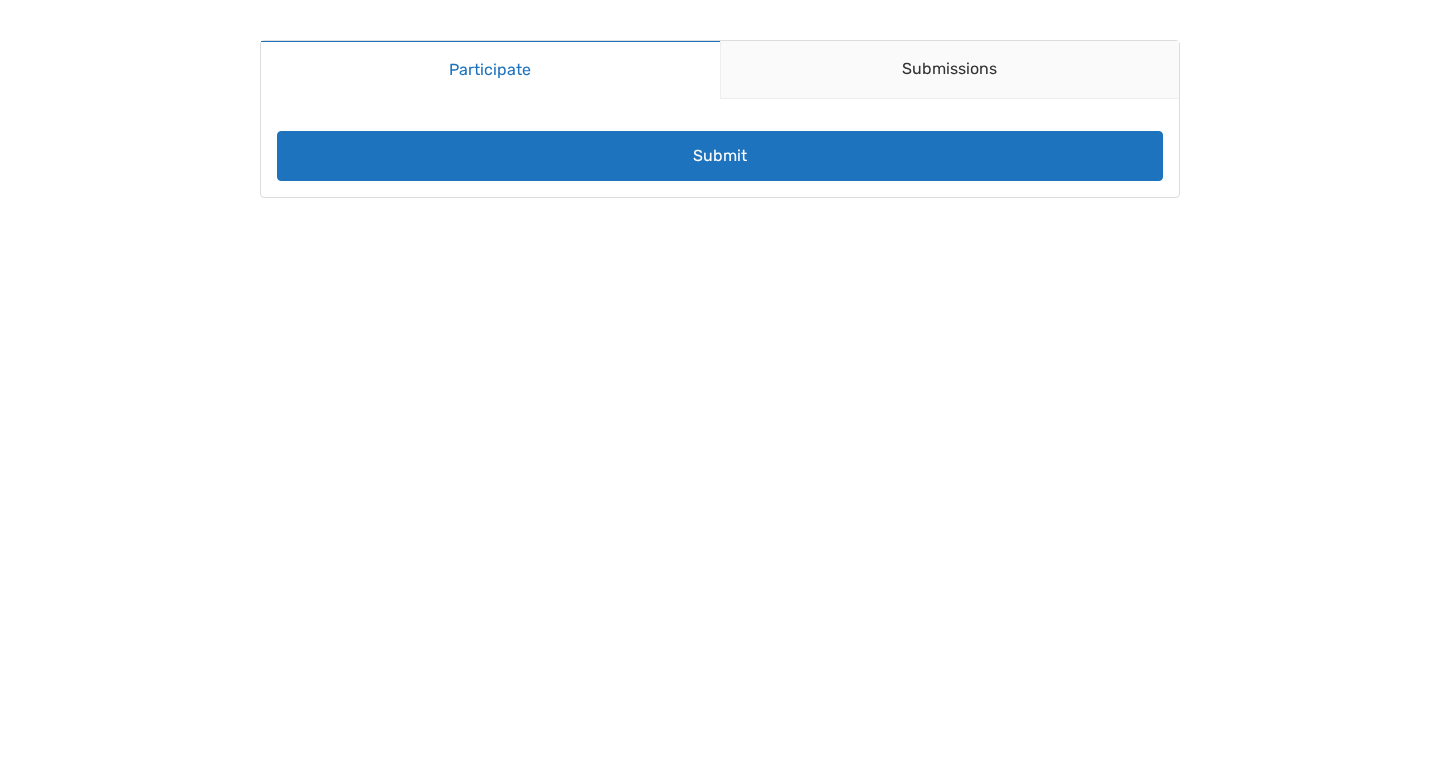 scroll, scrollTop: 0, scrollLeft: 0, axis: both 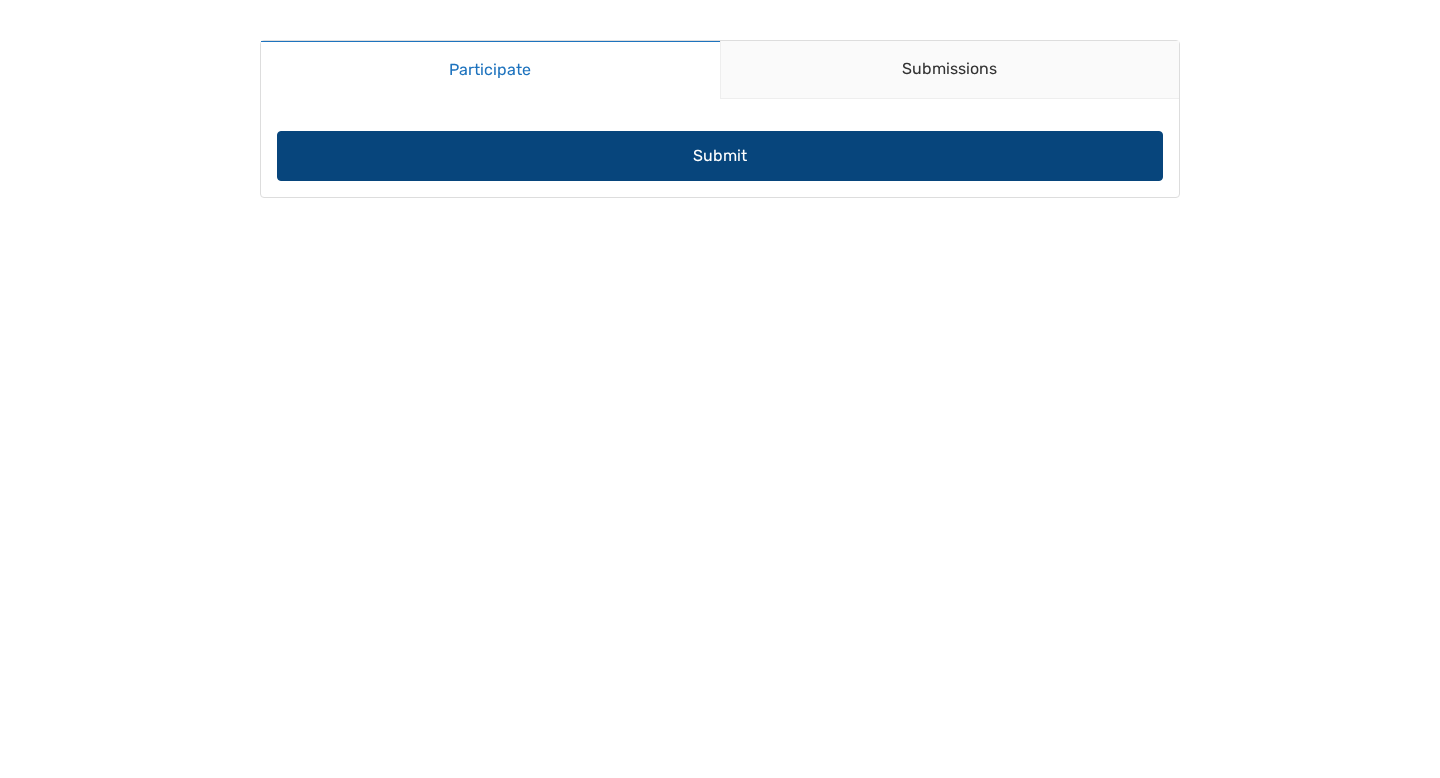 click on "Submit" at bounding box center [720, 156] 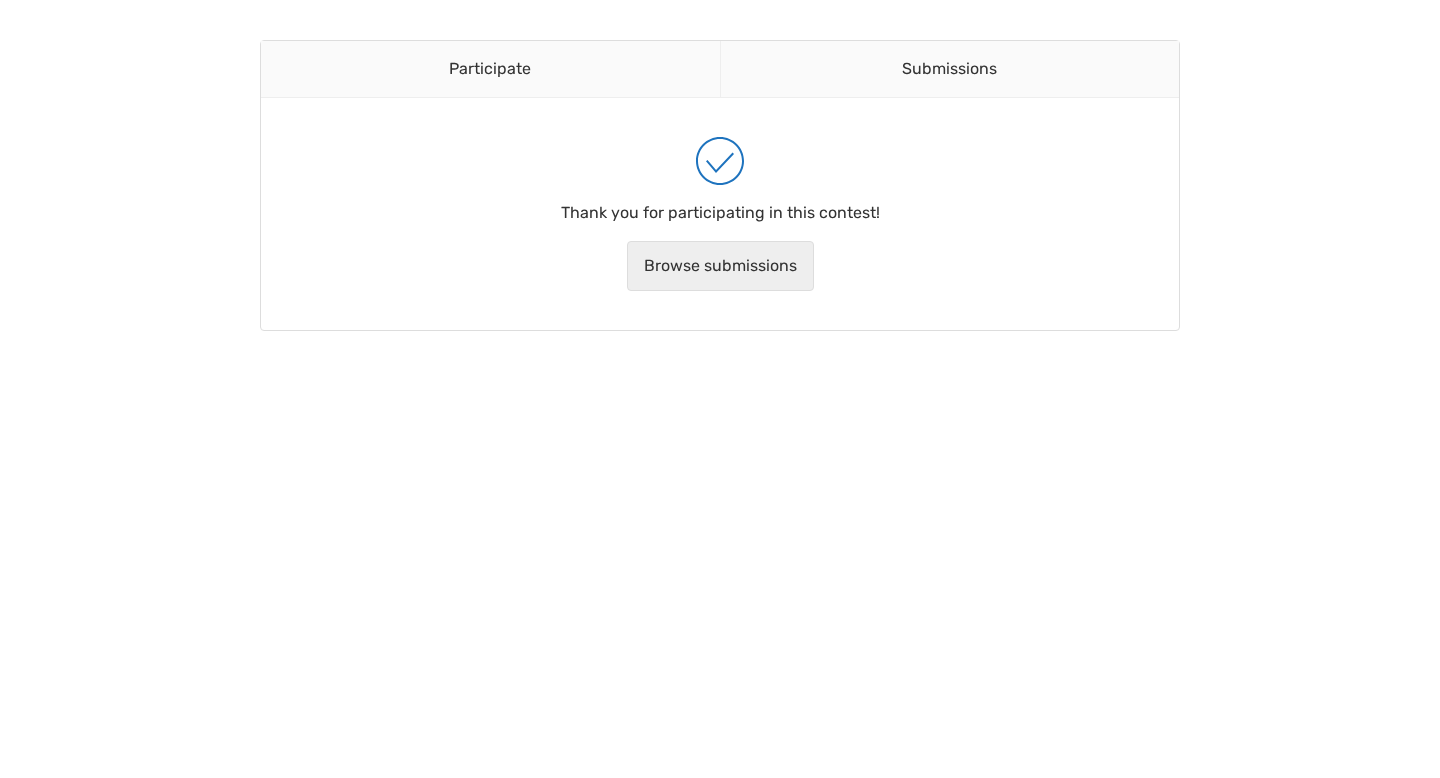 click on "Browse submissions" at bounding box center [720, 266] 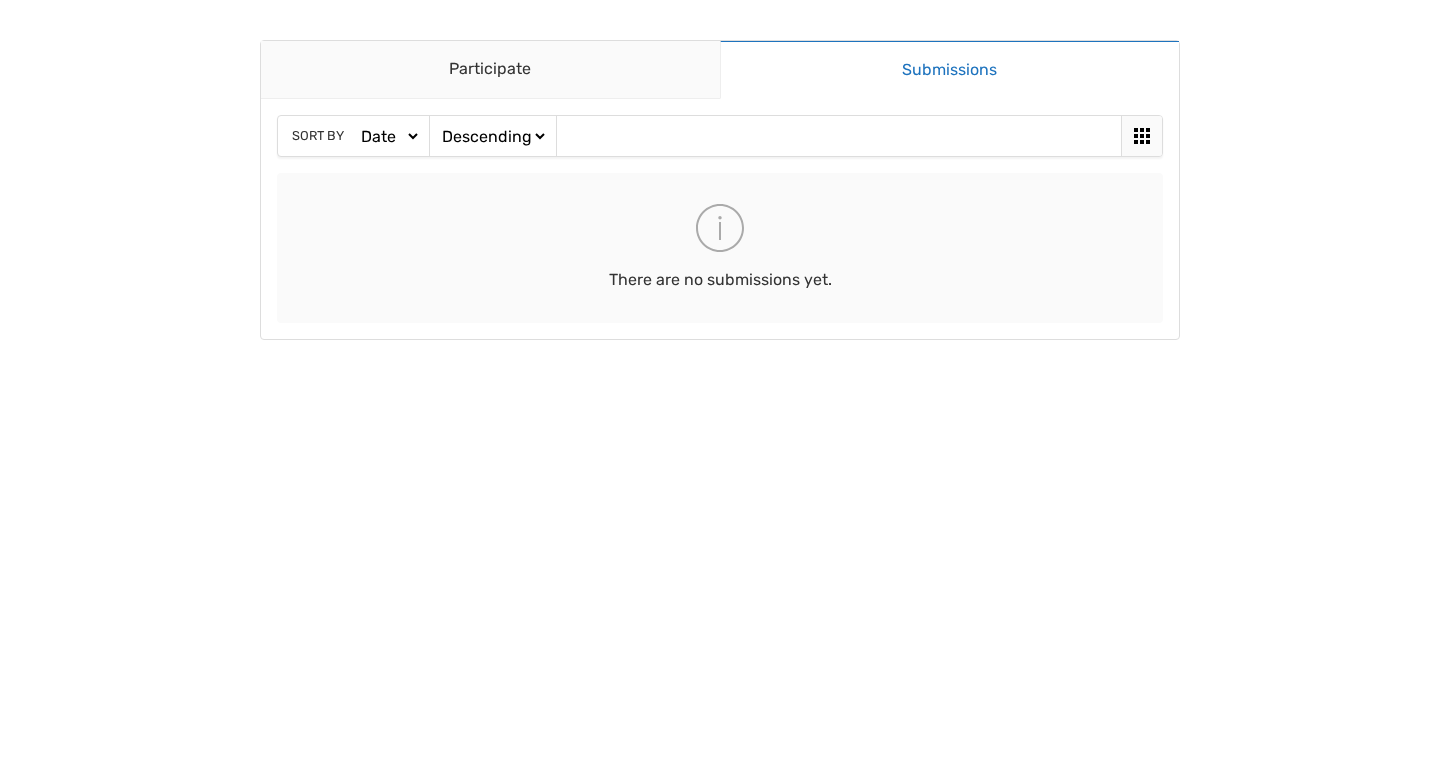 scroll, scrollTop: 0, scrollLeft: 0, axis: both 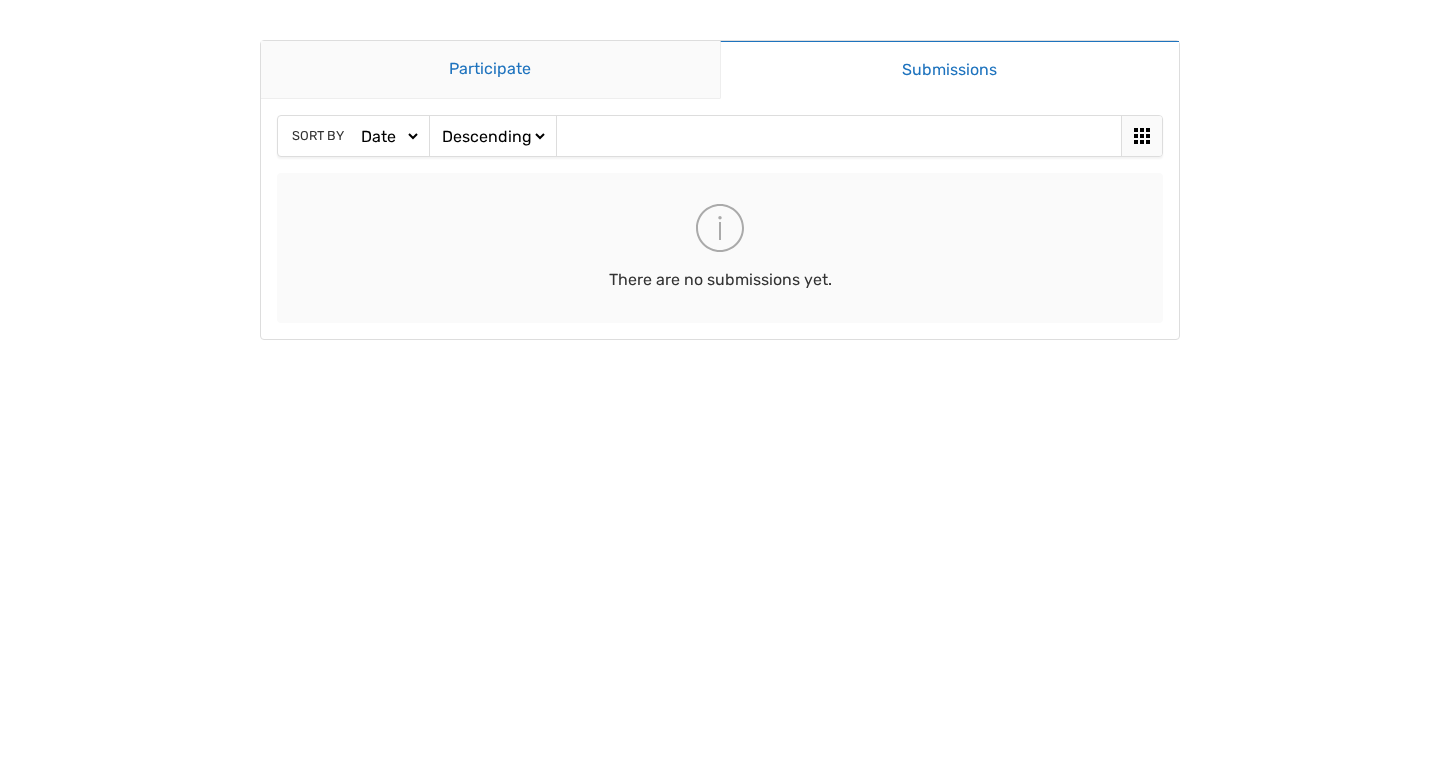 click on "Participate" at bounding box center (490, 70) 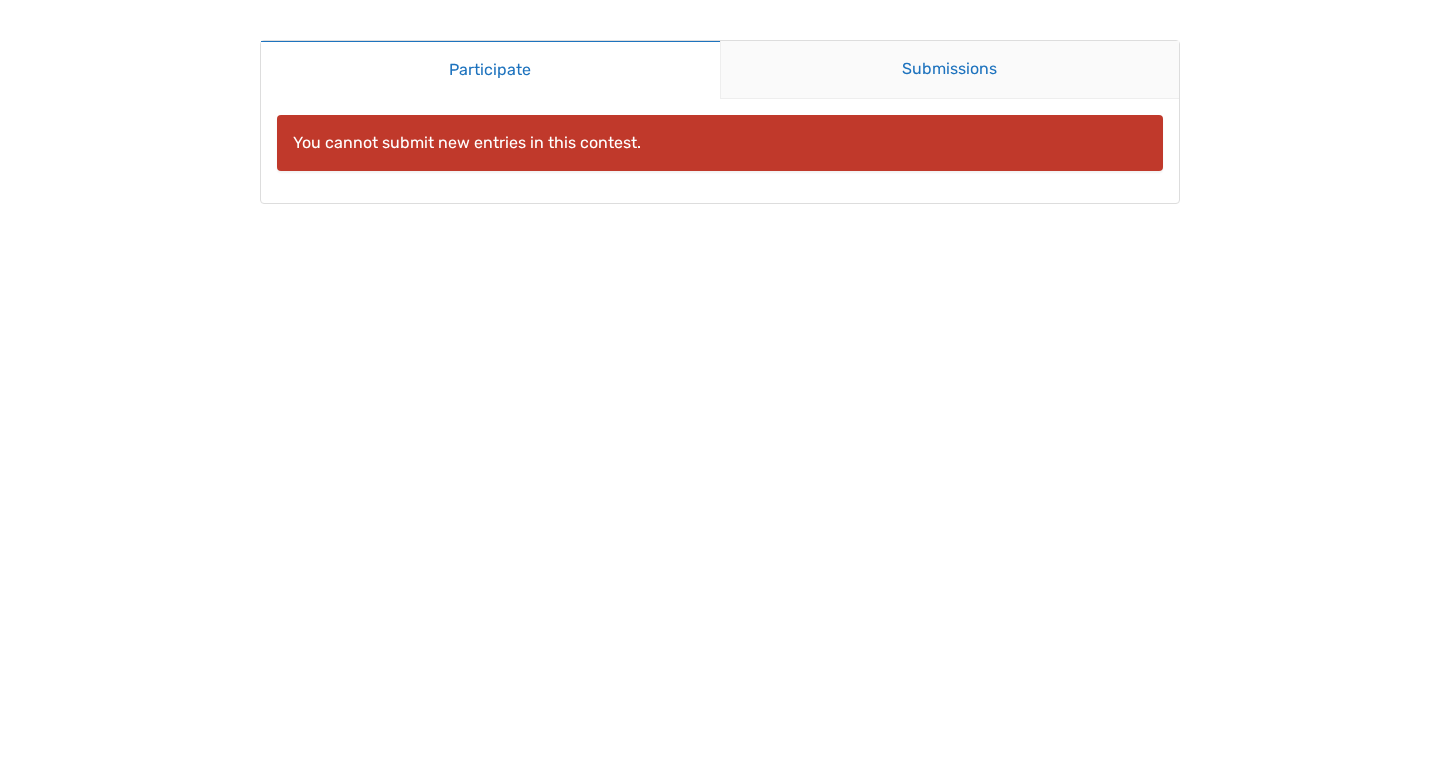 click on "Submissions" at bounding box center (950, 70) 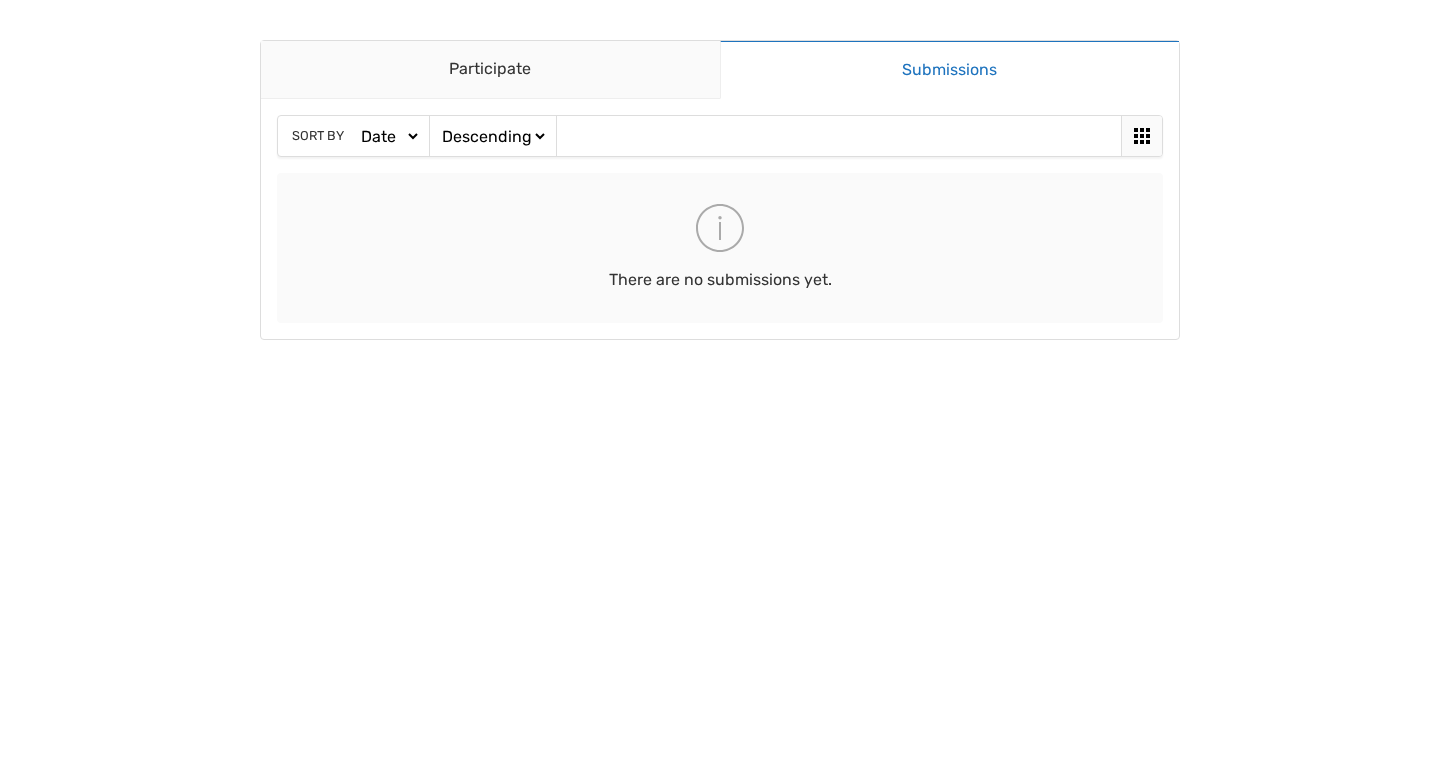 click 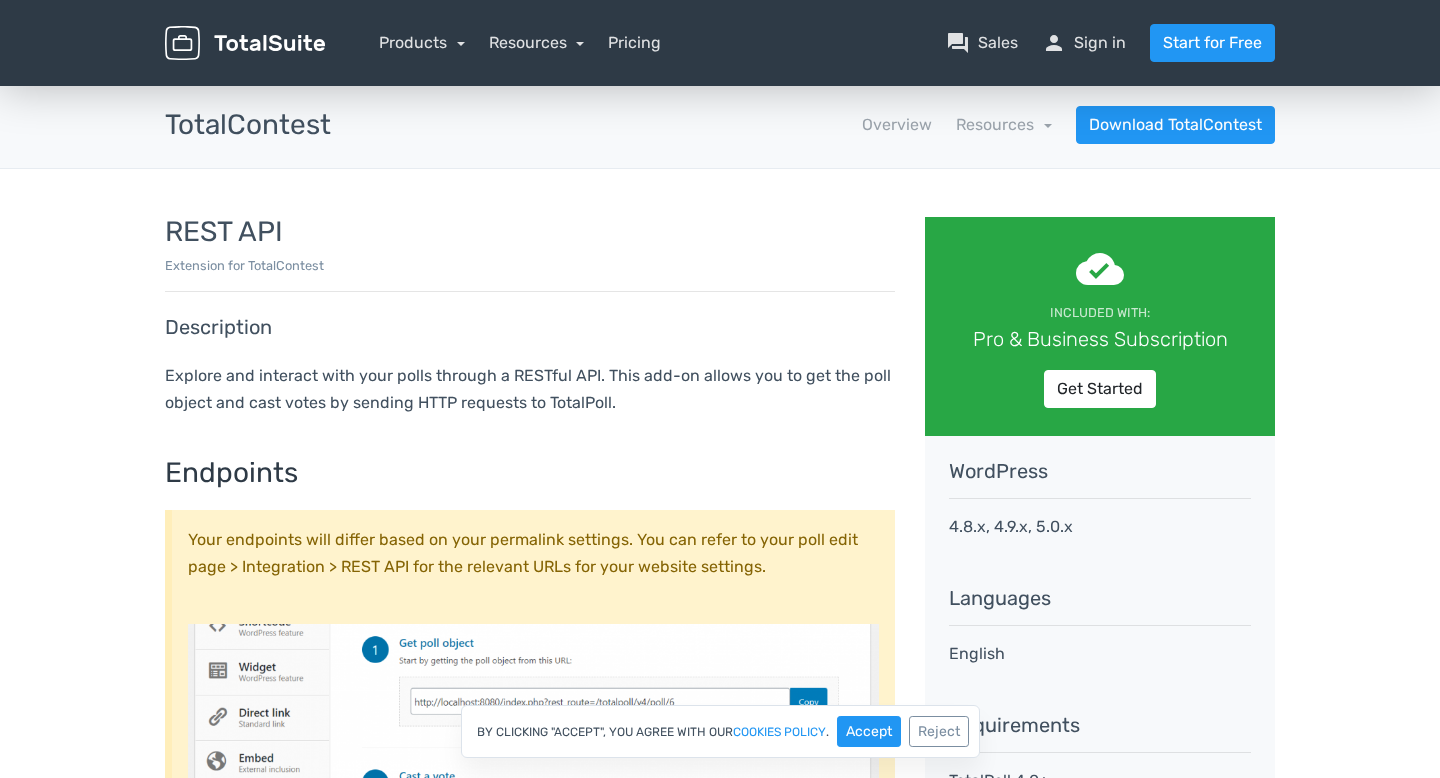 scroll, scrollTop: 0, scrollLeft: 0, axis: both 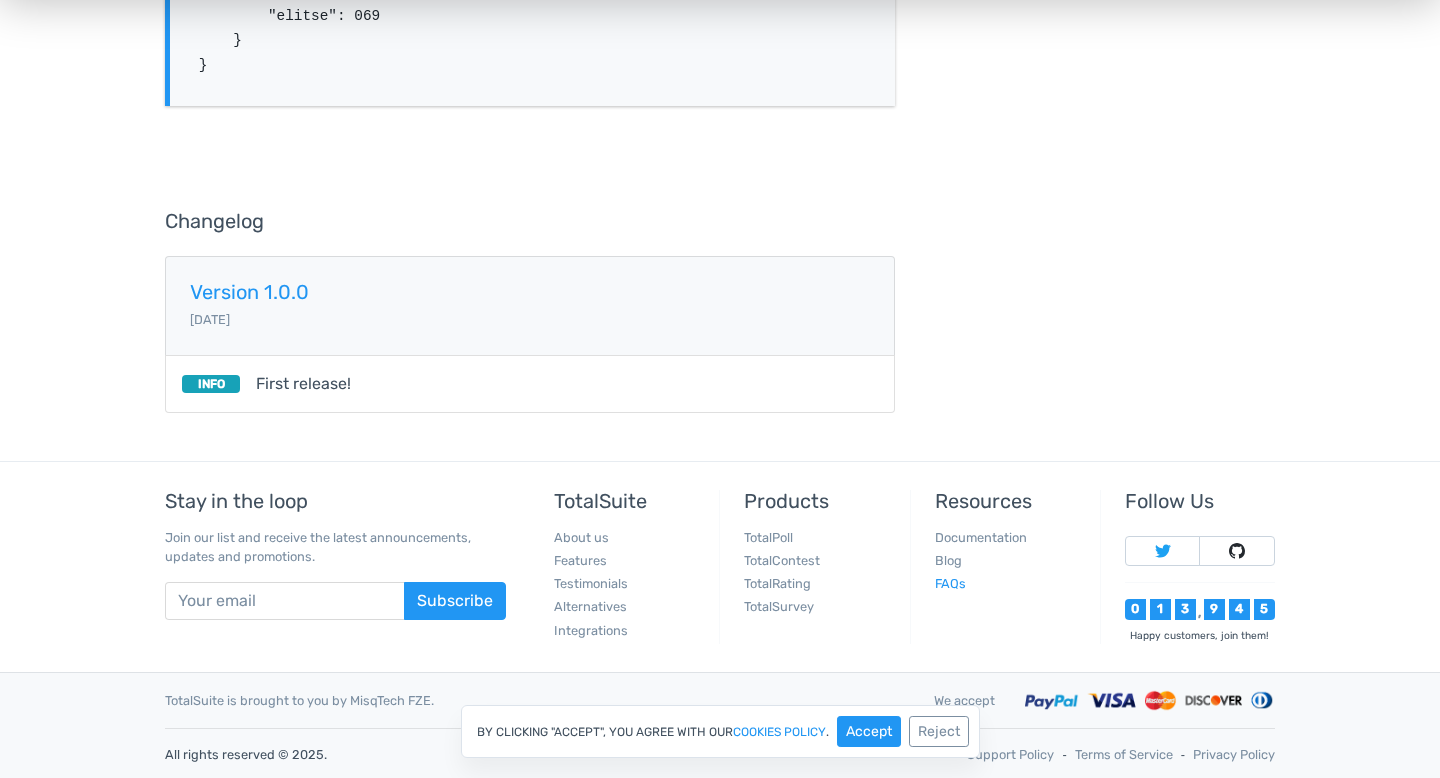 click on "FAQs" at bounding box center [950, 583] 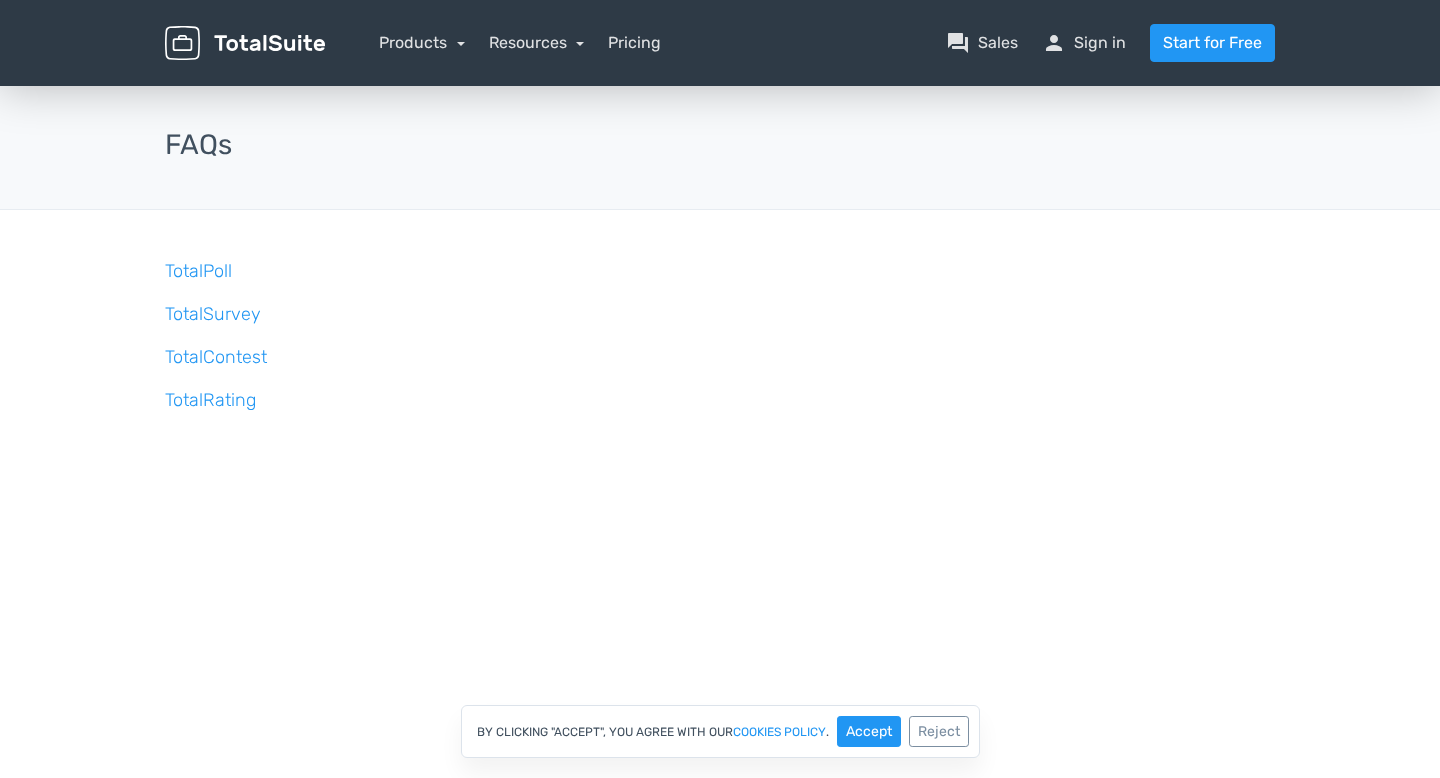 scroll, scrollTop: 0, scrollLeft: 0, axis: both 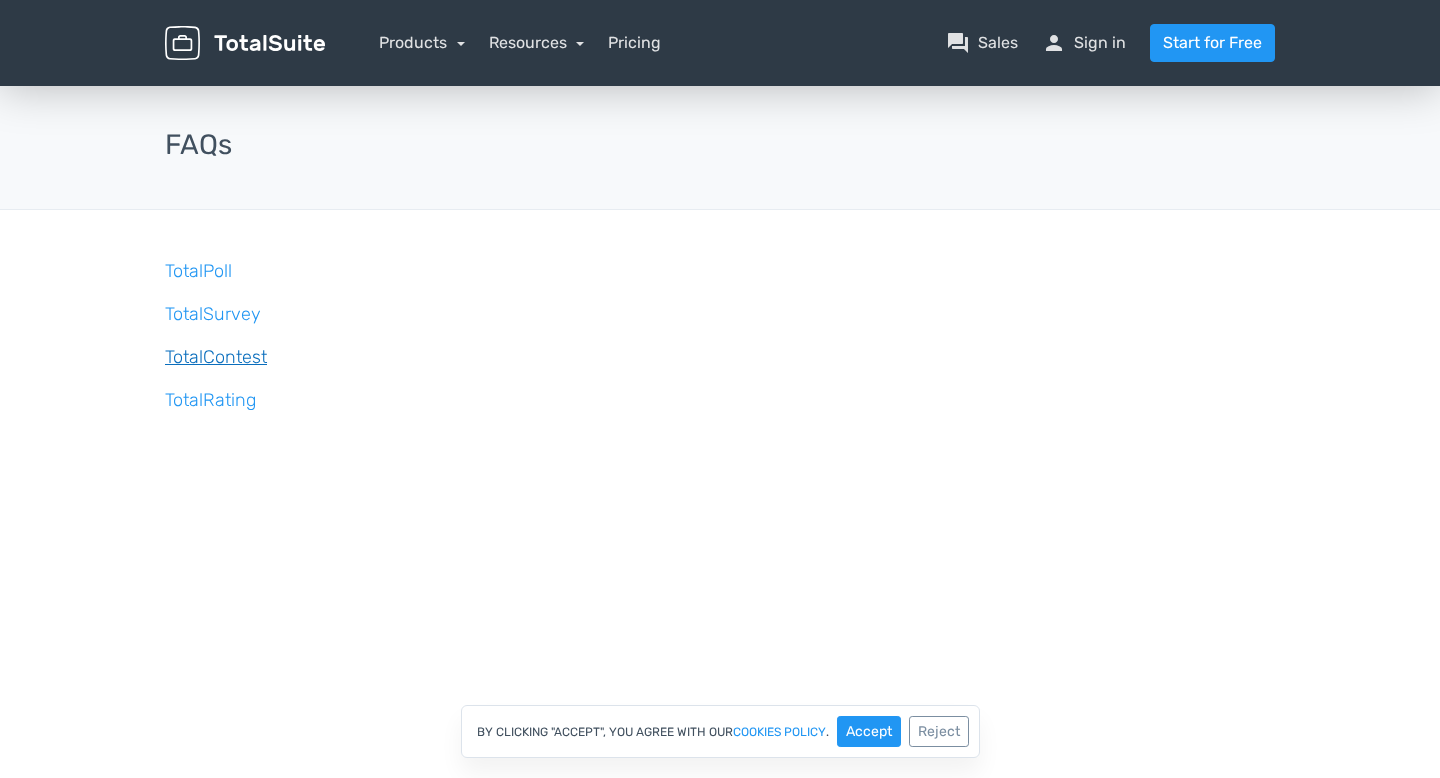 click on "TotalContest" at bounding box center [216, 357] 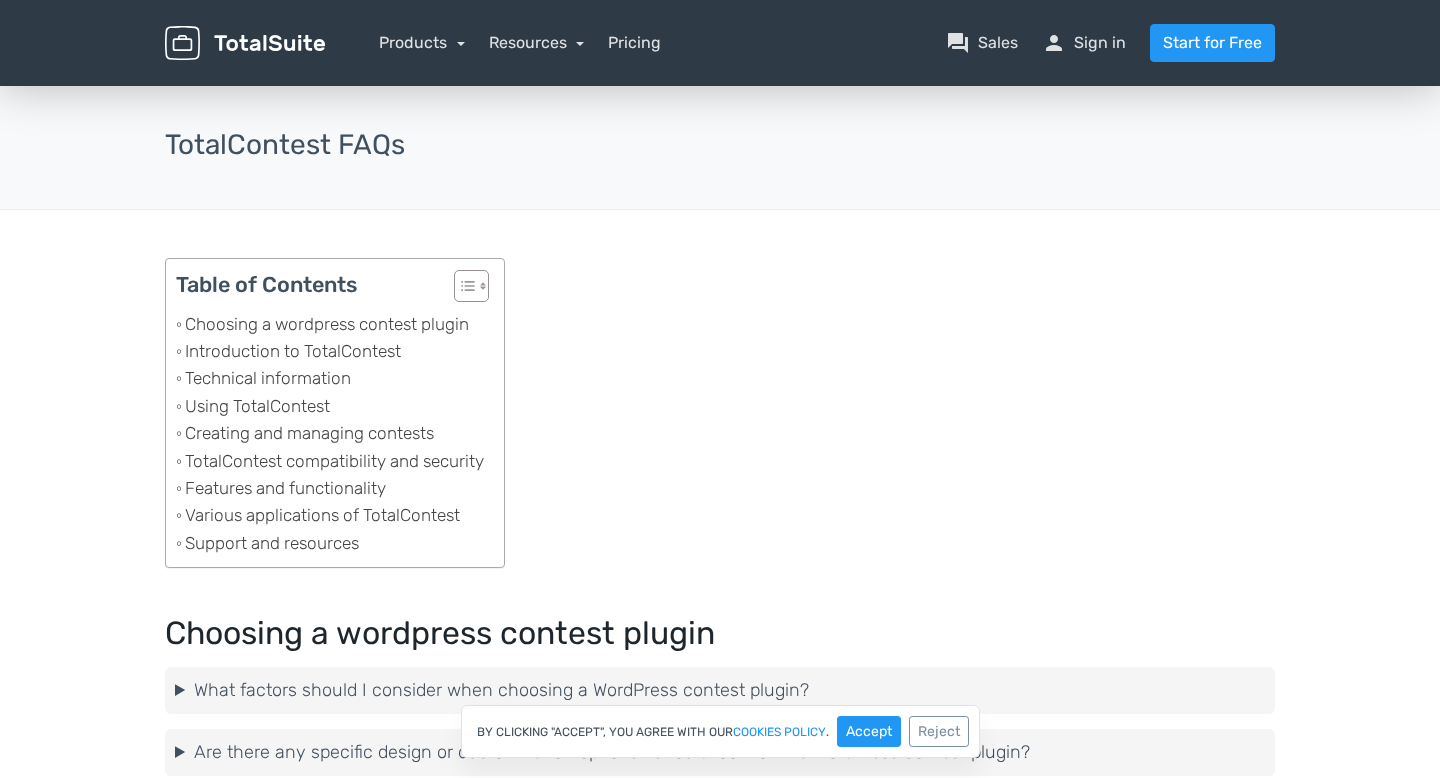 scroll, scrollTop: 0, scrollLeft: 0, axis: both 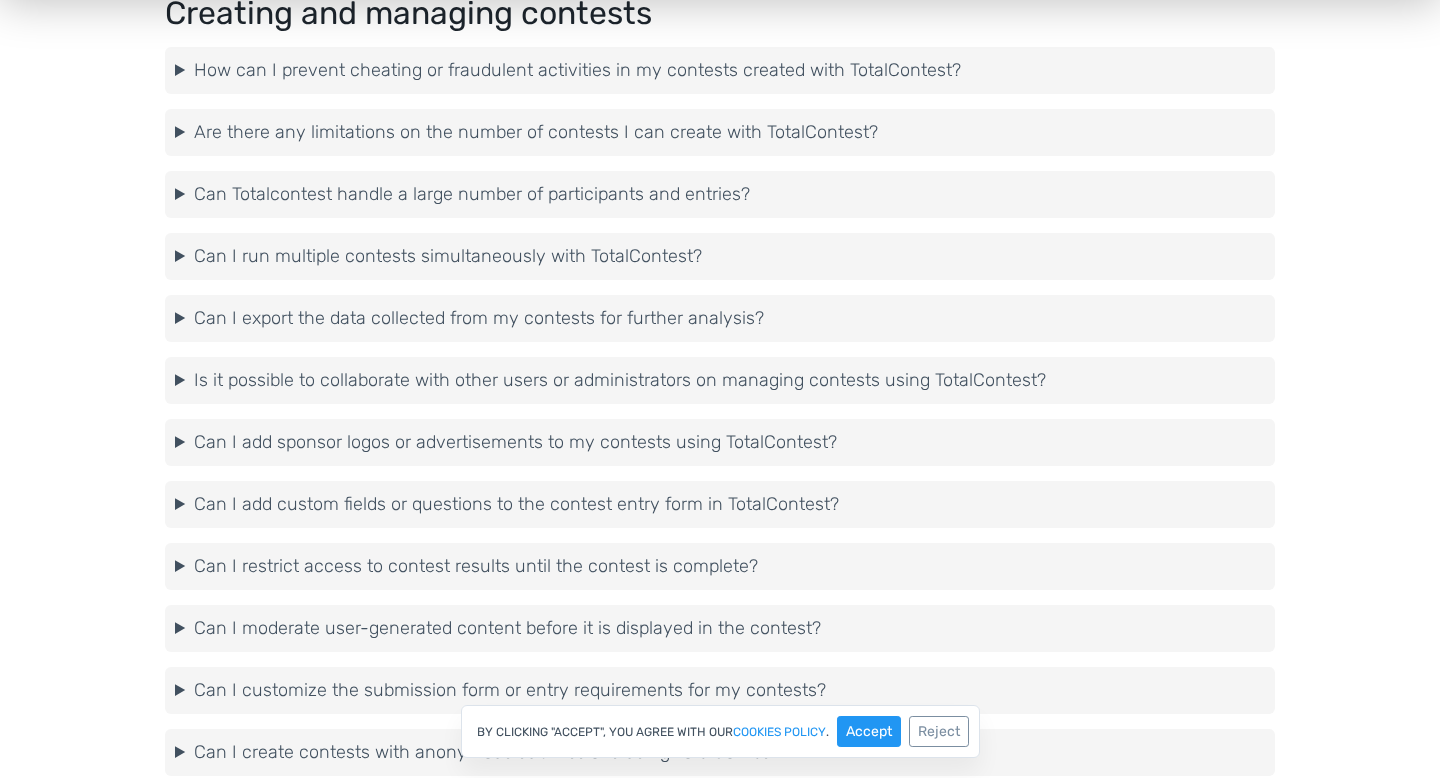 click on "Can Totalcontest handle a large number of participants and entries?" at bounding box center [720, 194] 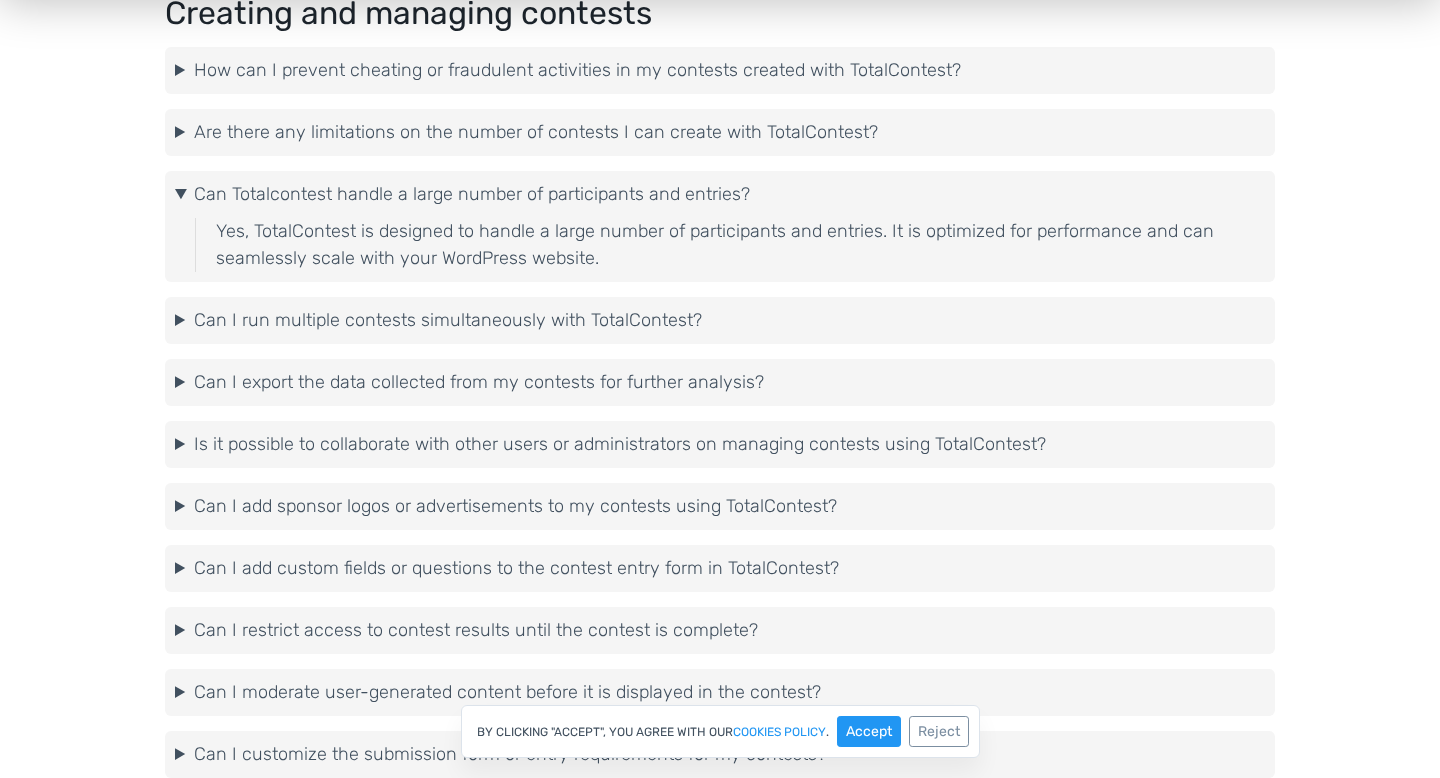 click on "Can I run multiple contests simultaneously with TotalContest?" at bounding box center [720, 320] 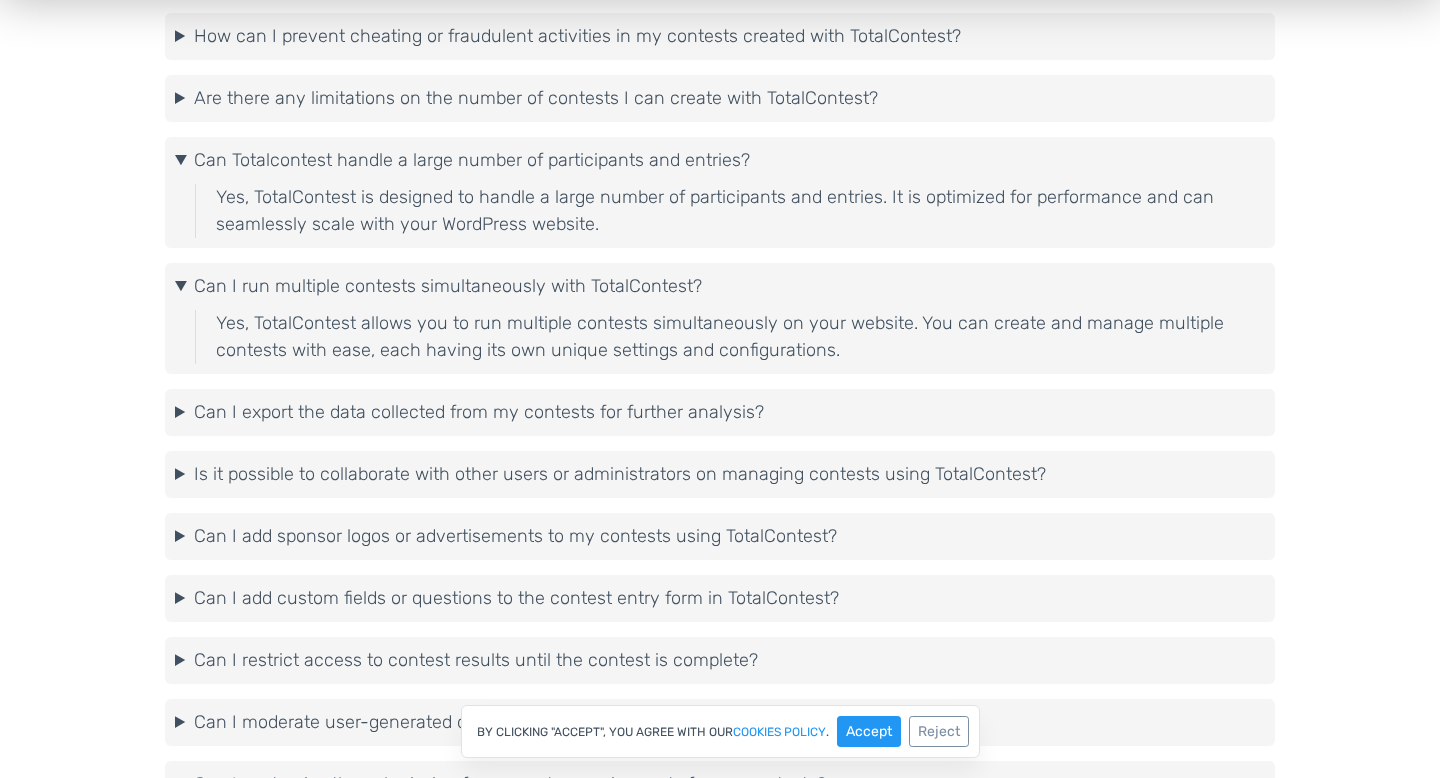 scroll, scrollTop: 1565, scrollLeft: 0, axis: vertical 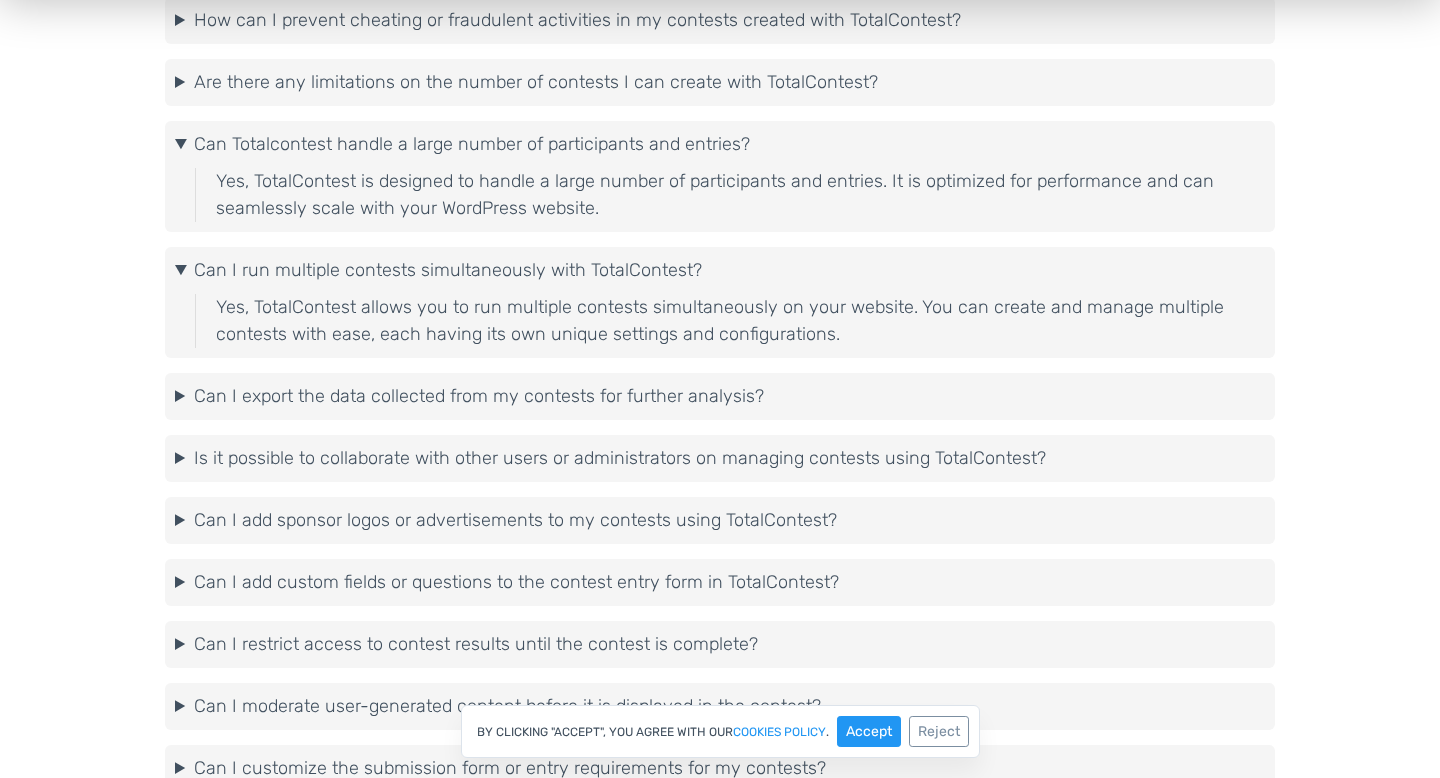 click on "Can I export the data collected from my contests for further analysis?" at bounding box center [720, 396] 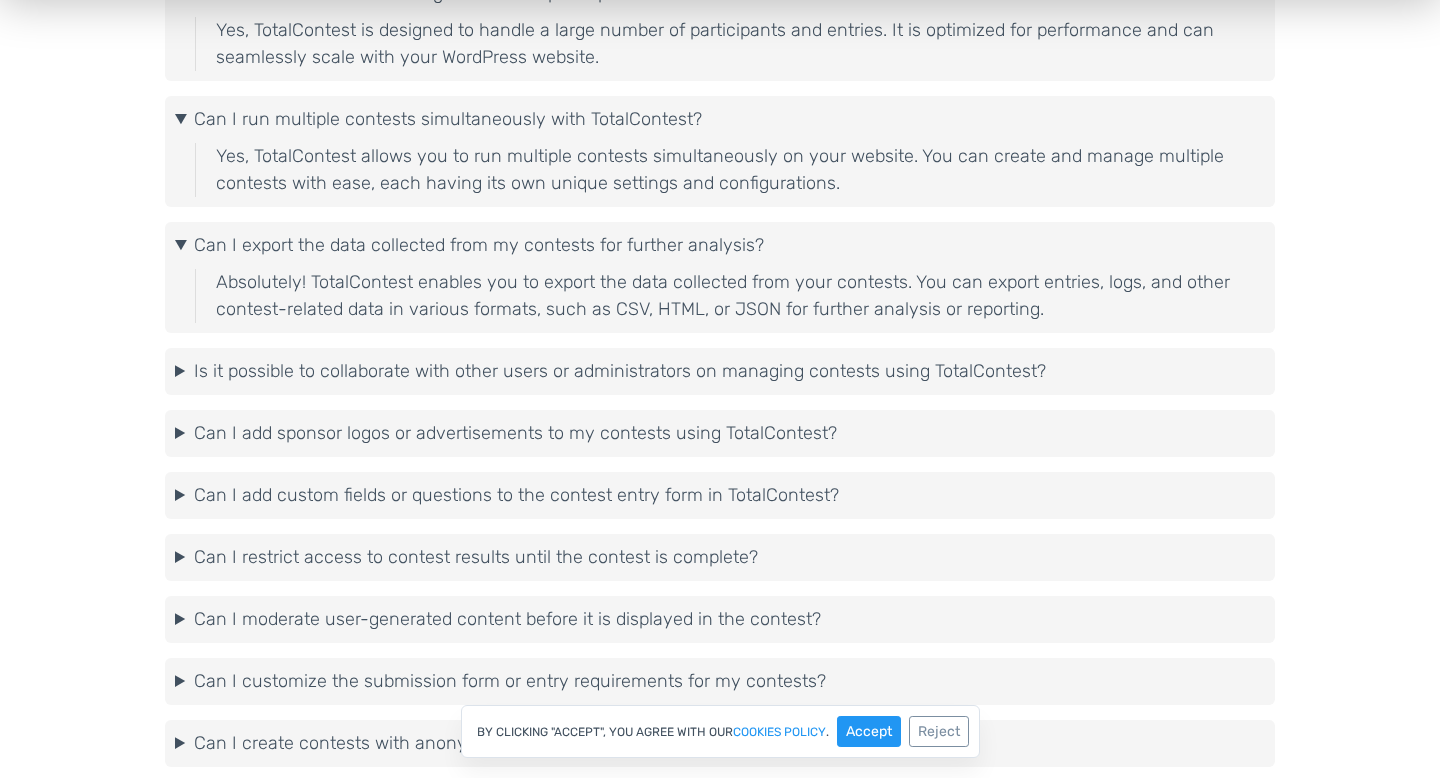 scroll, scrollTop: 1743, scrollLeft: 0, axis: vertical 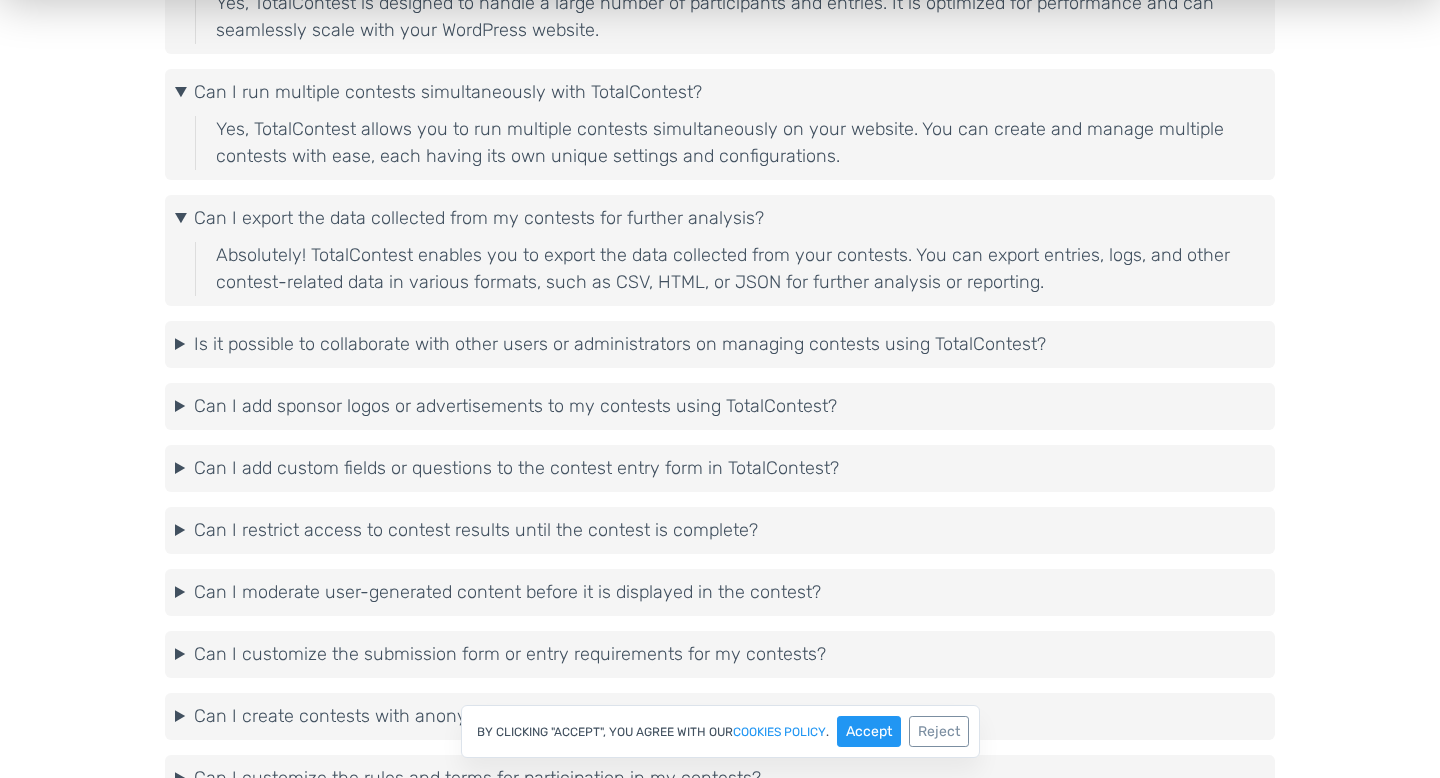 click on "Can I add sponsor logos or advertisements to my contests using TotalContest?" at bounding box center [720, 406] 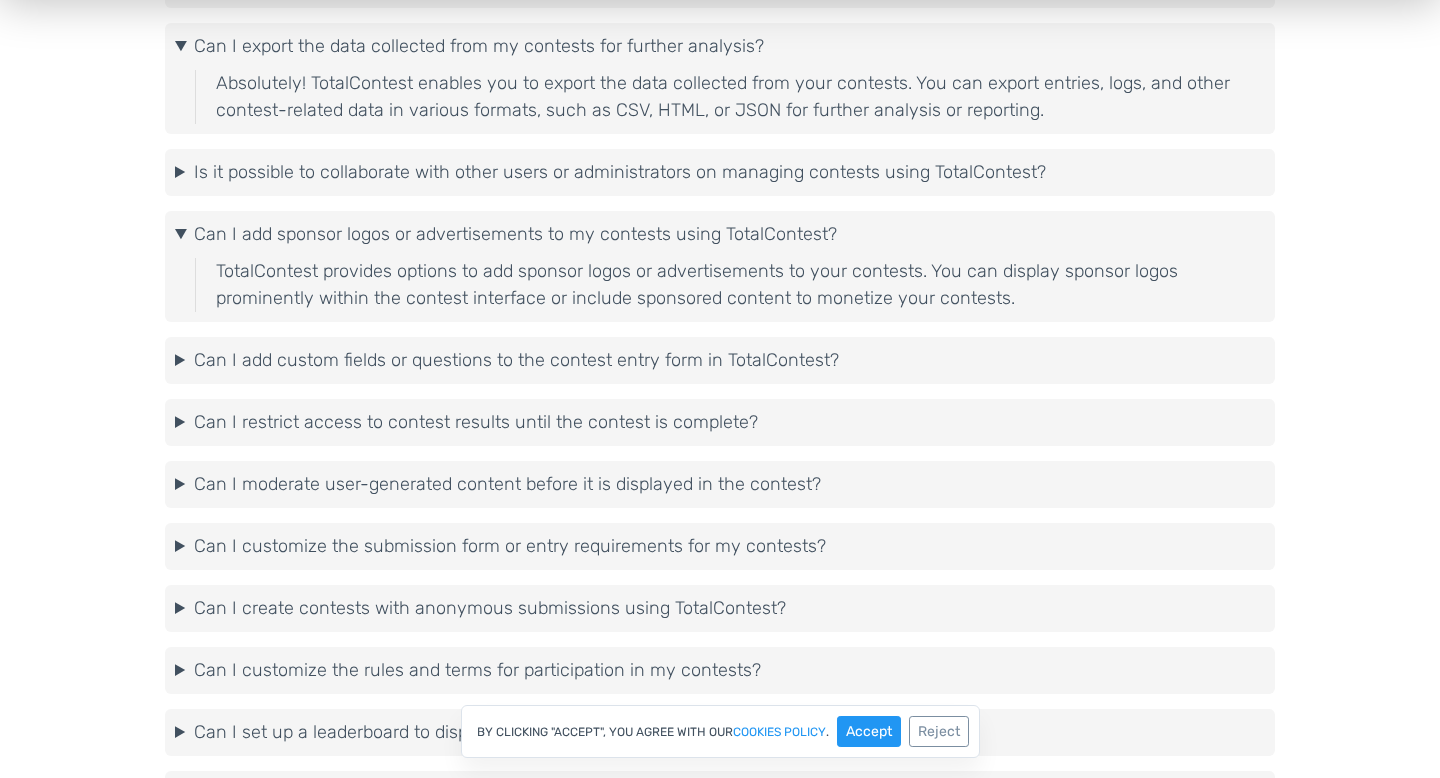 scroll, scrollTop: 1919, scrollLeft: 0, axis: vertical 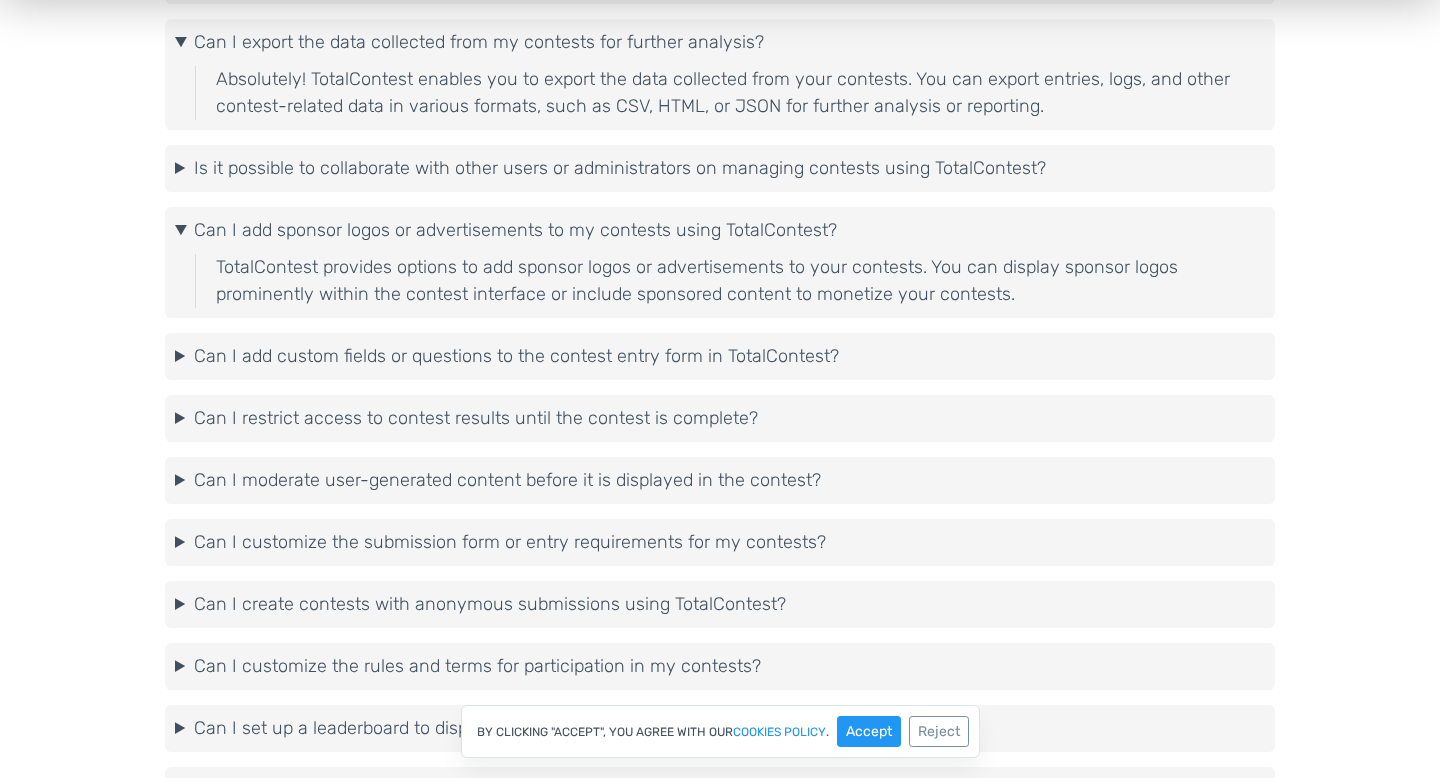 click on "Can I add custom fields or questions to the contest entry form in TotalContest?" at bounding box center [720, 356] 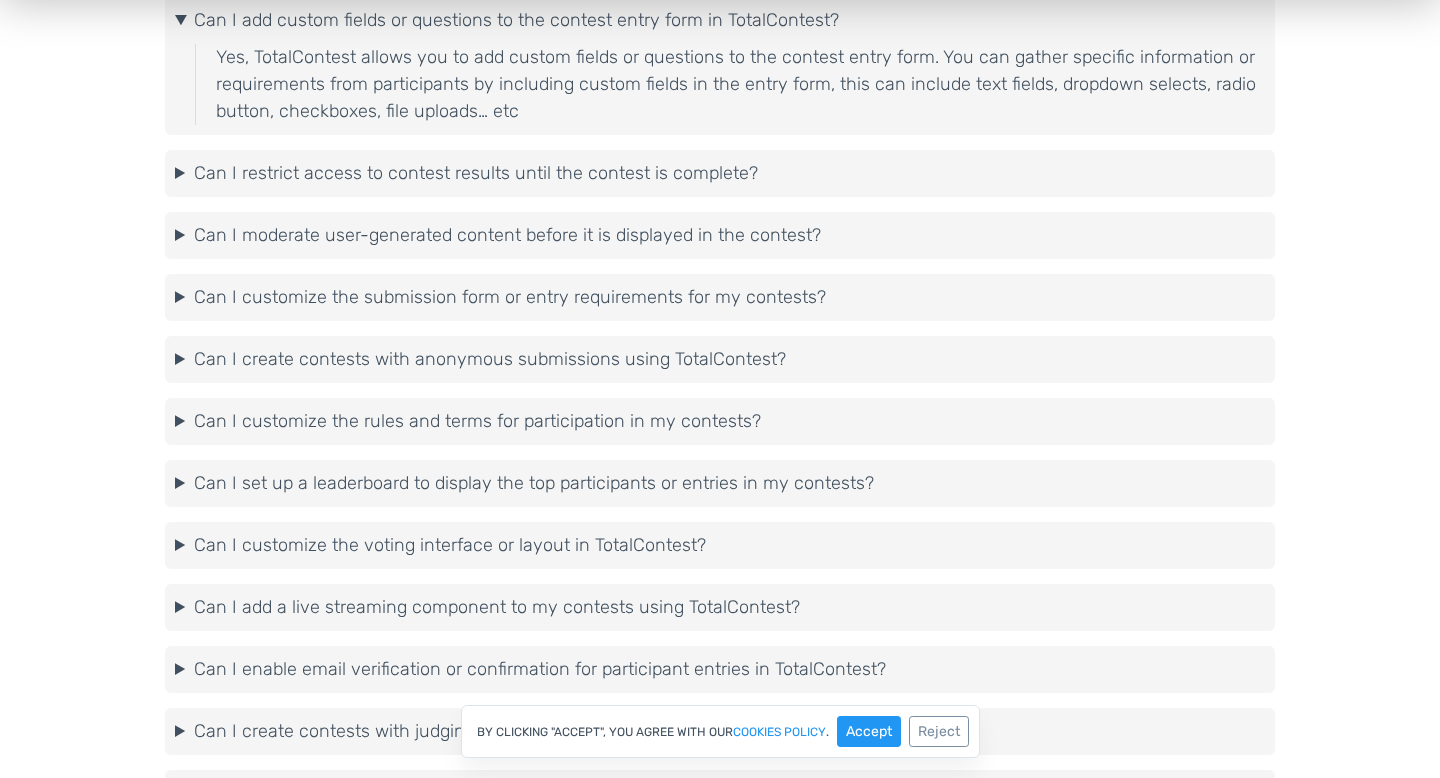scroll, scrollTop: 2268, scrollLeft: 0, axis: vertical 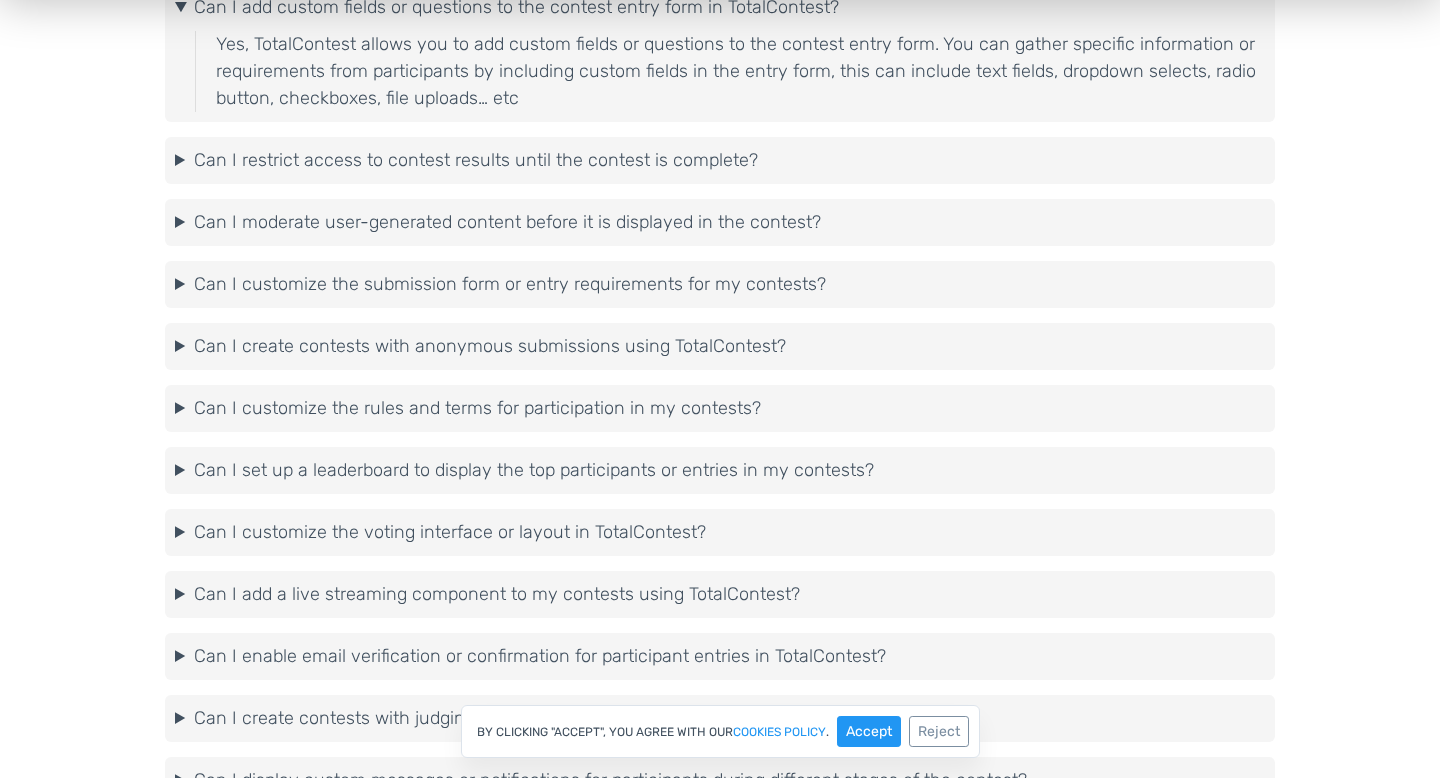 click on "Can I create contests with anonymous submissions using TotalContest?
Yes, TotalContest allows you to create contests with anonymous submissions. Participants can submit their entries without revealing their identities, ensuring a fair and unbiased judging process." at bounding box center (720, 346) 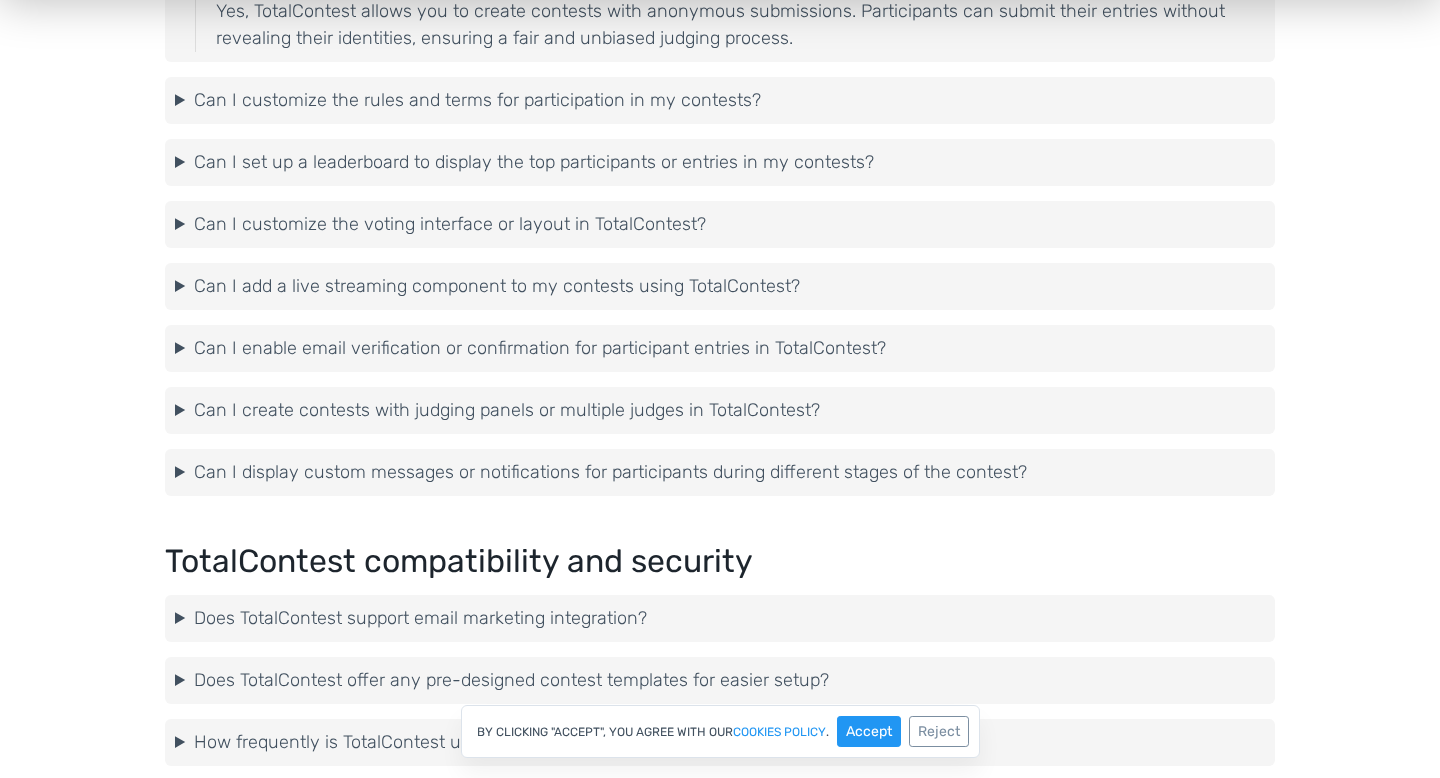 scroll, scrollTop: 2644, scrollLeft: 0, axis: vertical 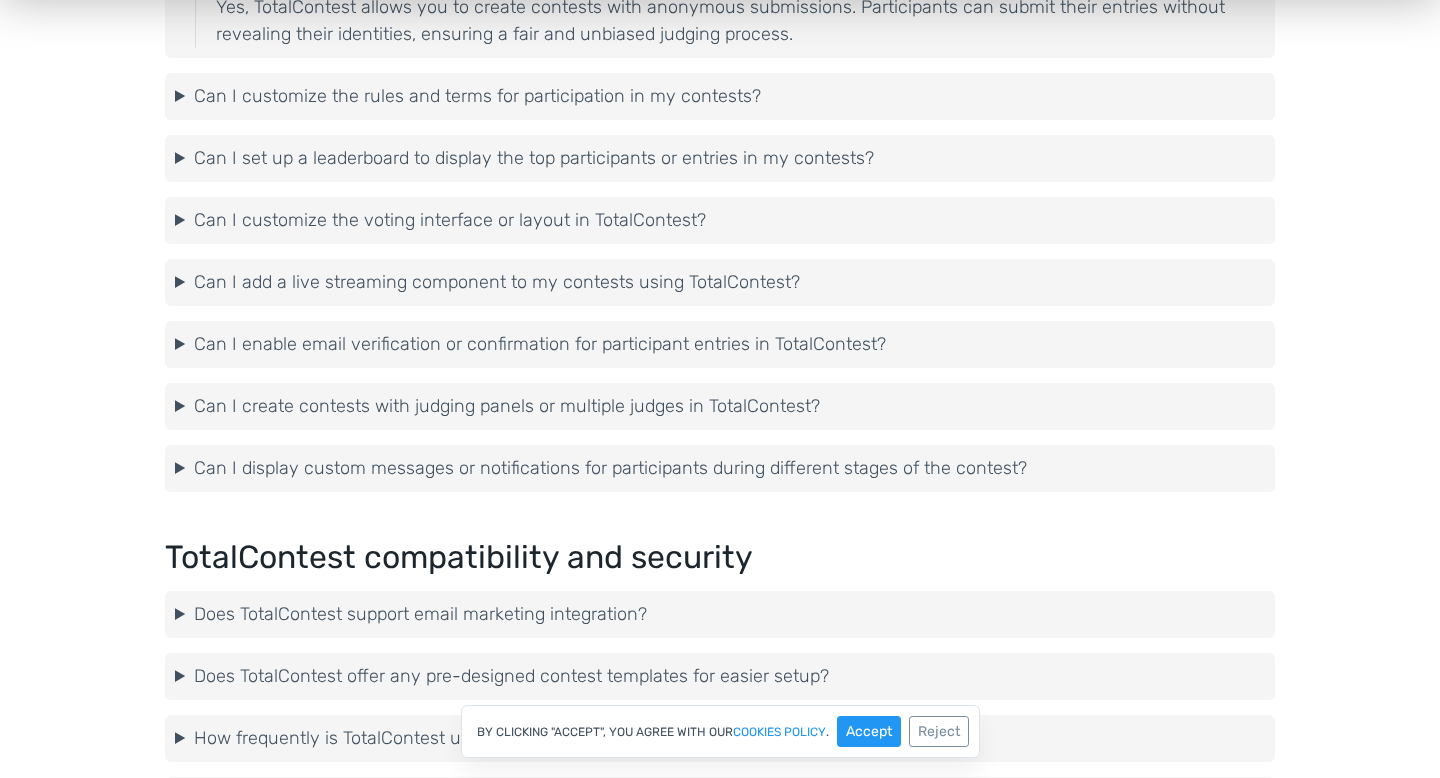 click on "Can I enable email verification or confirmation for participant entries in TotalContest?" at bounding box center [720, 344] 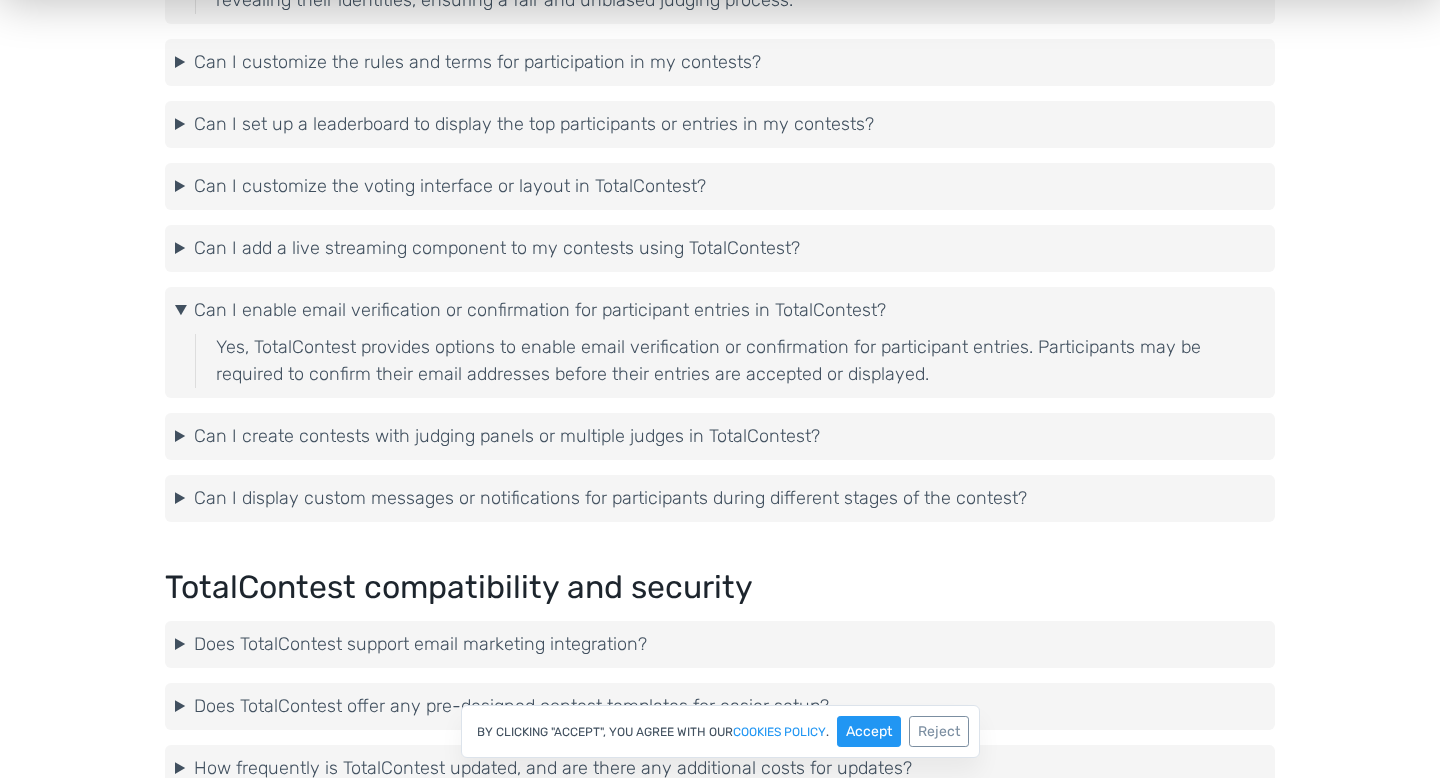 scroll, scrollTop: 2680, scrollLeft: 0, axis: vertical 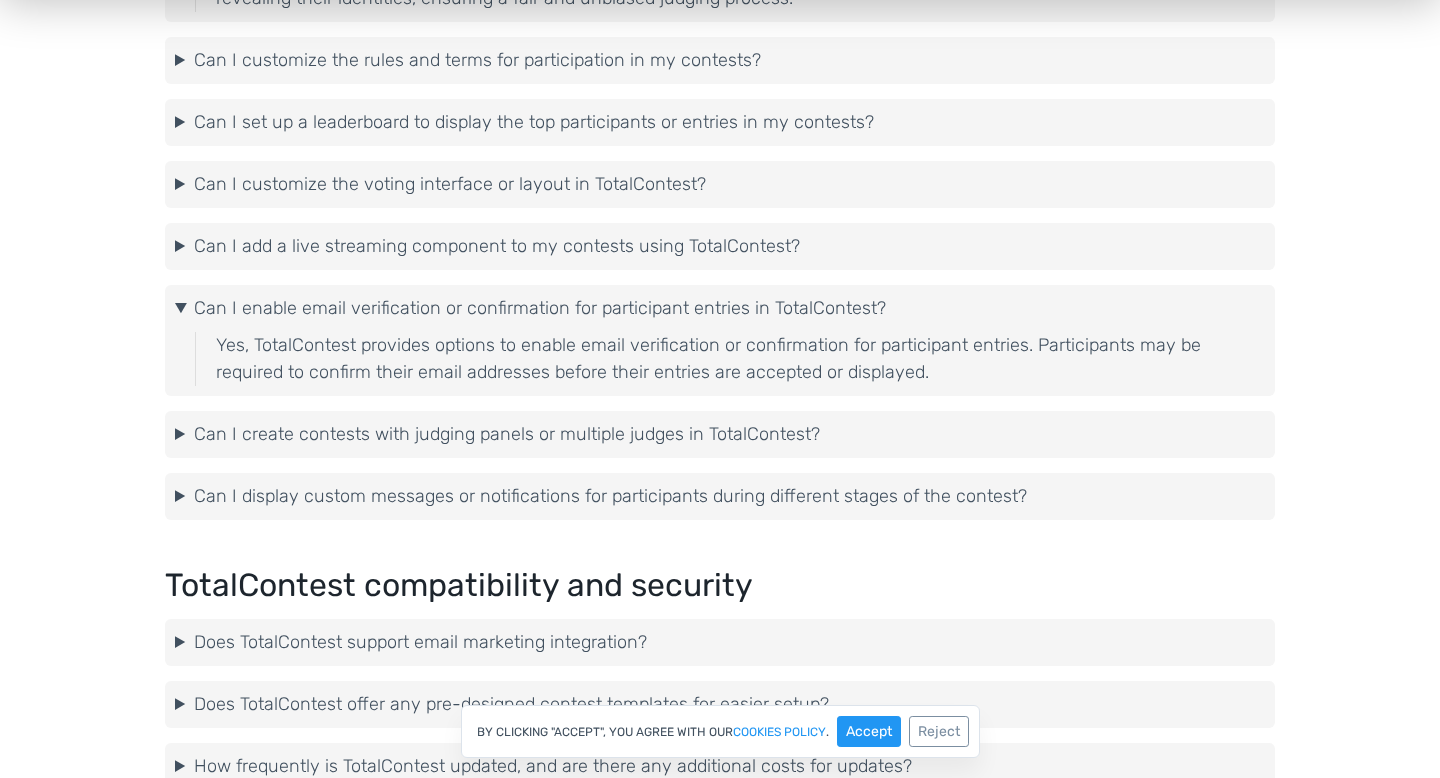 click on "Can I create contests with judging panels or multiple judges in TotalContest?" at bounding box center [720, 434] 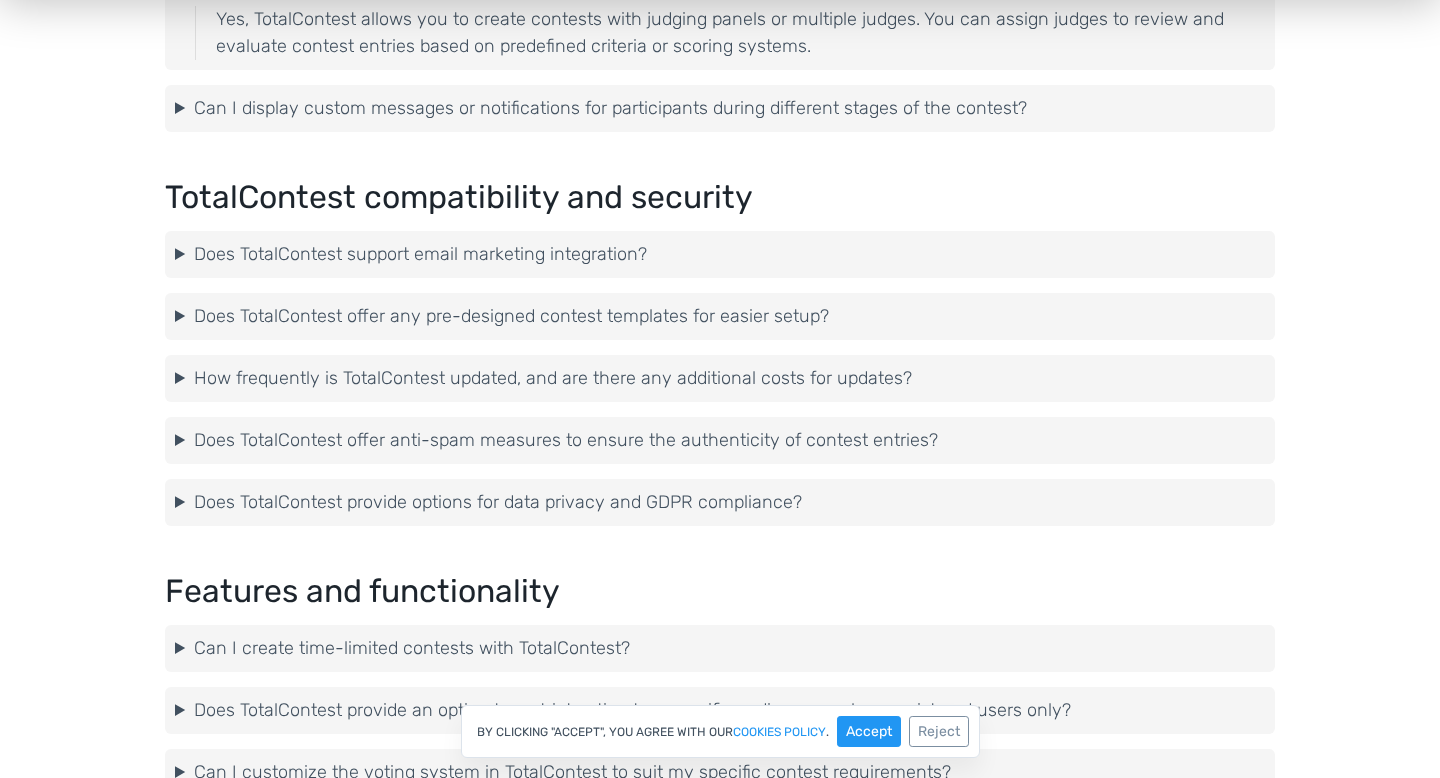 scroll, scrollTop: 3134, scrollLeft: 0, axis: vertical 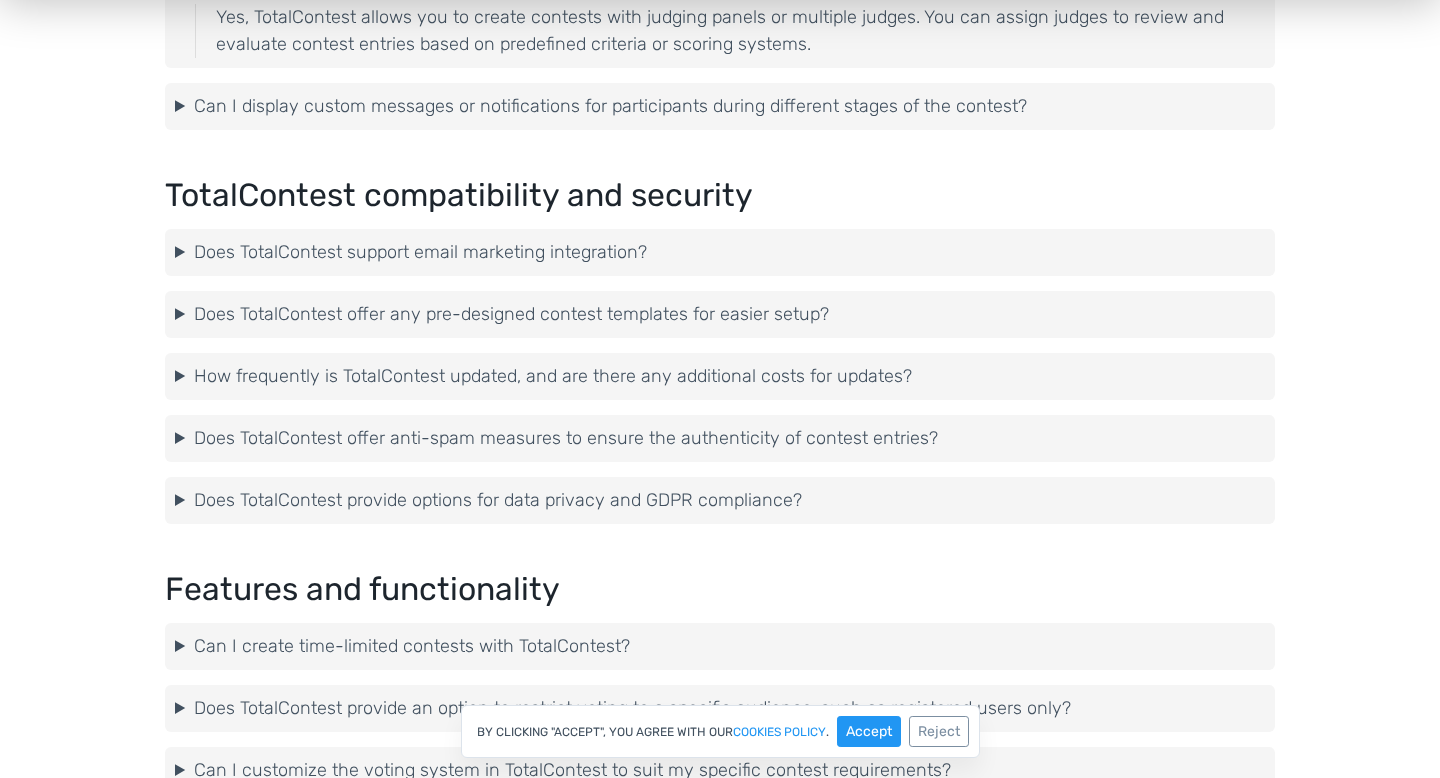 click on "Does TotalContest support email marketing integration?" at bounding box center (720, 252) 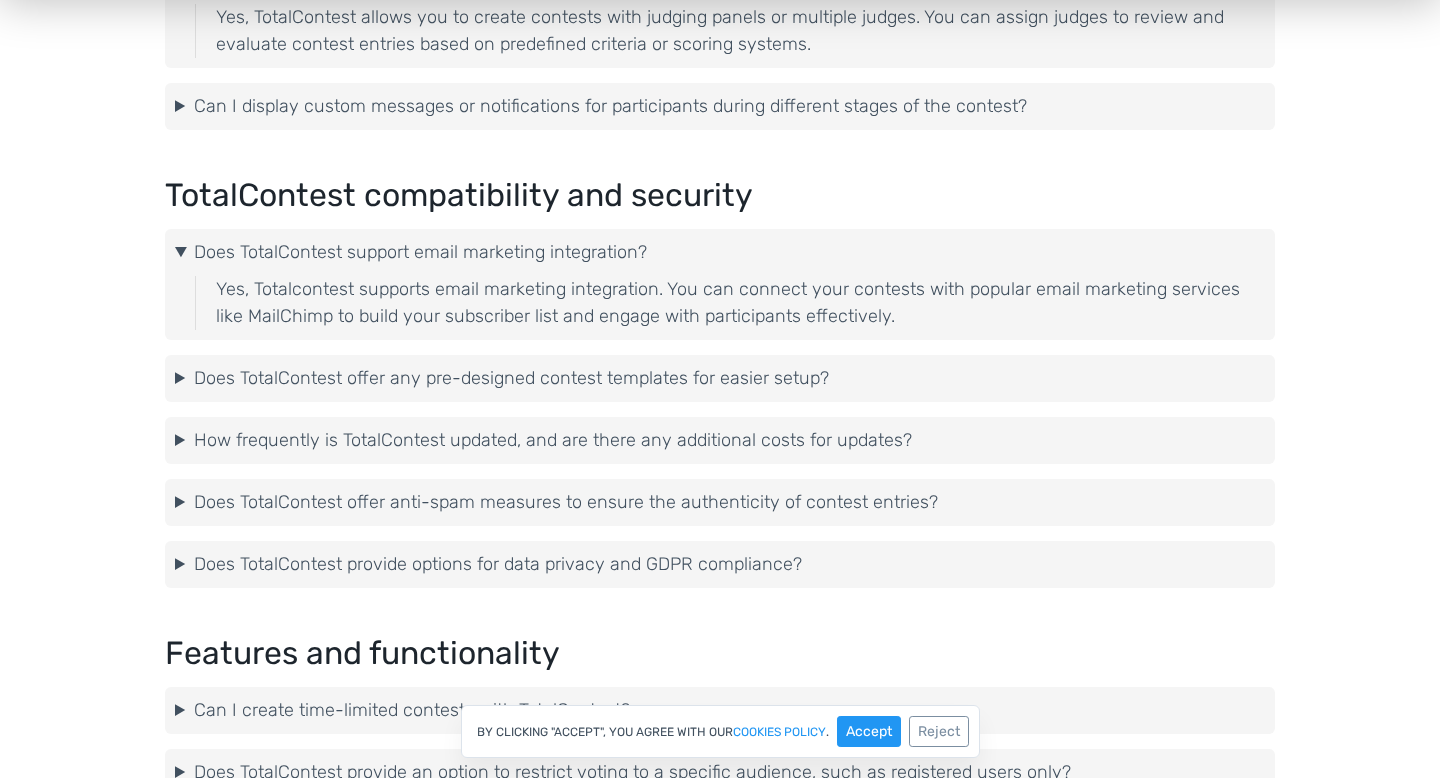 click on "Does TotalContest offer any pre-designed contest templates for easier setup?" at bounding box center [720, 378] 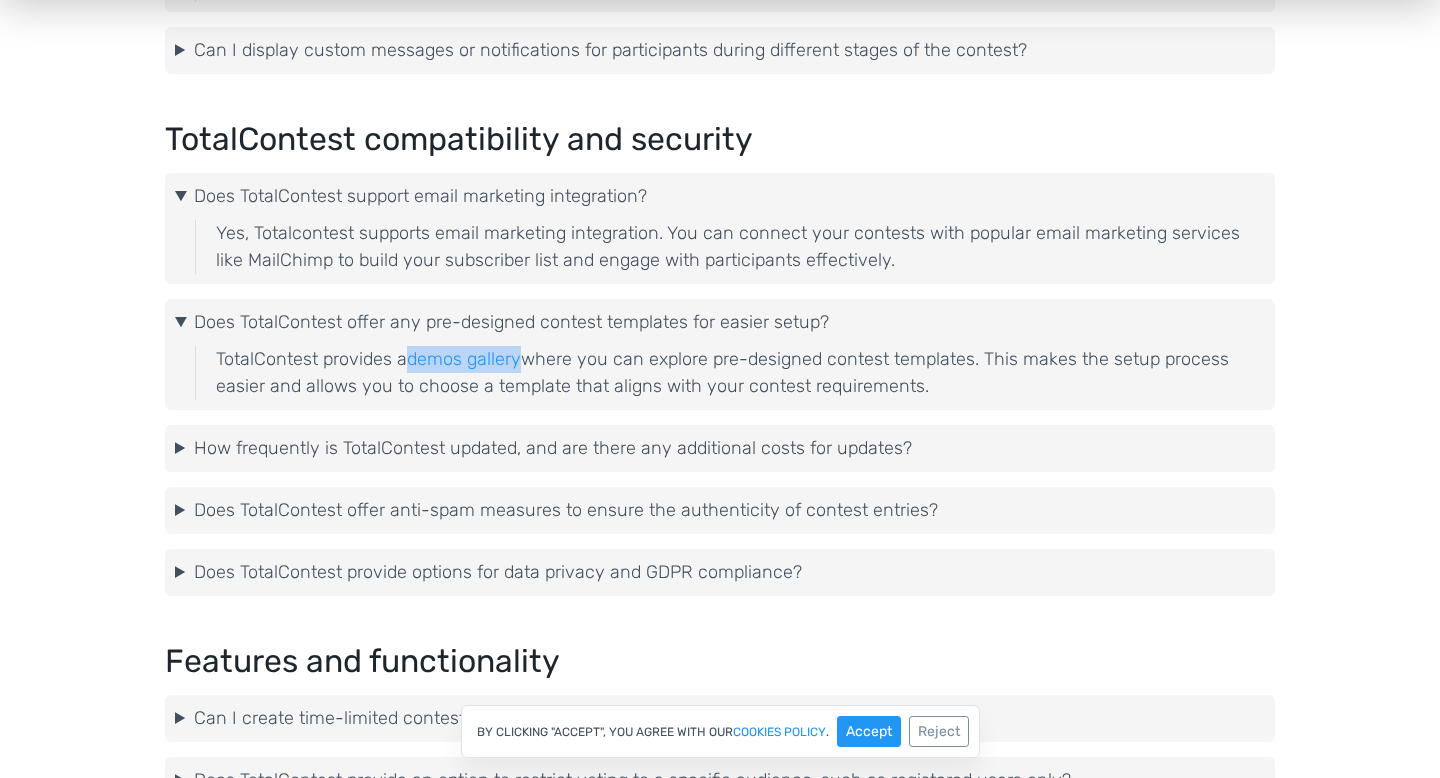 scroll, scrollTop: 3198, scrollLeft: 0, axis: vertical 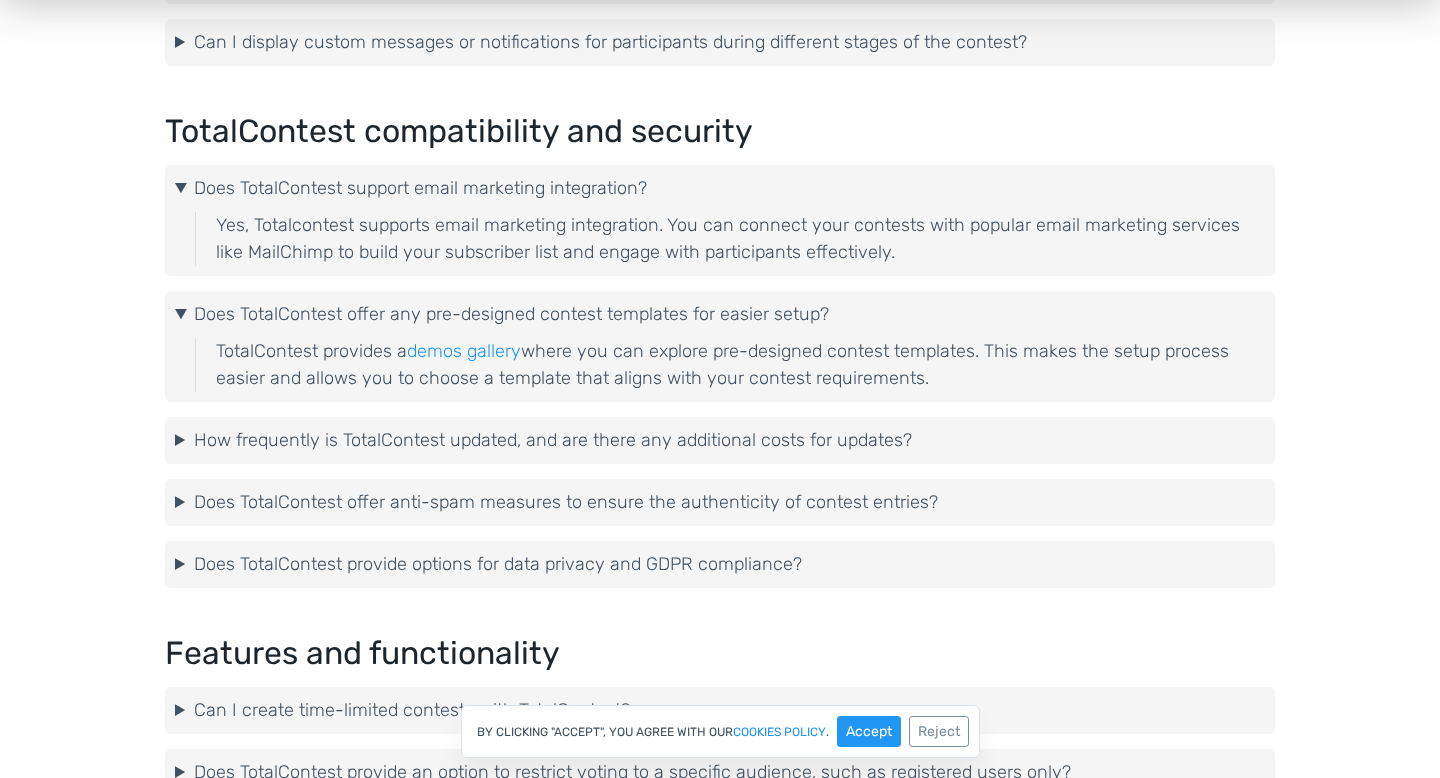 click on "How frequently is TotalContest updated, and are there any additional costs for updates?" at bounding box center (720, 440) 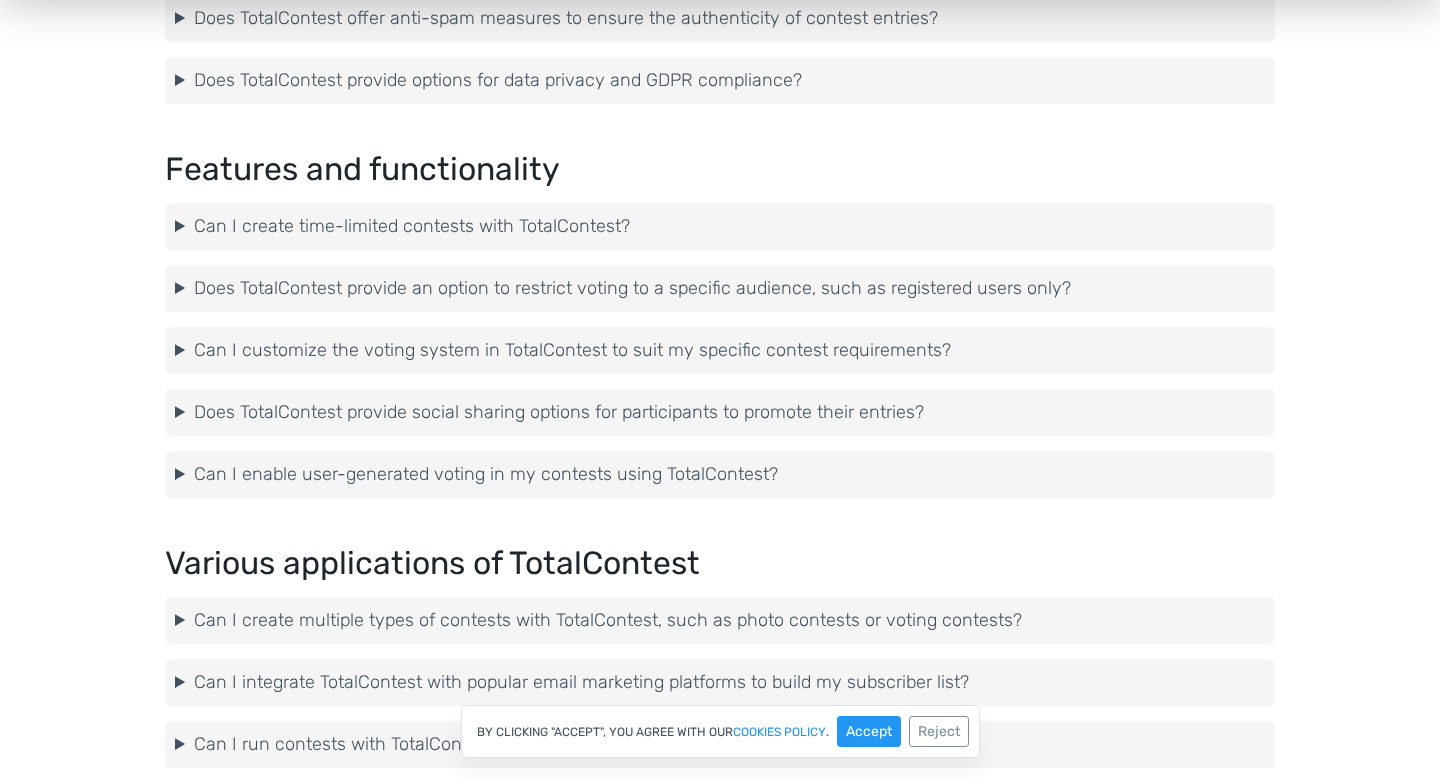scroll, scrollTop: 3748, scrollLeft: 0, axis: vertical 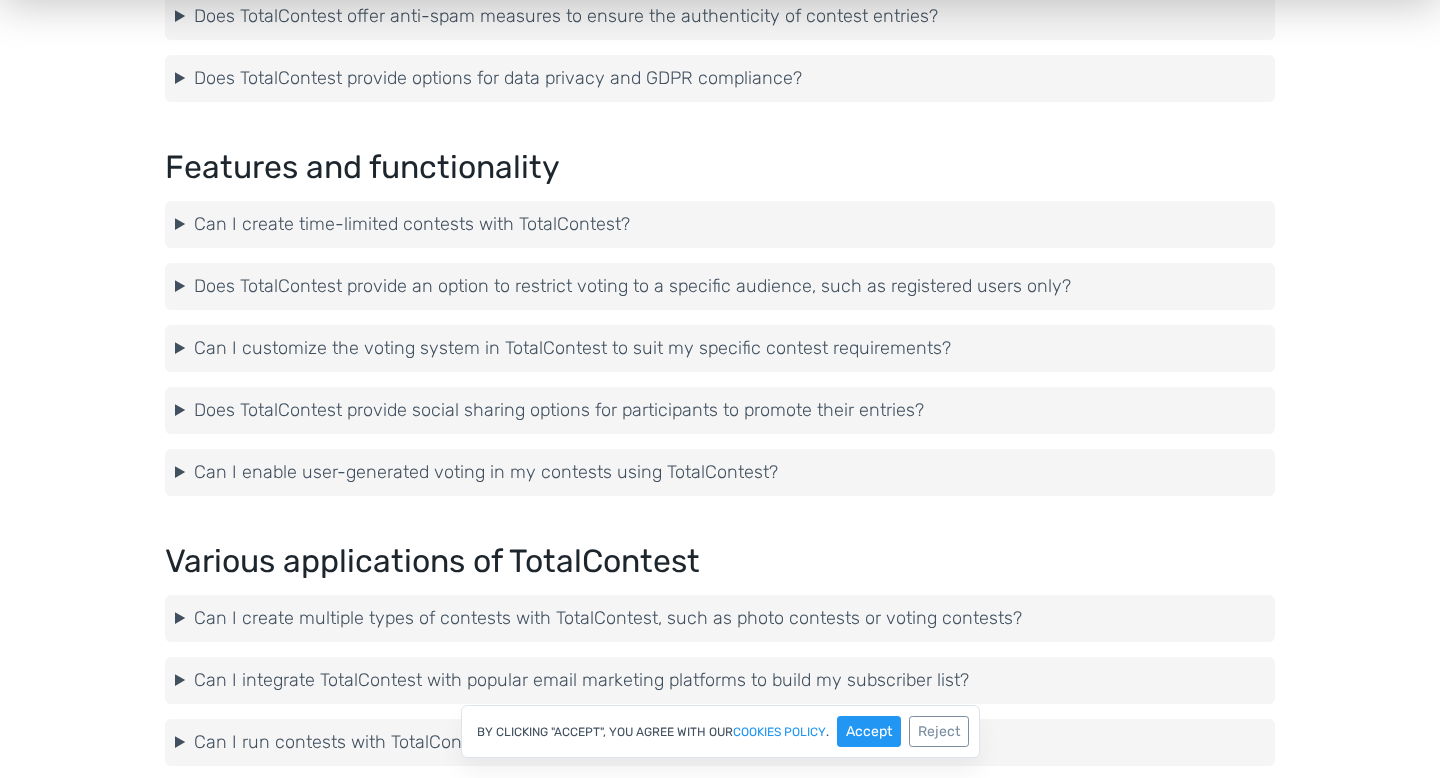 click on "Does TotalContest provide social sharing options for participants to promote their entries?" at bounding box center [720, 410] 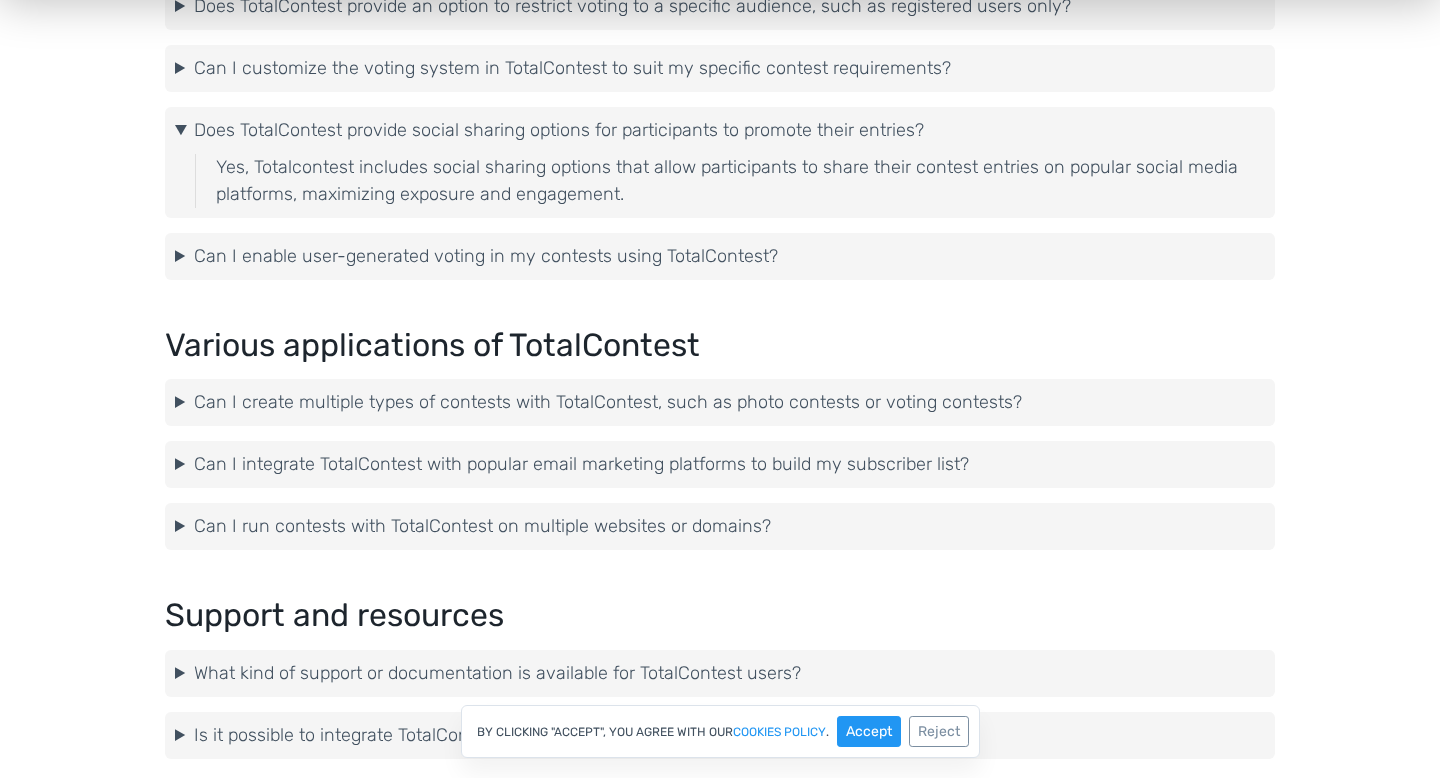 scroll, scrollTop: 4033, scrollLeft: 0, axis: vertical 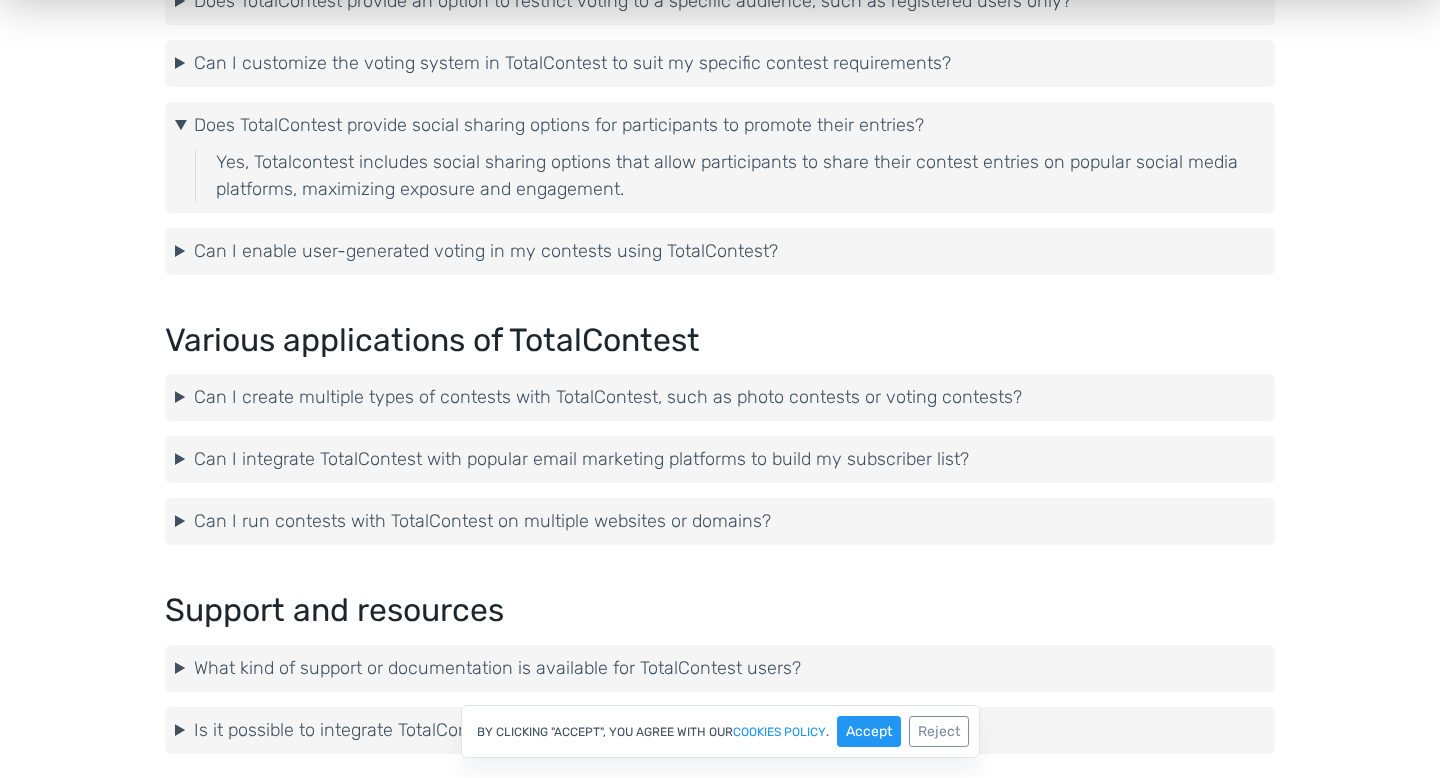 click on "Can I integrate TotalContest with popular email marketing platforms to build my subscriber list?" at bounding box center [720, 459] 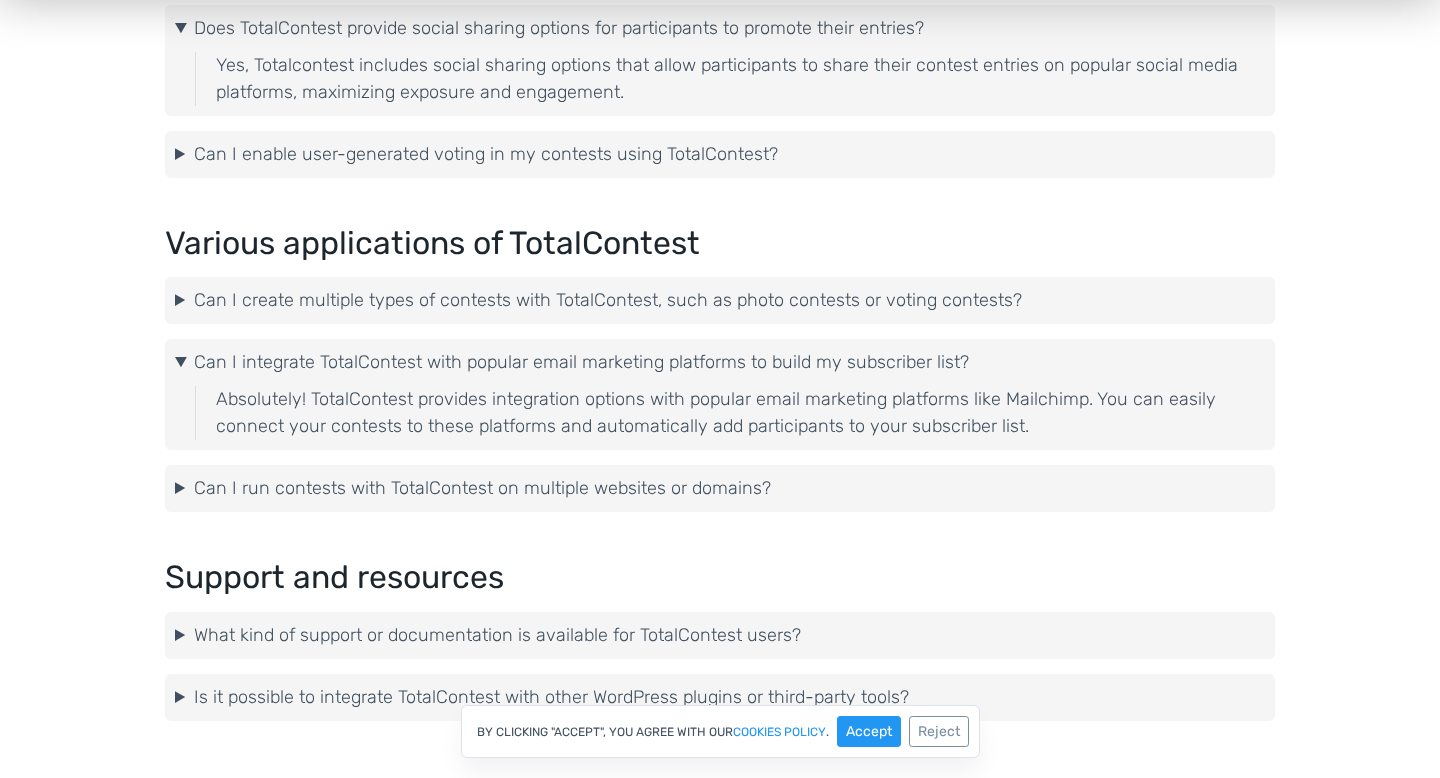 scroll, scrollTop: 4139, scrollLeft: 0, axis: vertical 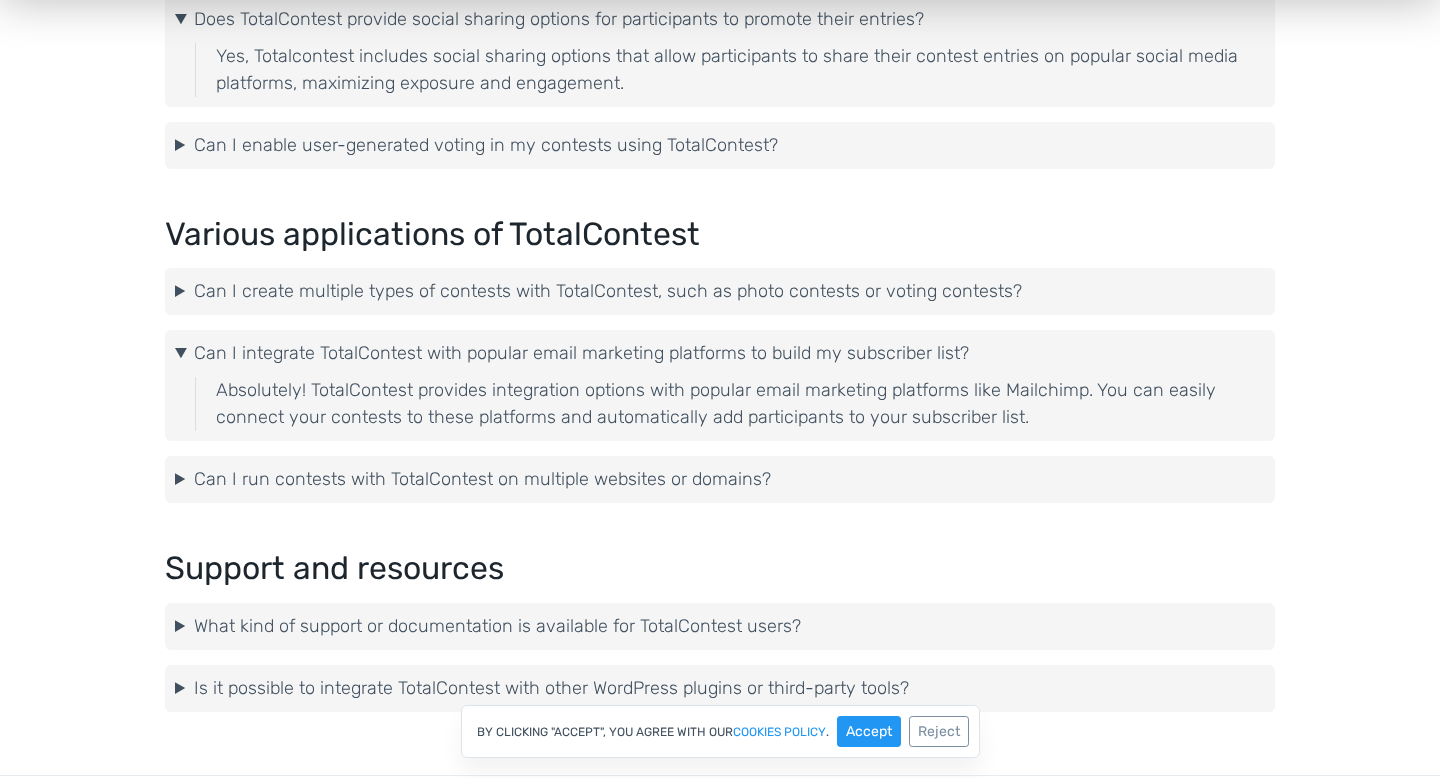 click on "Can I run contests with TotalContest on multiple websites or domains?" at bounding box center (720, 479) 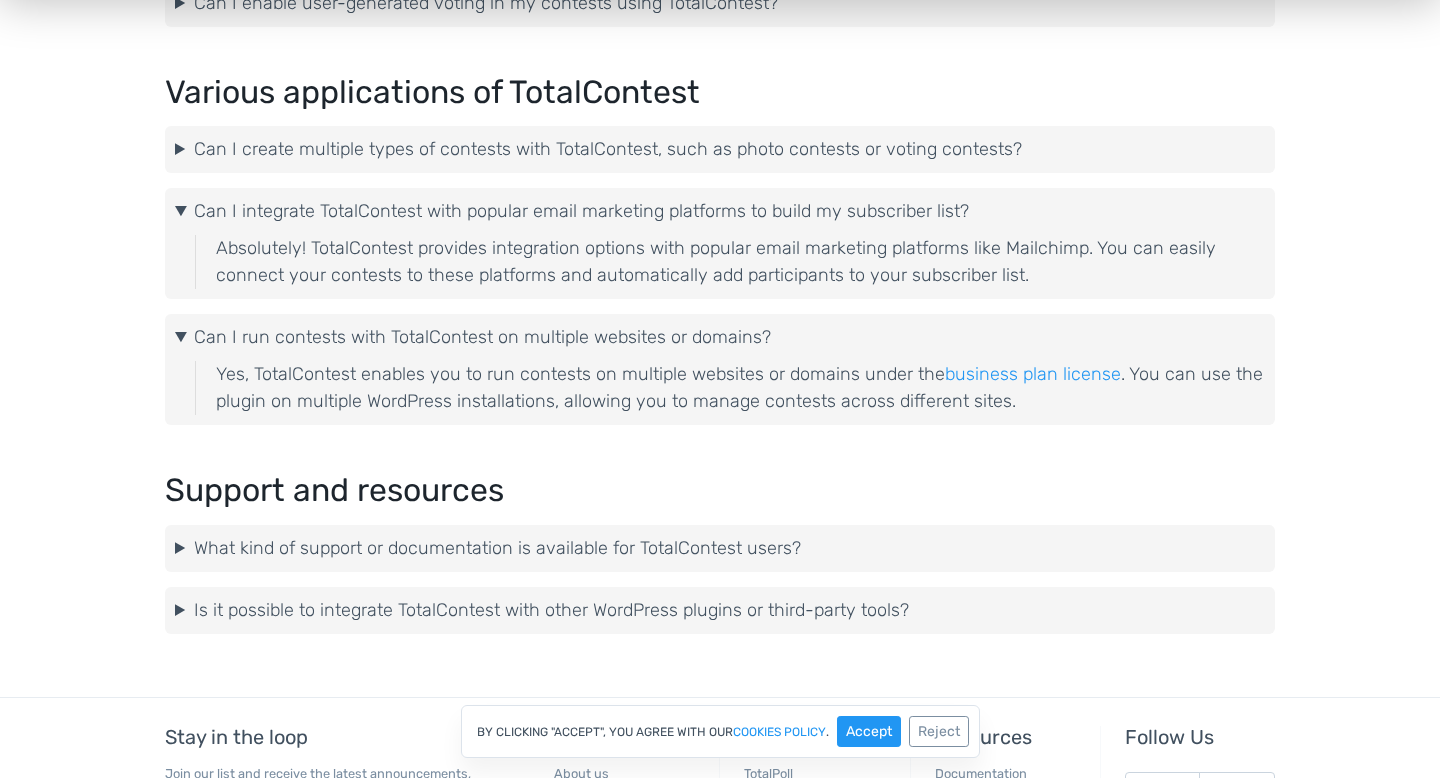 scroll, scrollTop: 4283, scrollLeft: 0, axis: vertical 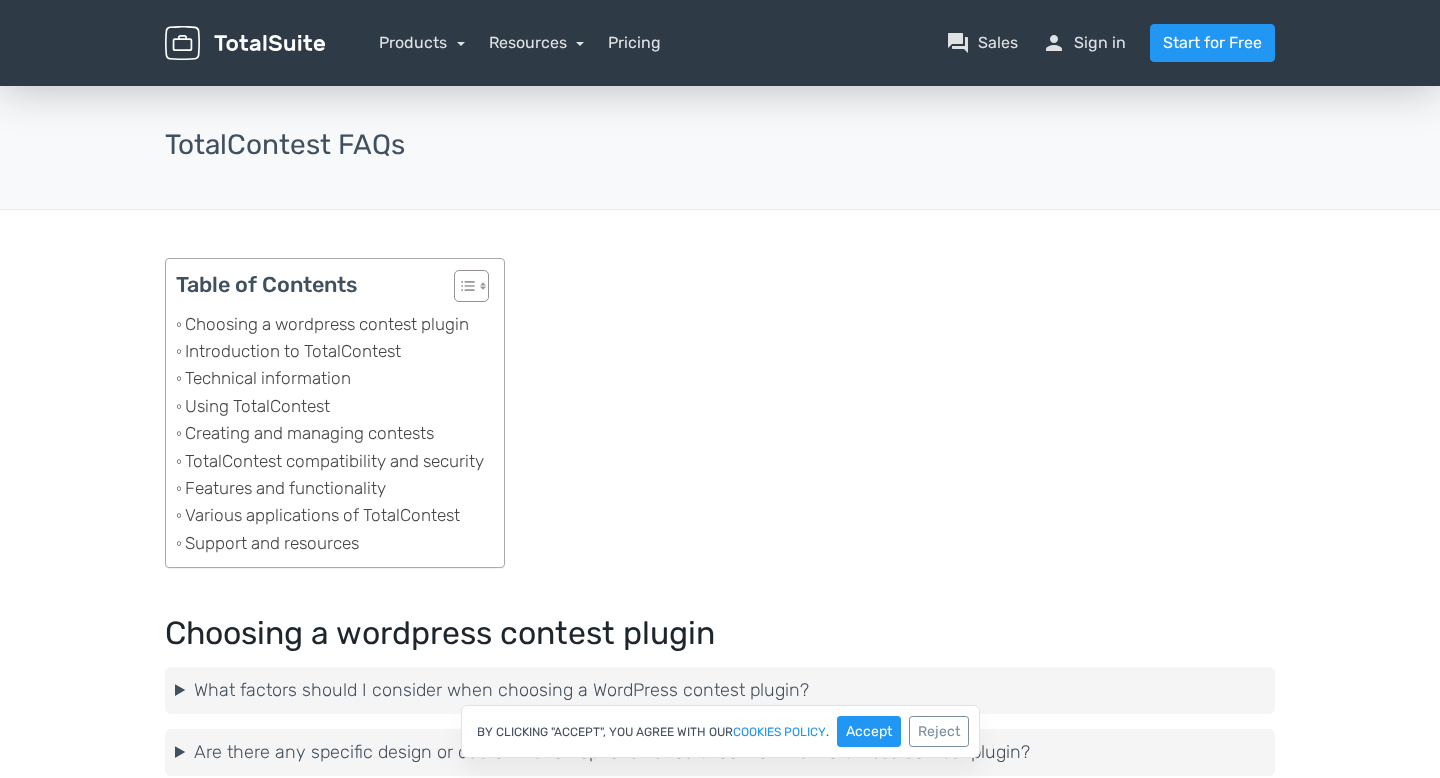 click at bounding box center [245, 43] 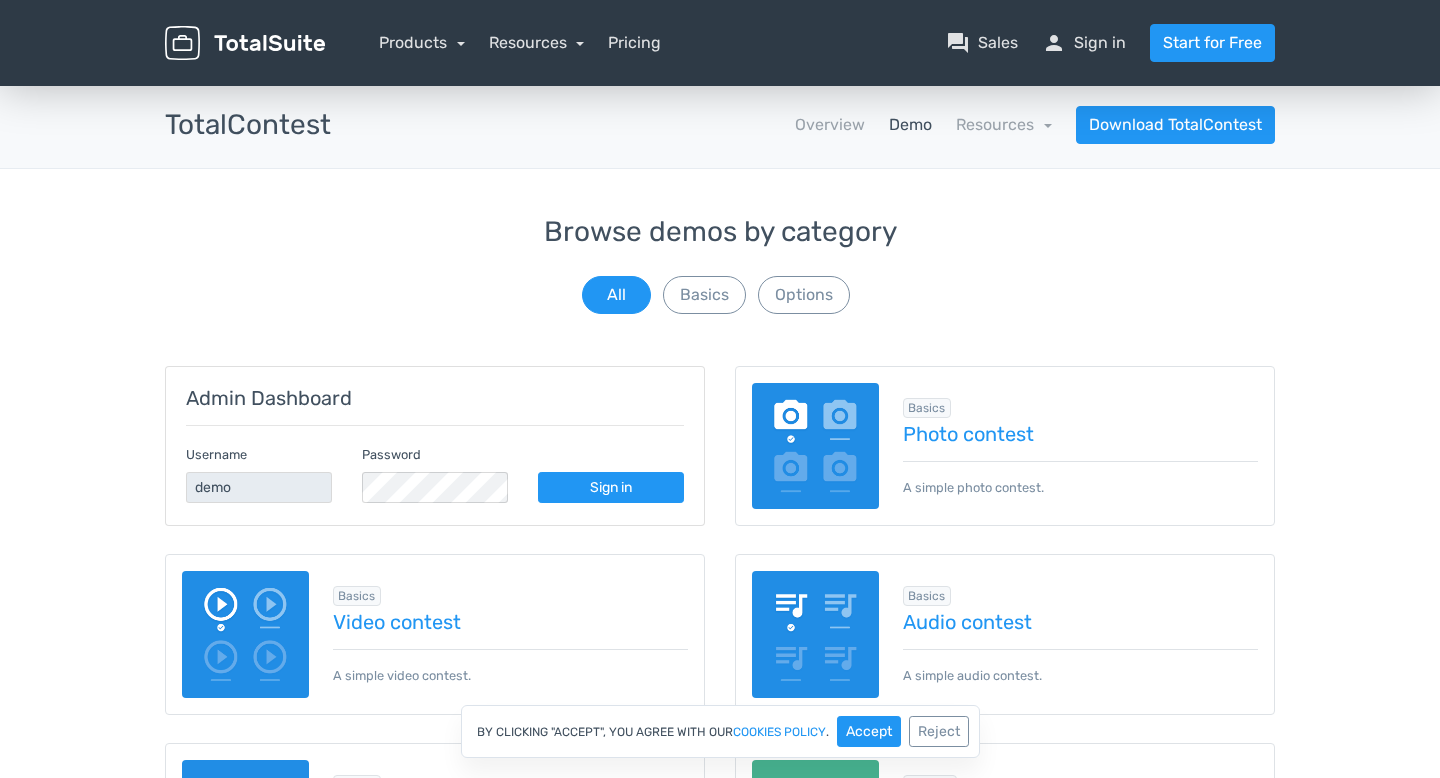 scroll, scrollTop: 0, scrollLeft: 0, axis: both 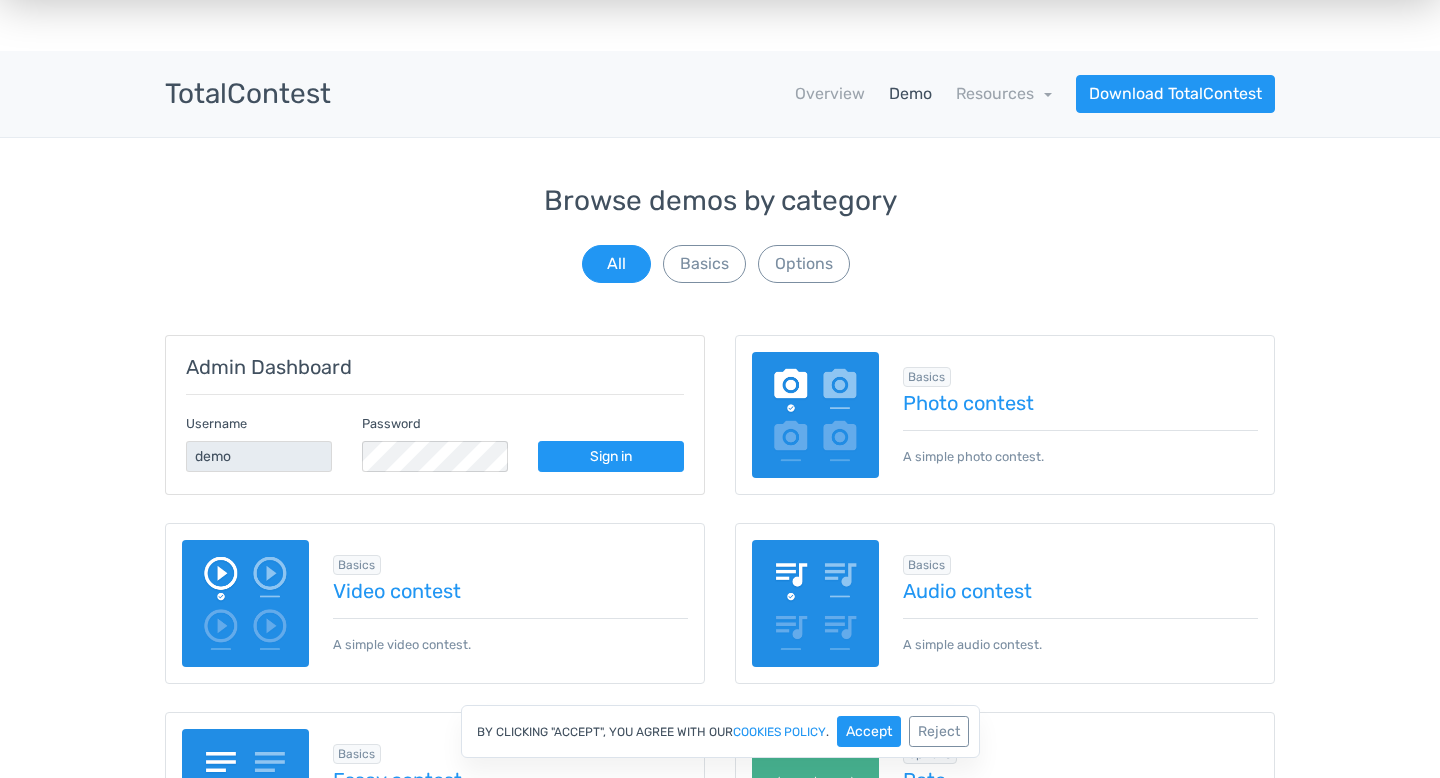 click at bounding box center [815, 415] 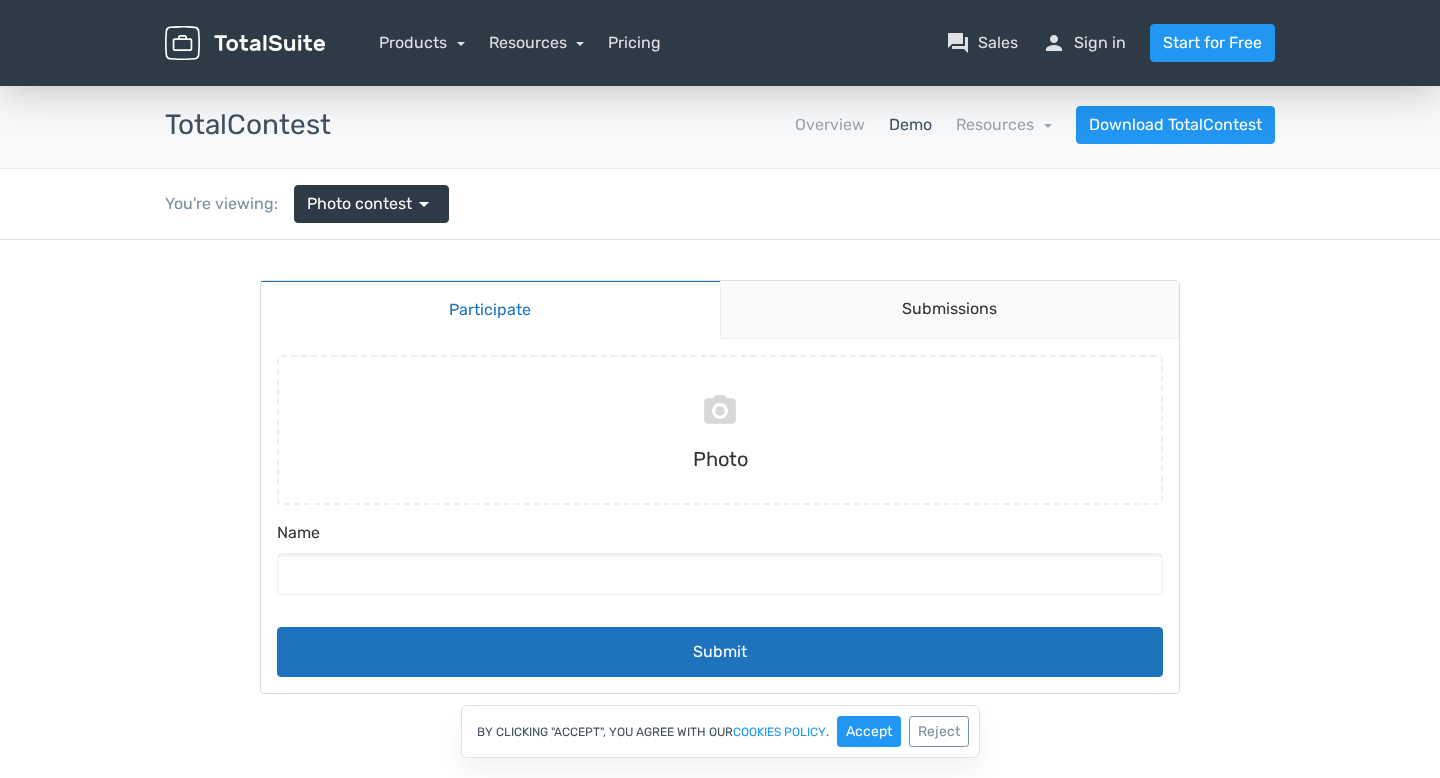 scroll, scrollTop: 0, scrollLeft: 0, axis: both 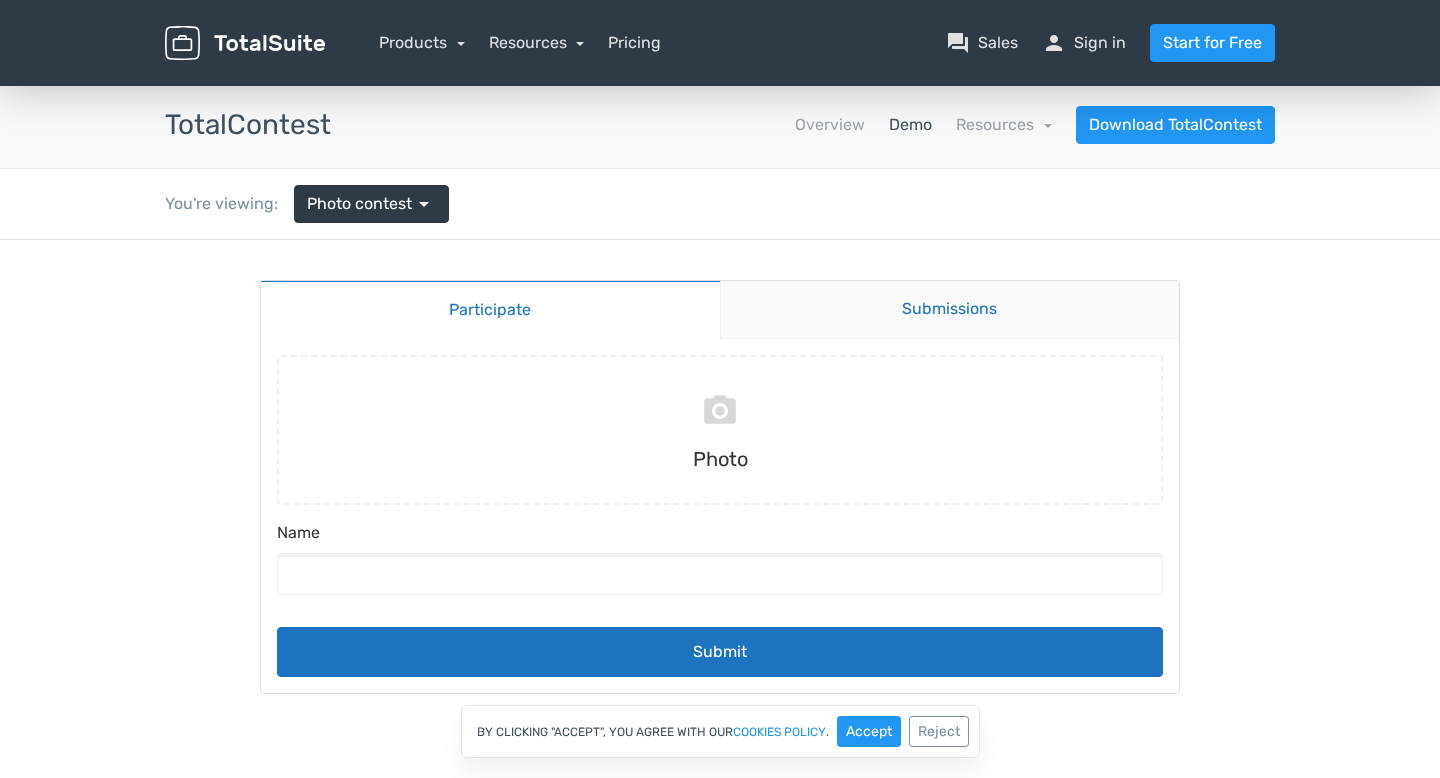 click on "Submissions" at bounding box center [950, 310] 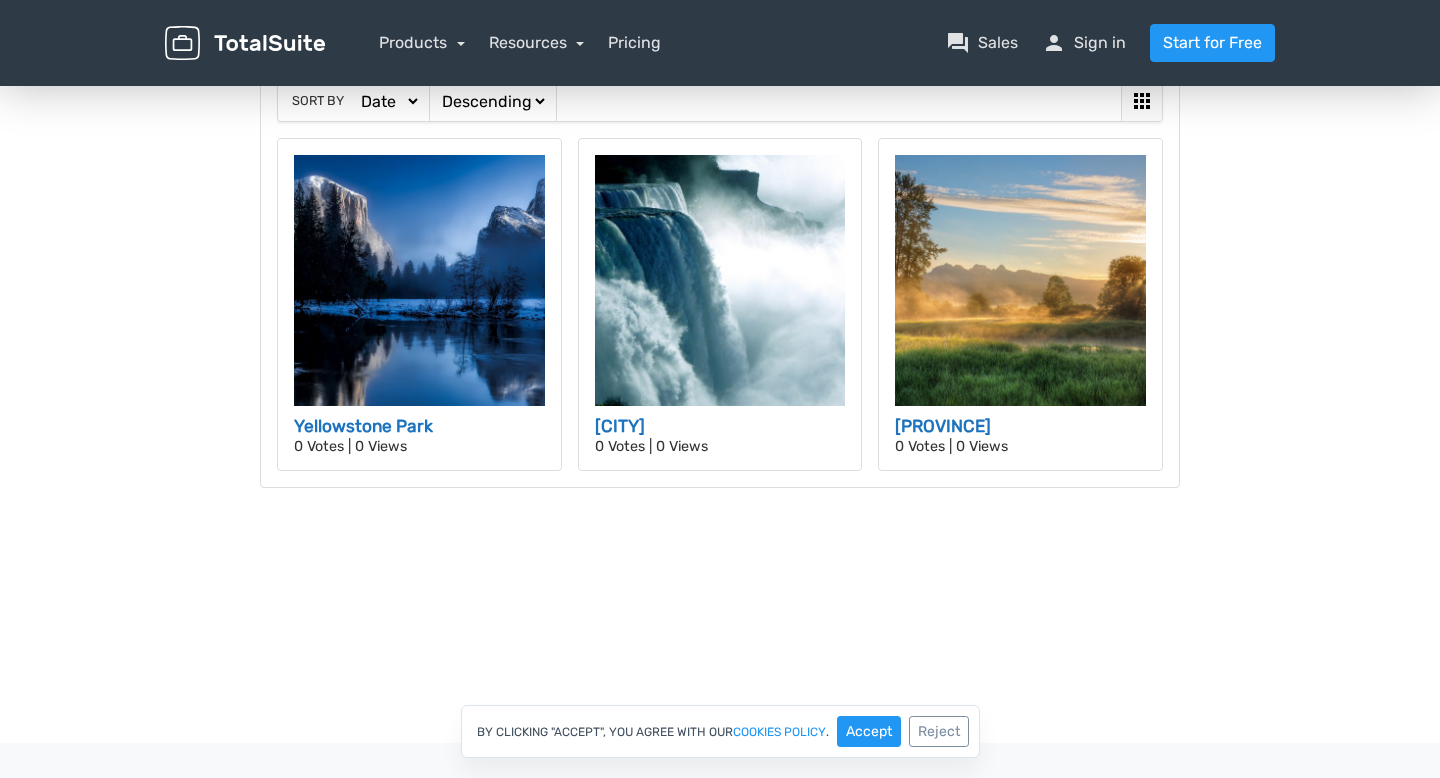 scroll, scrollTop: 281, scrollLeft: 0, axis: vertical 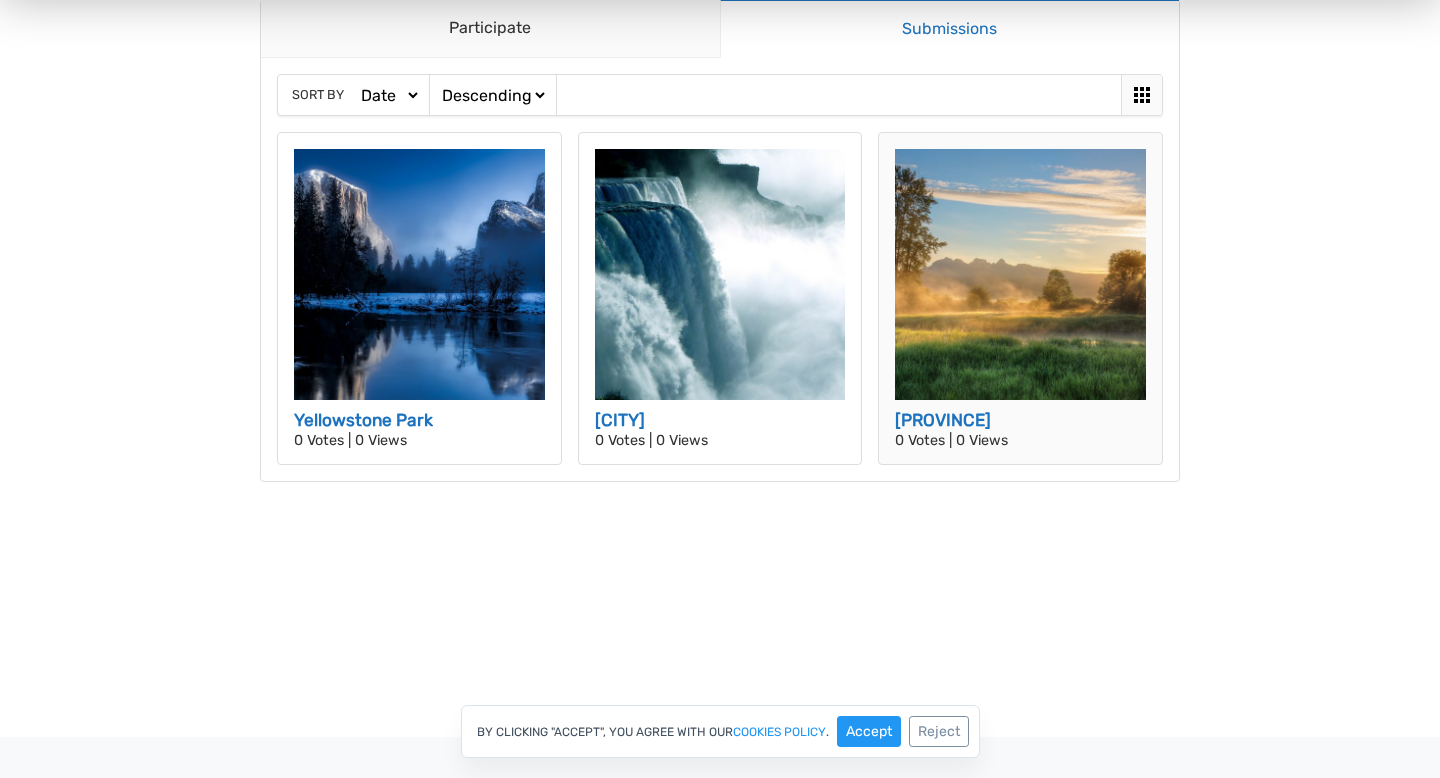 click at bounding box center (1020, 274) 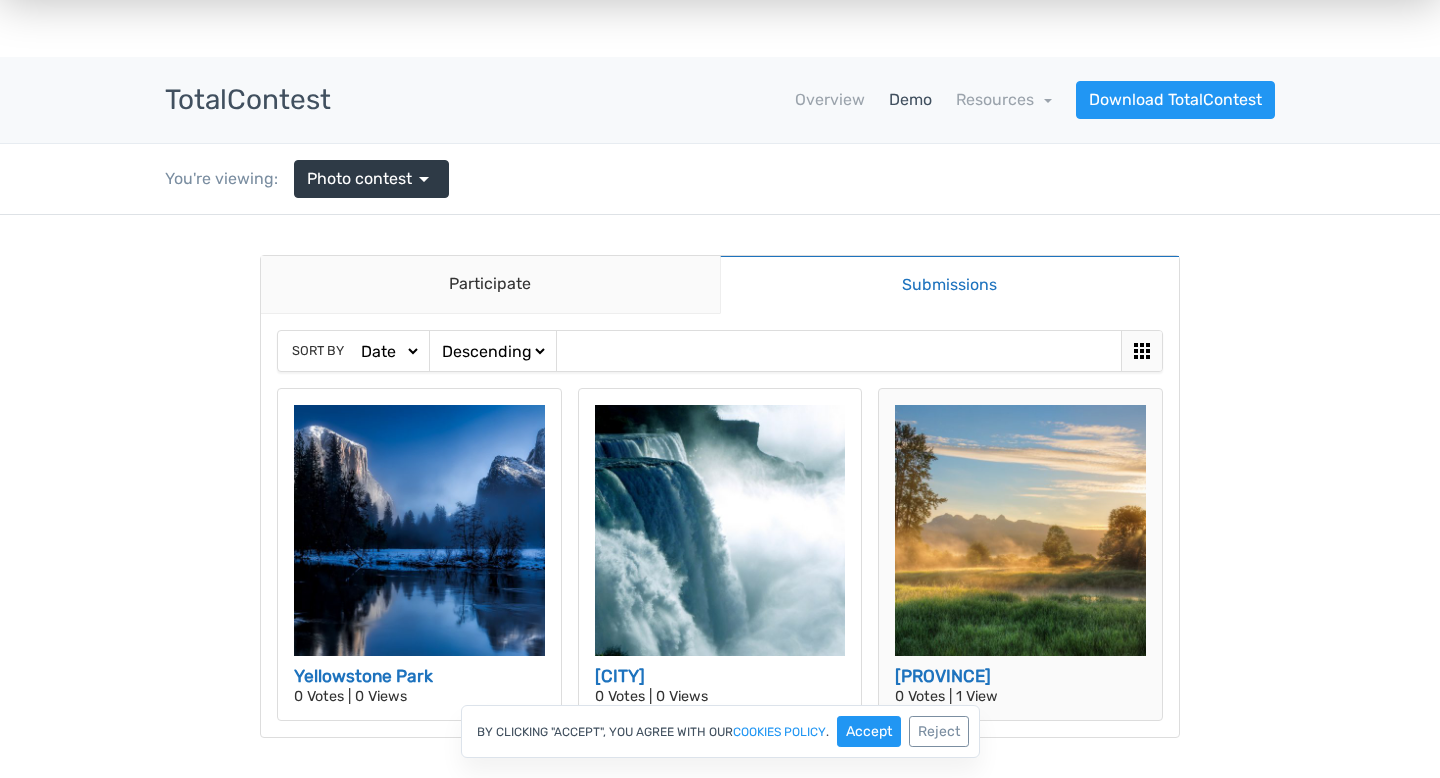 scroll, scrollTop: 0, scrollLeft: 0, axis: both 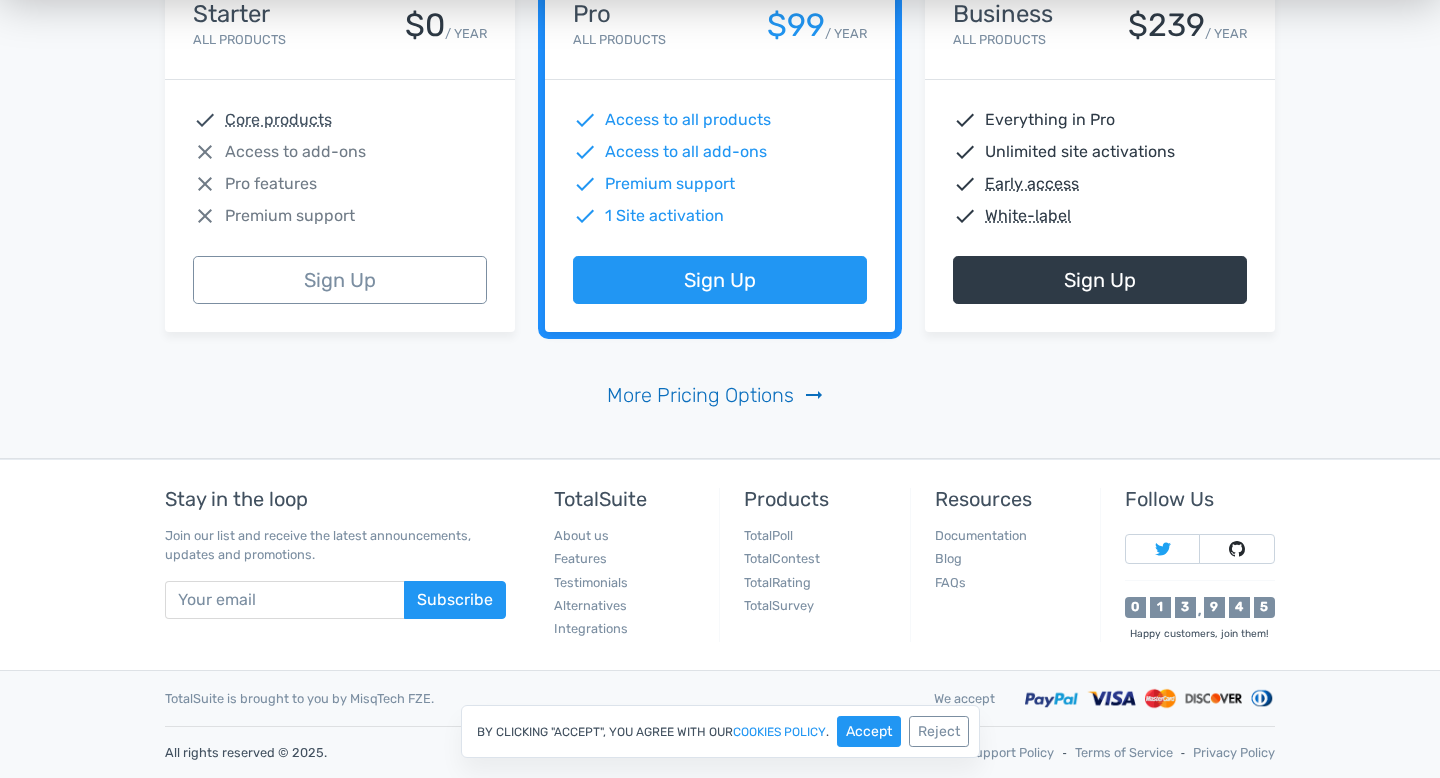click on "More Pricing Options  arrow_right_alt" at bounding box center [720, 395] 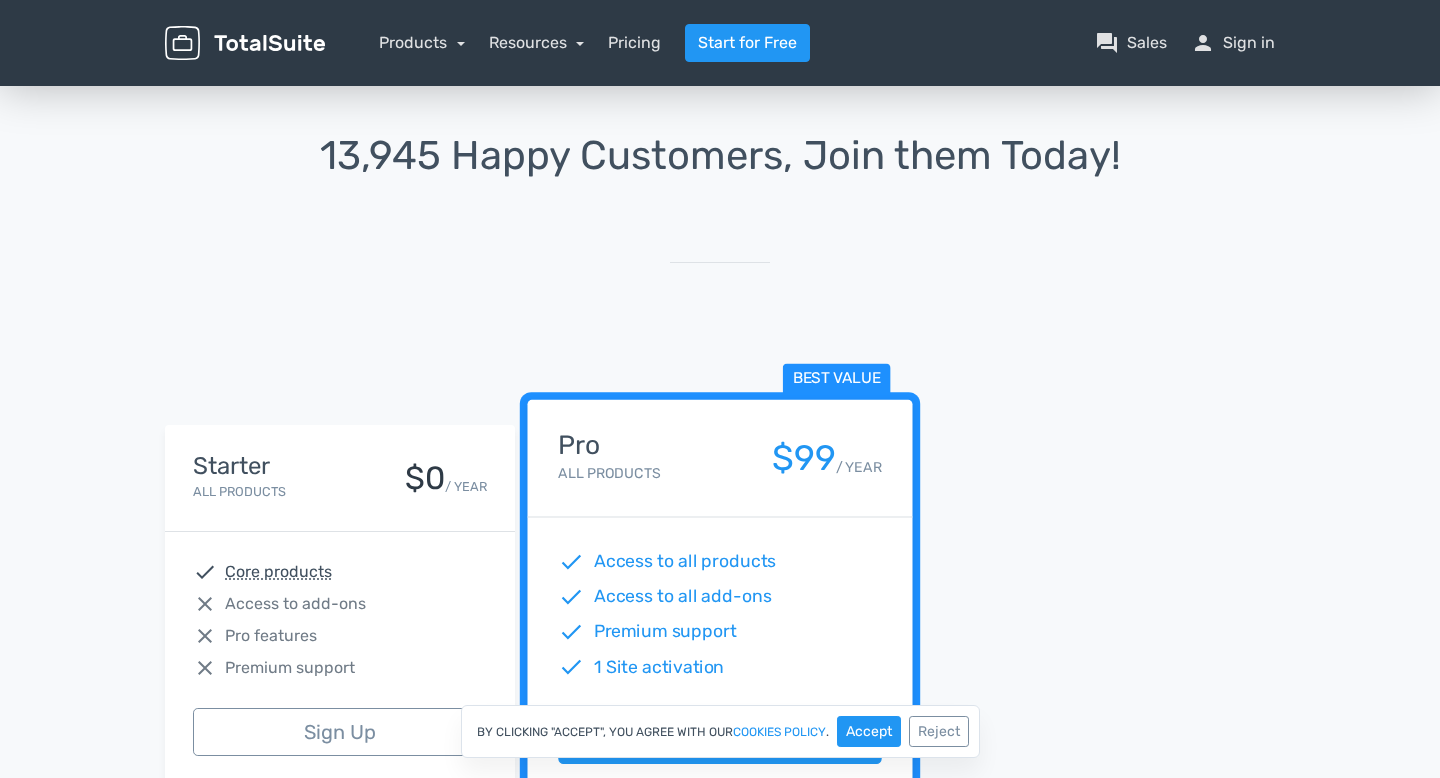 scroll, scrollTop: 0, scrollLeft: 0, axis: both 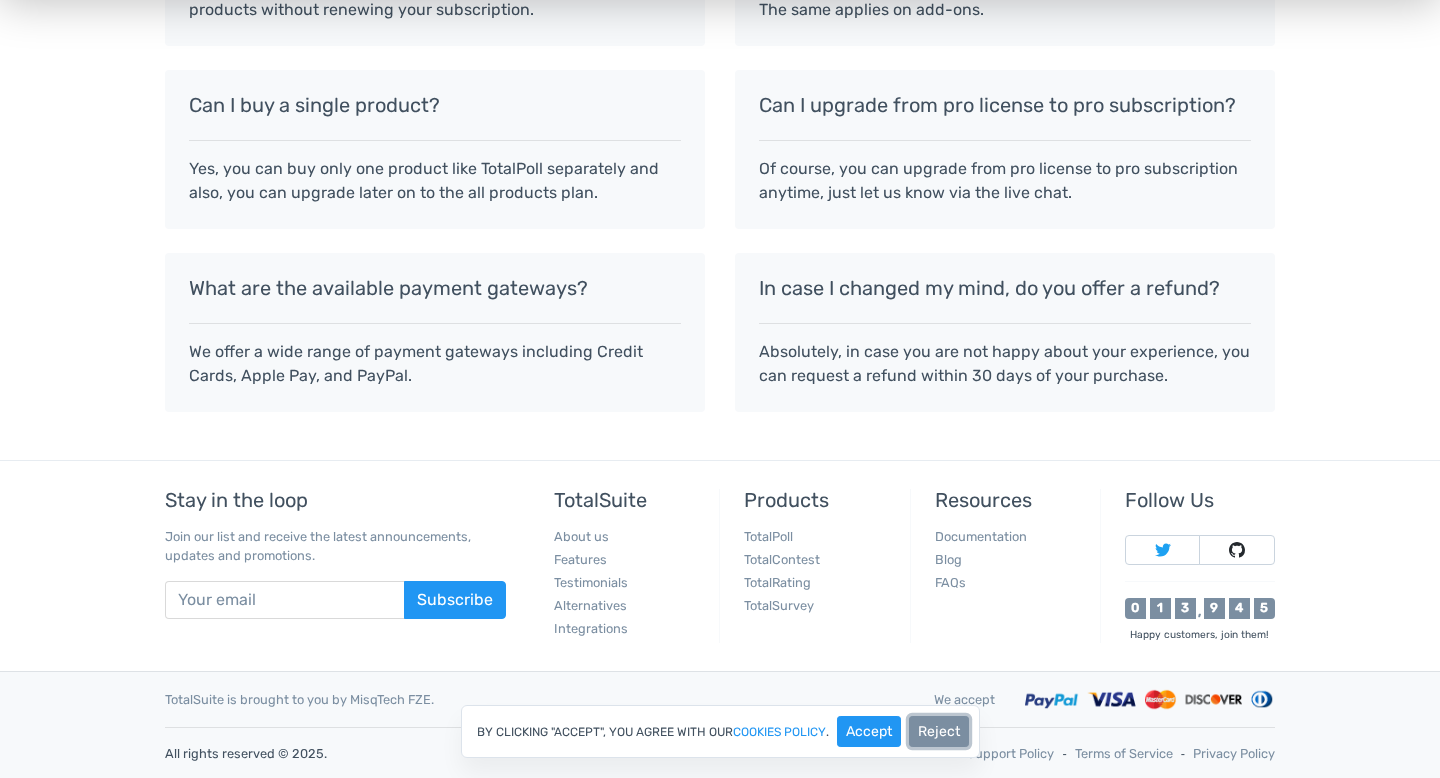 click on "Reject" at bounding box center (939, 731) 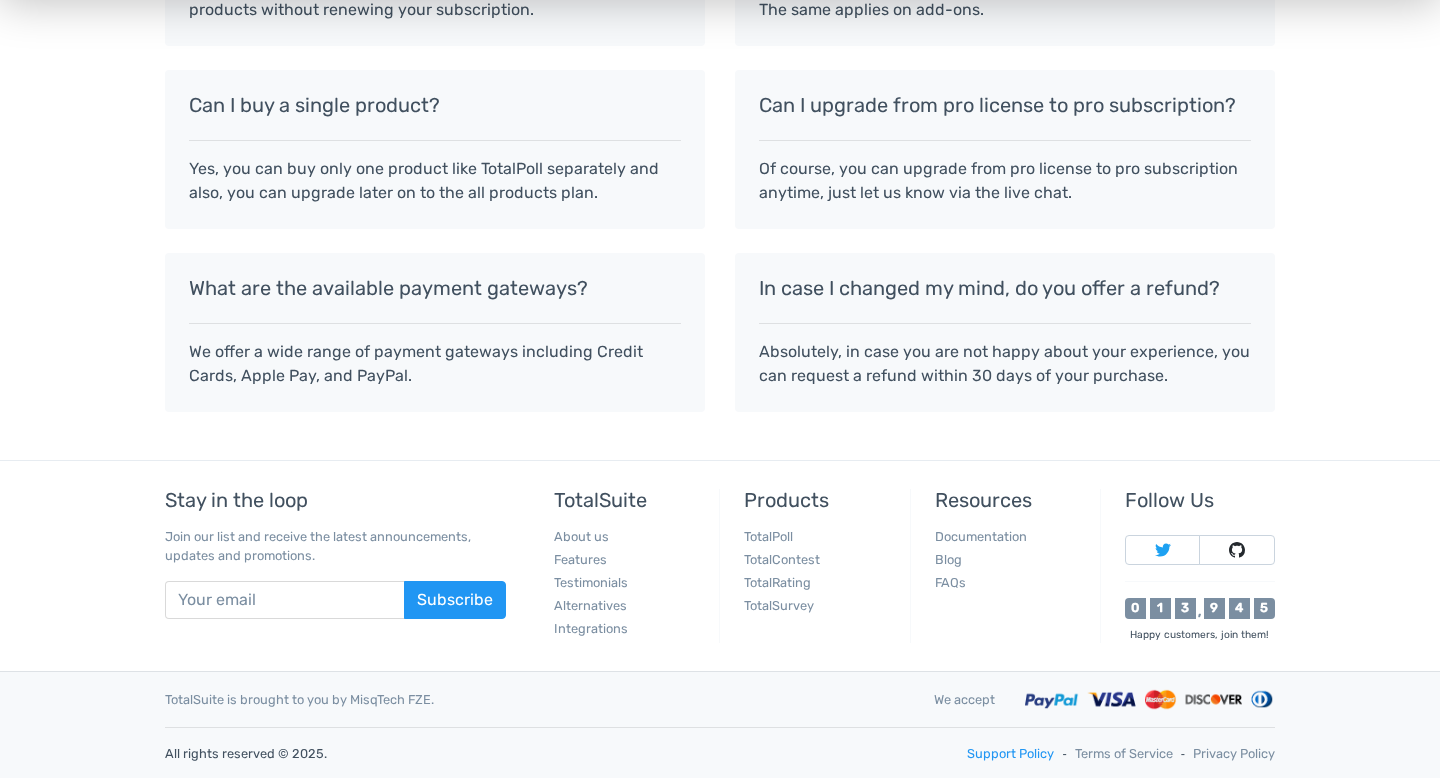 click on "Support Policy" at bounding box center (1010, 753) 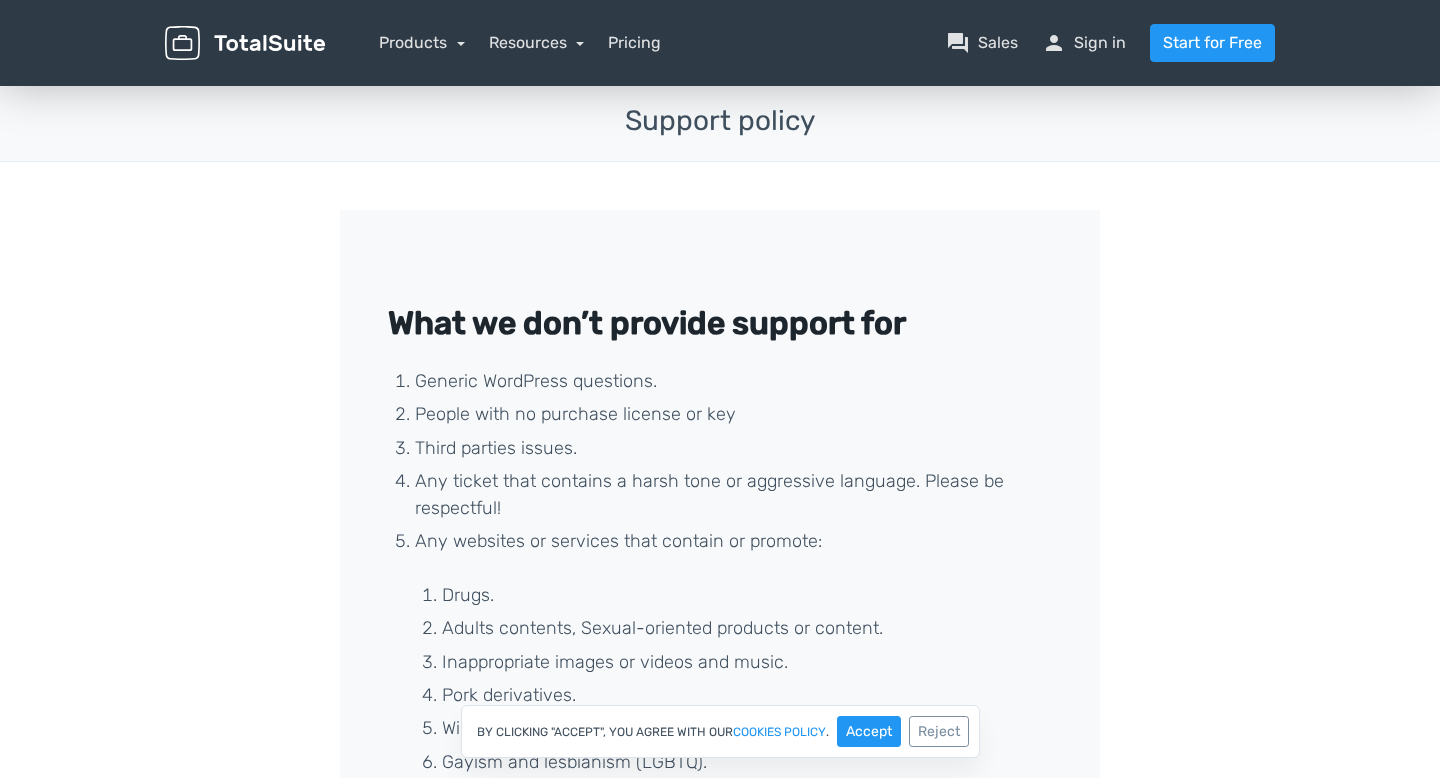 scroll, scrollTop: 0, scrollLeft: 0, axis: both 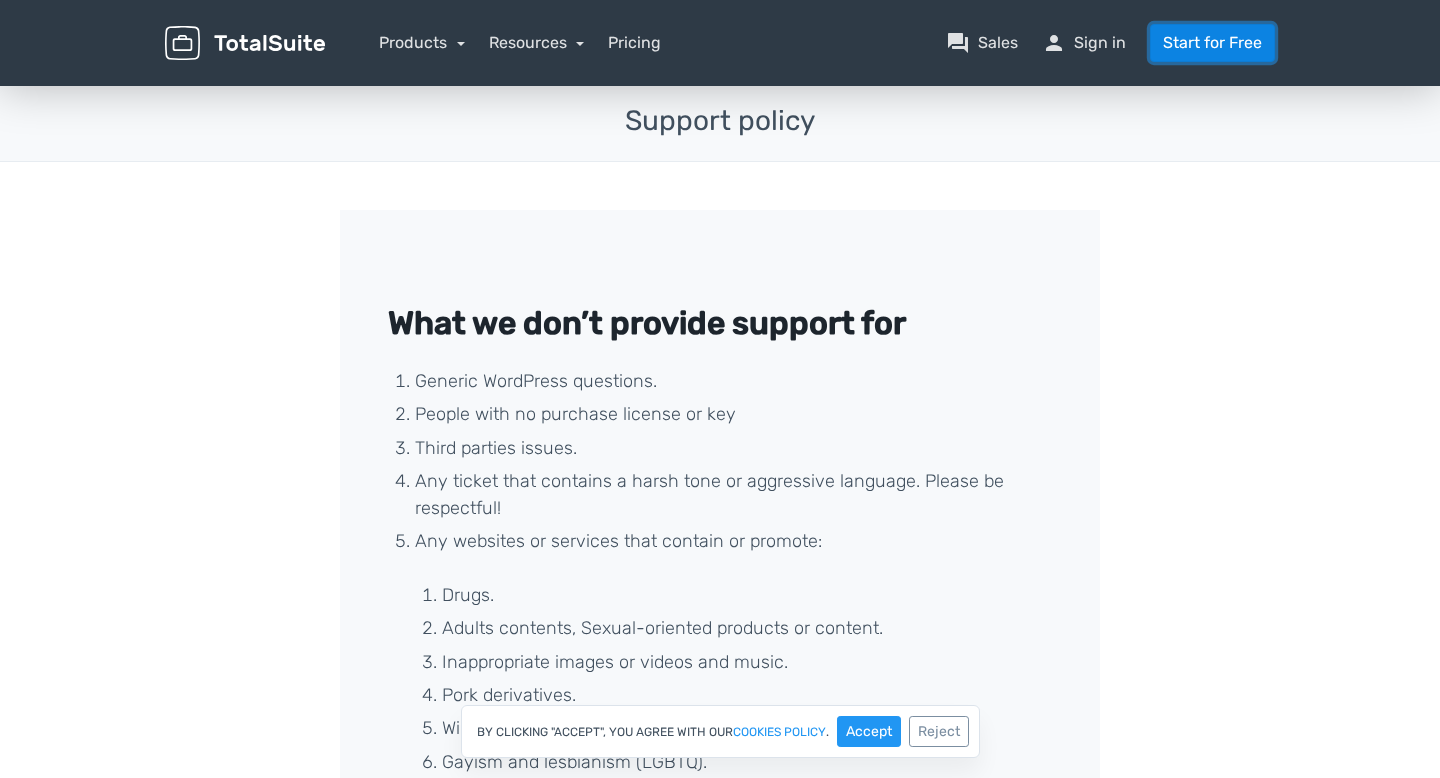 click on "Start for Free" at bounding box center [1212, 43] 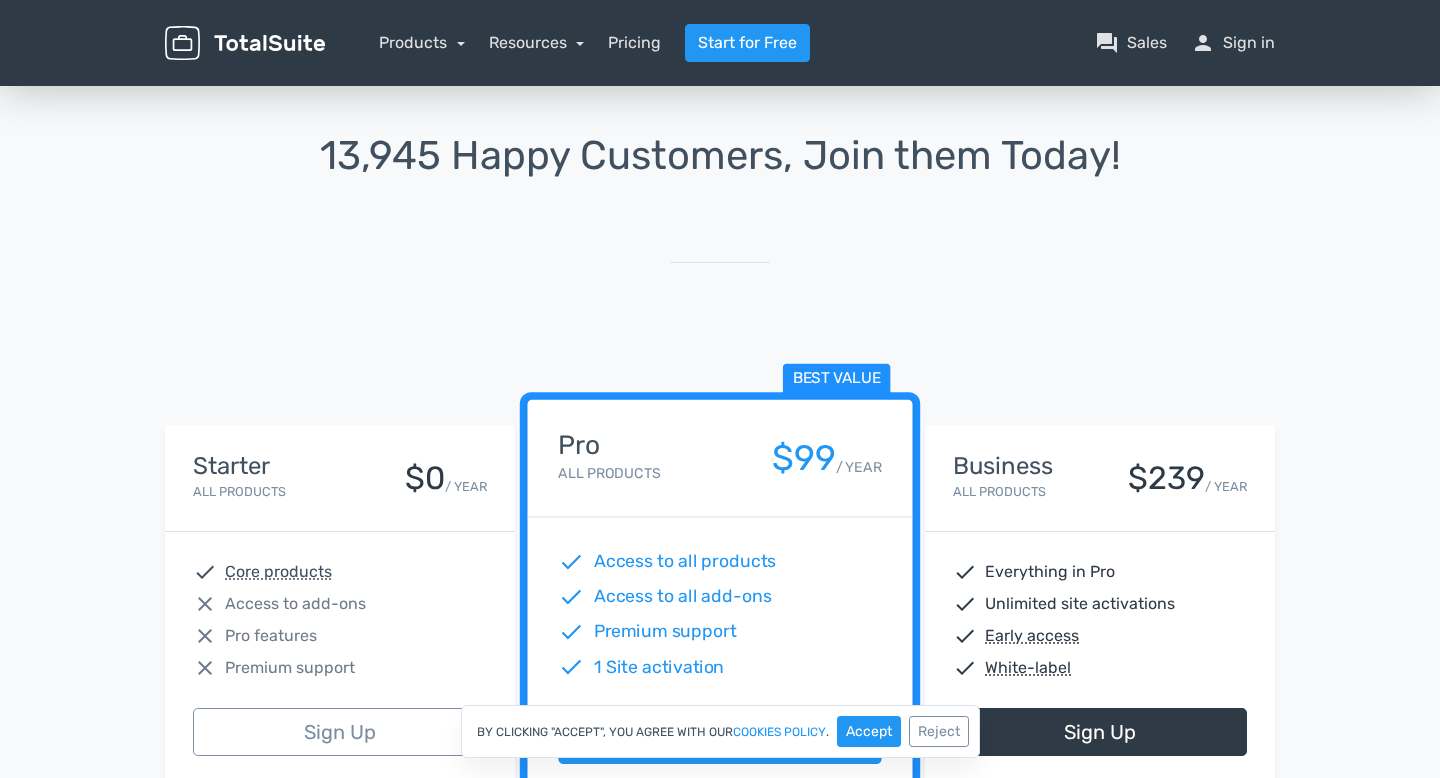 scroll, scrollTop: 0, scrollLeft: 0, axis: both 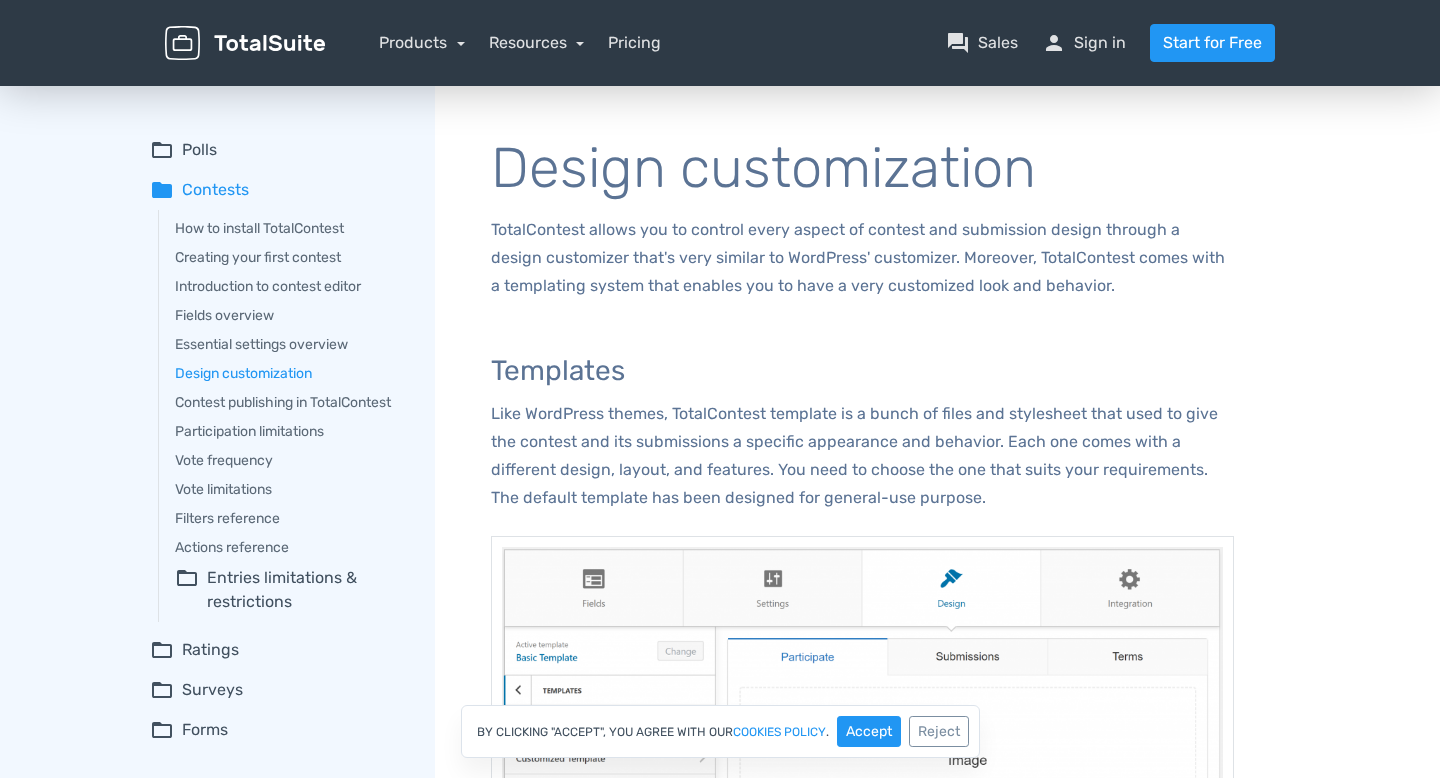 click at bounding box center [245, 43] 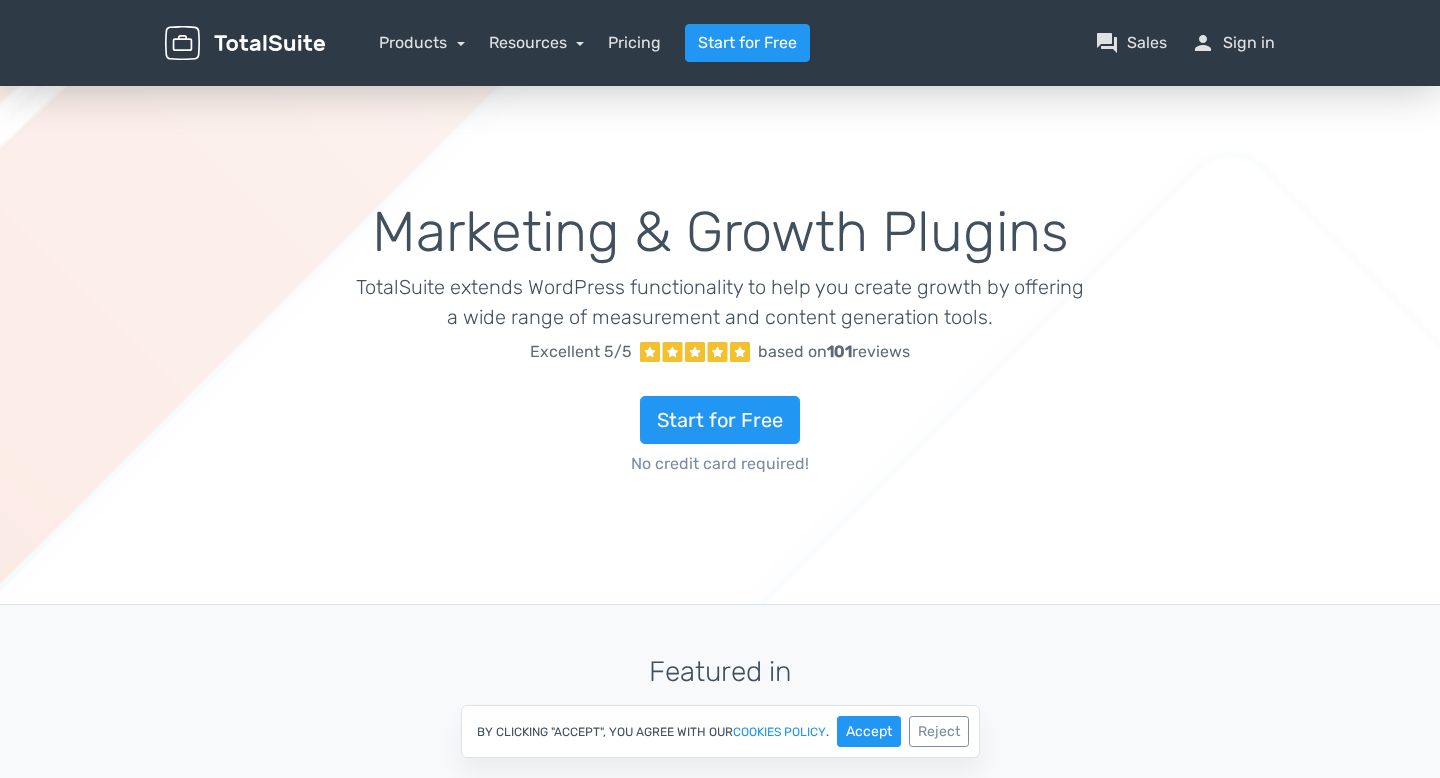scroll, scrollTop: 0, scrollLeft: 0, axis: both 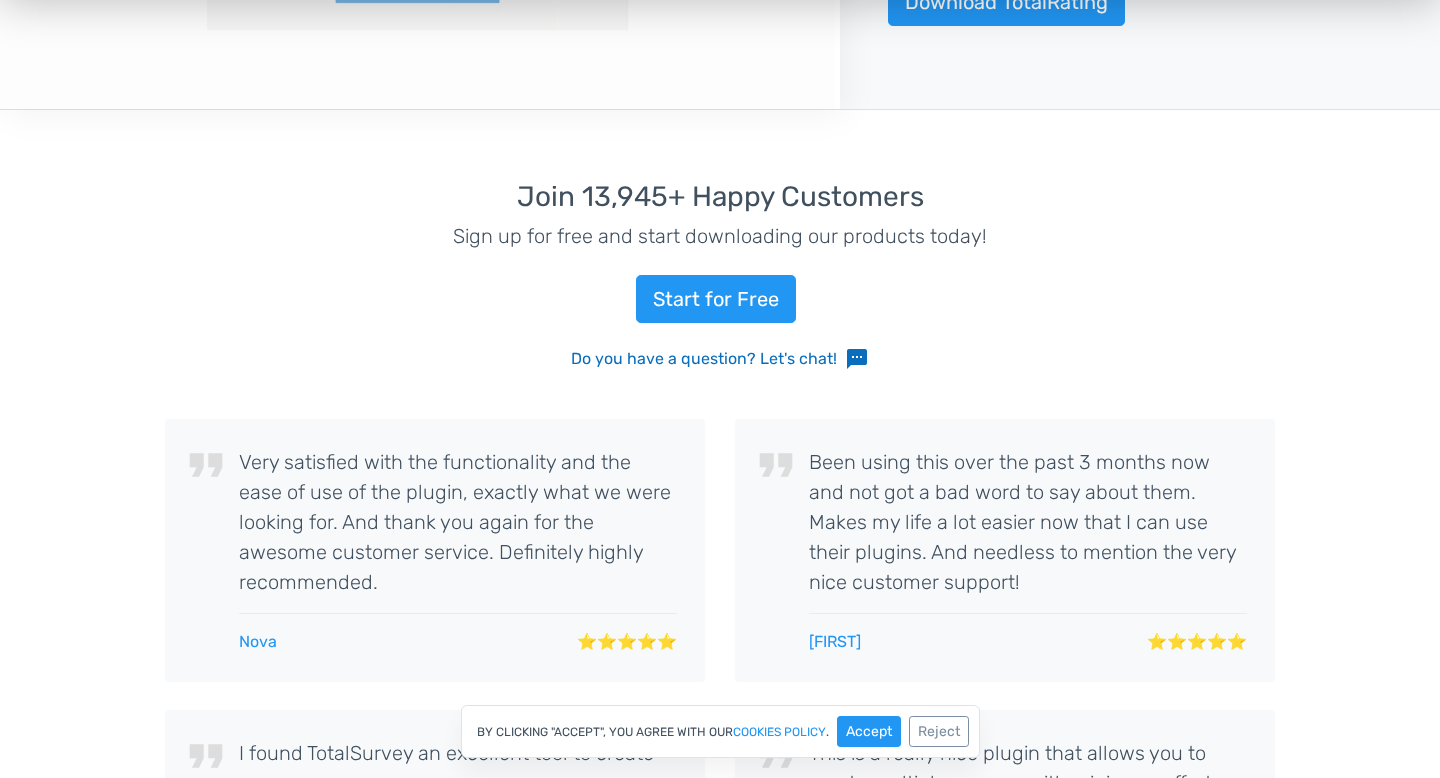 click on "Do you have a question? Let's chat!
sms" at bounding box center [720, 359] 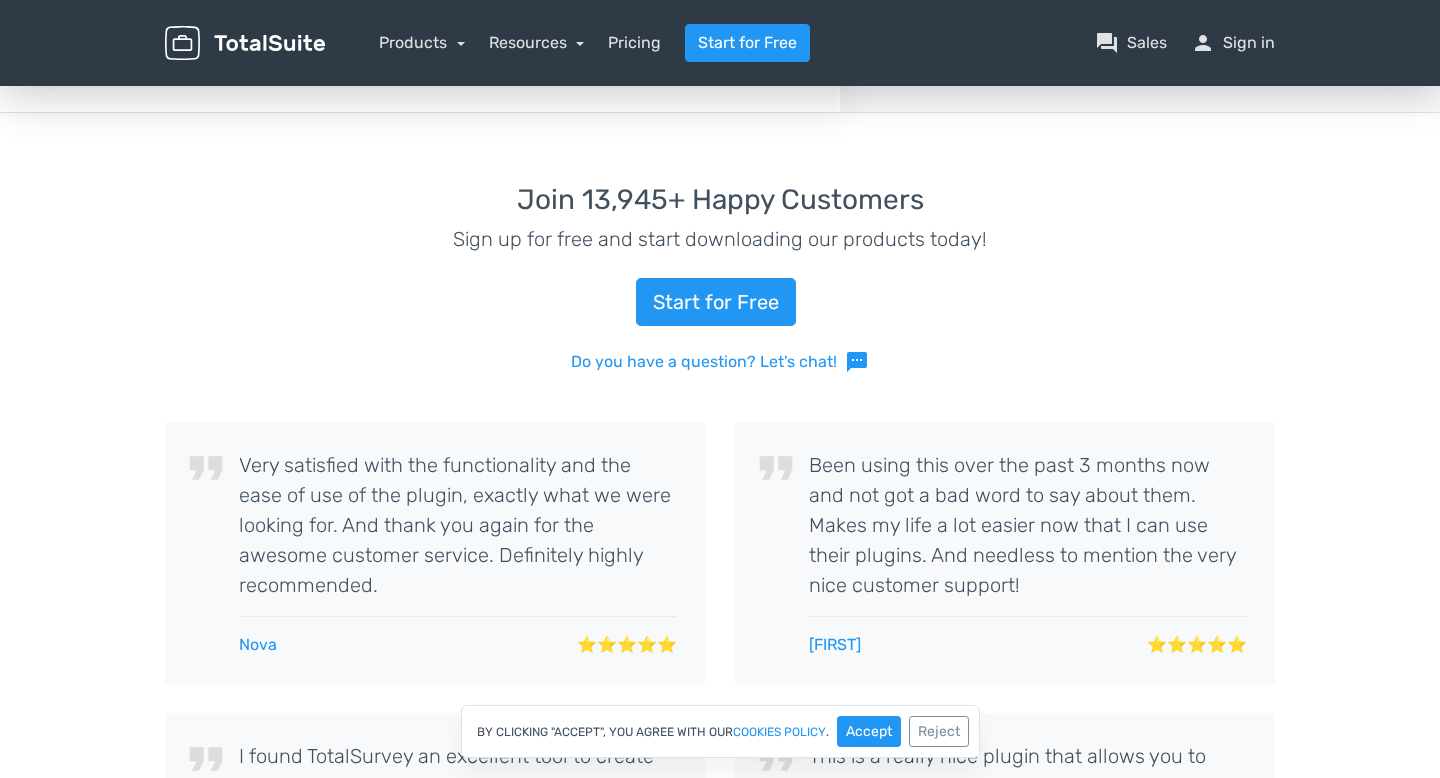 scroll, scrollTop: 2923, scrollLeft: 0, axis: vertical 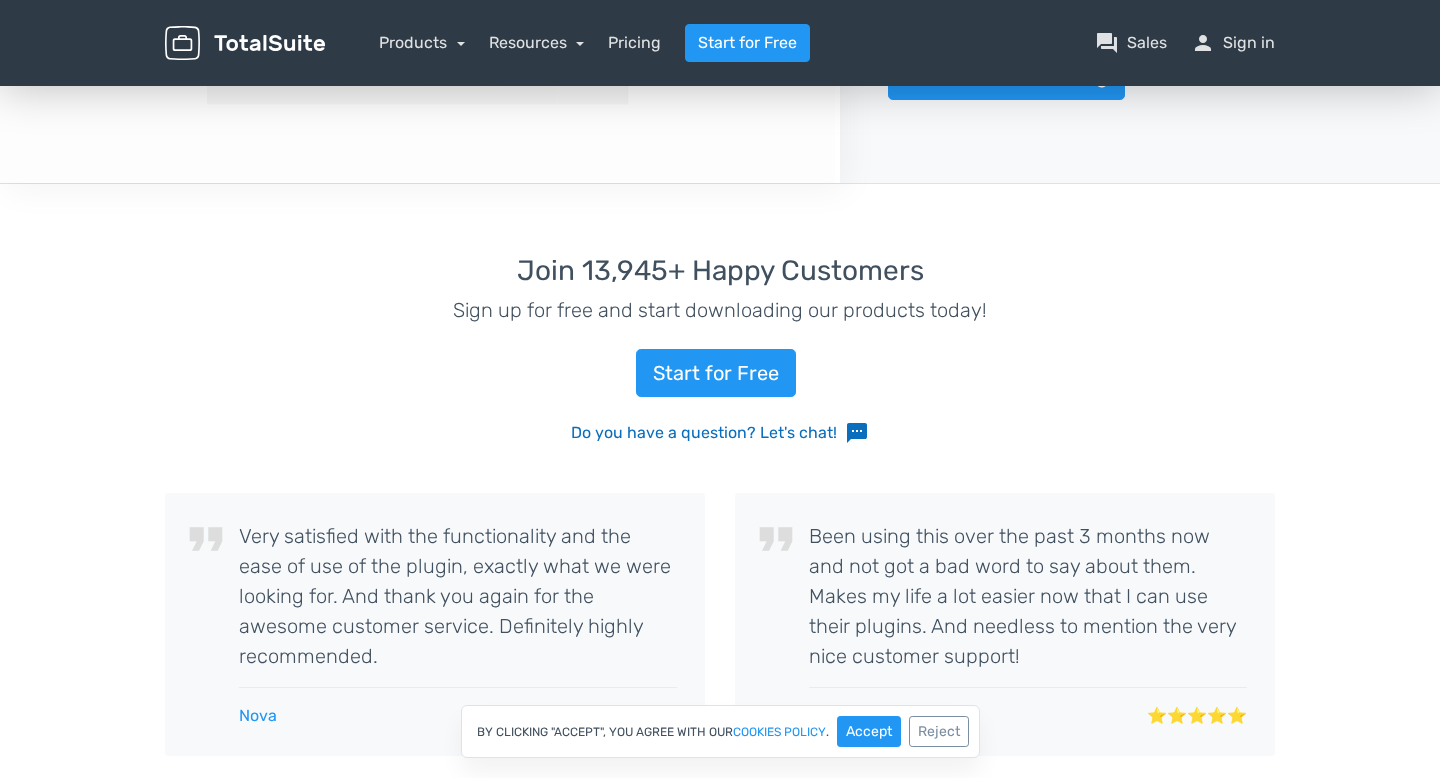 click on "Do you have a question? Let's chat!
sms" at bounding box center [720, 433] 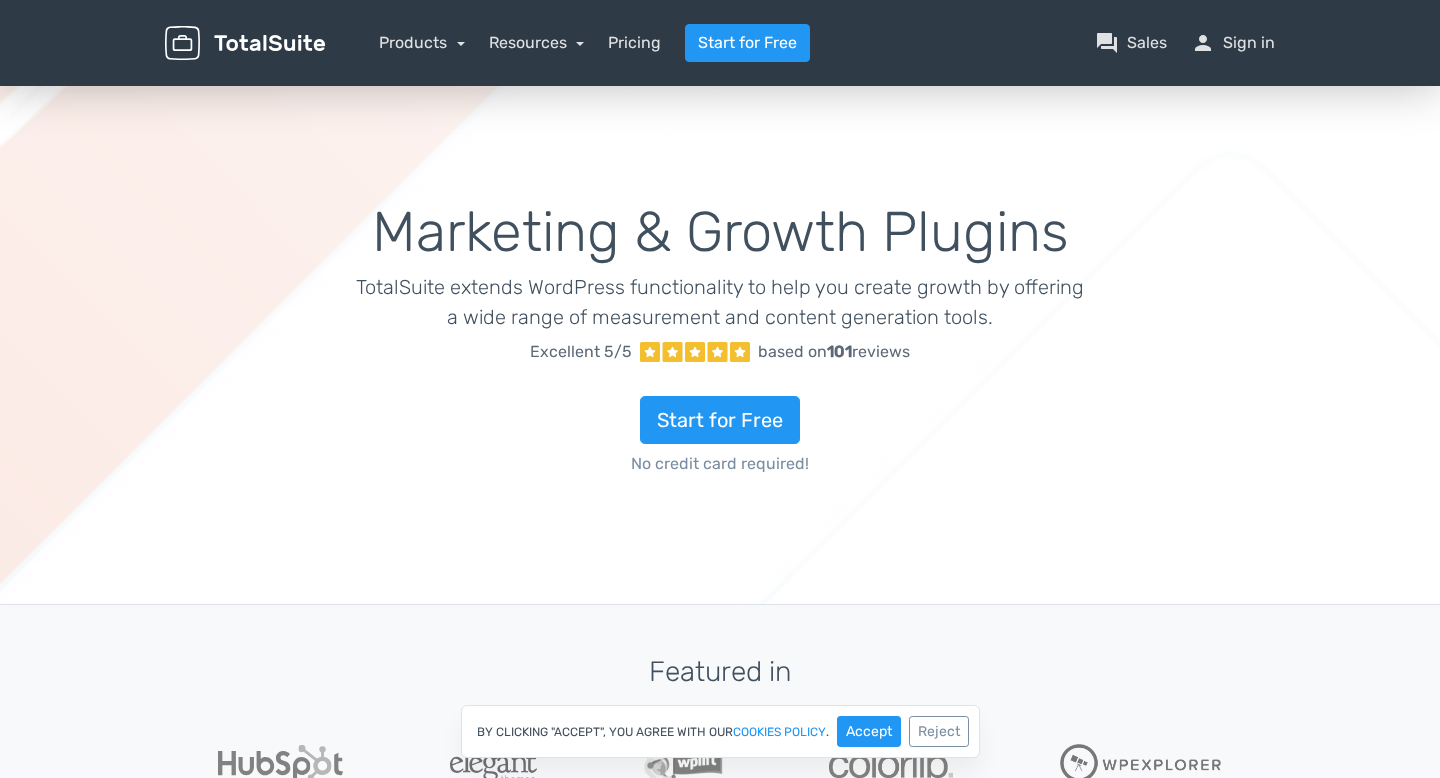 scroll, scrollTop: 2997, scrollLeft: 0, axis: vertical 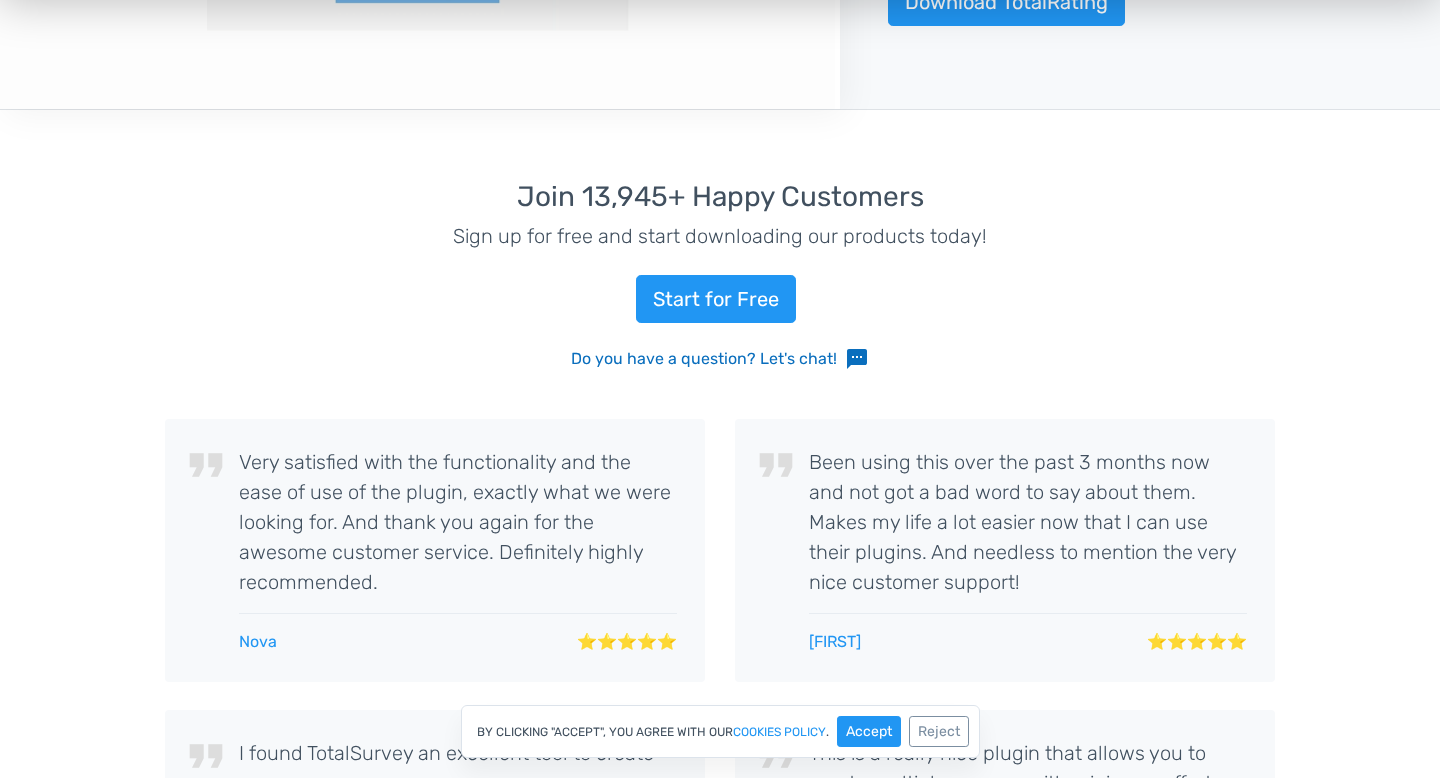 click on "sms" at bounding box center [857, 359] 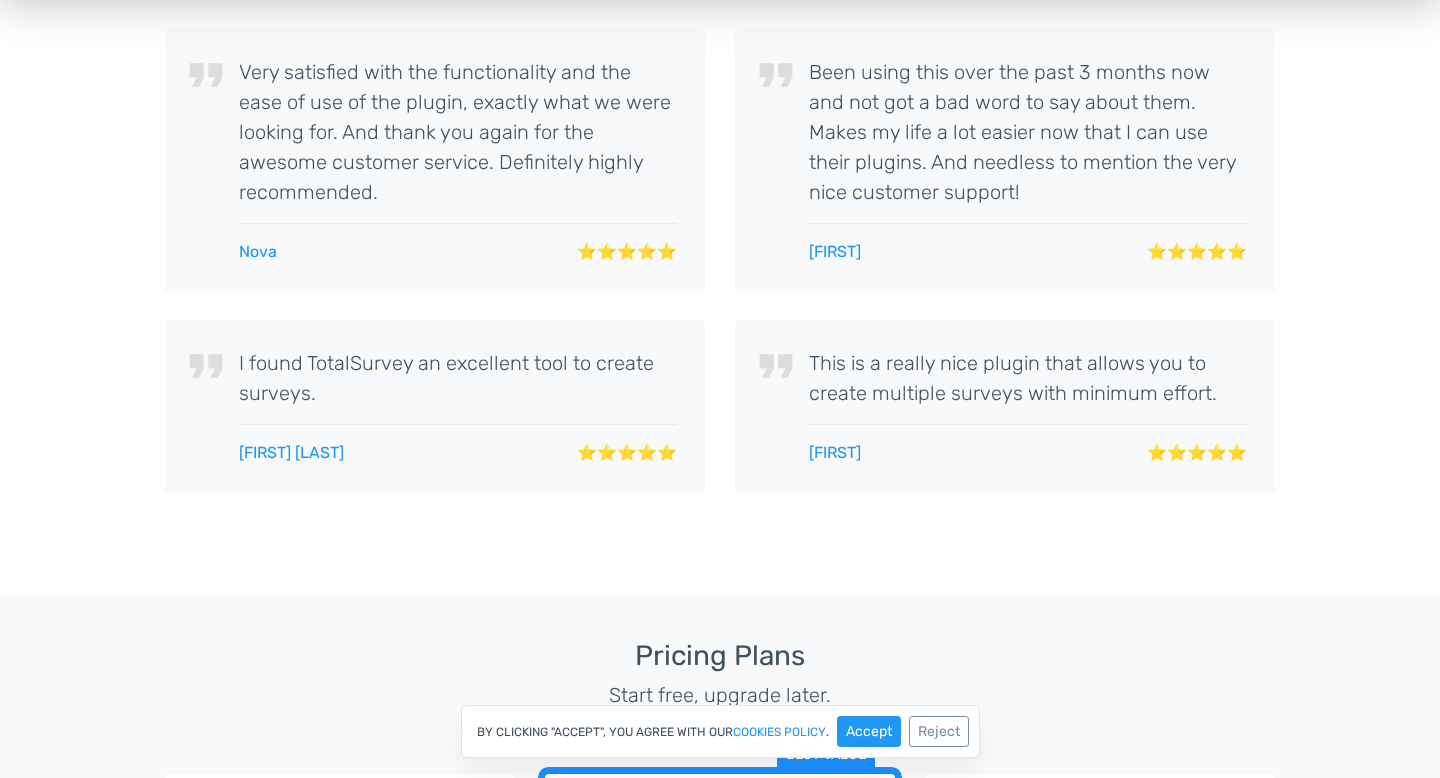 scroll, scrollTop: 4188, scrollLeft: 0, axis: vertical 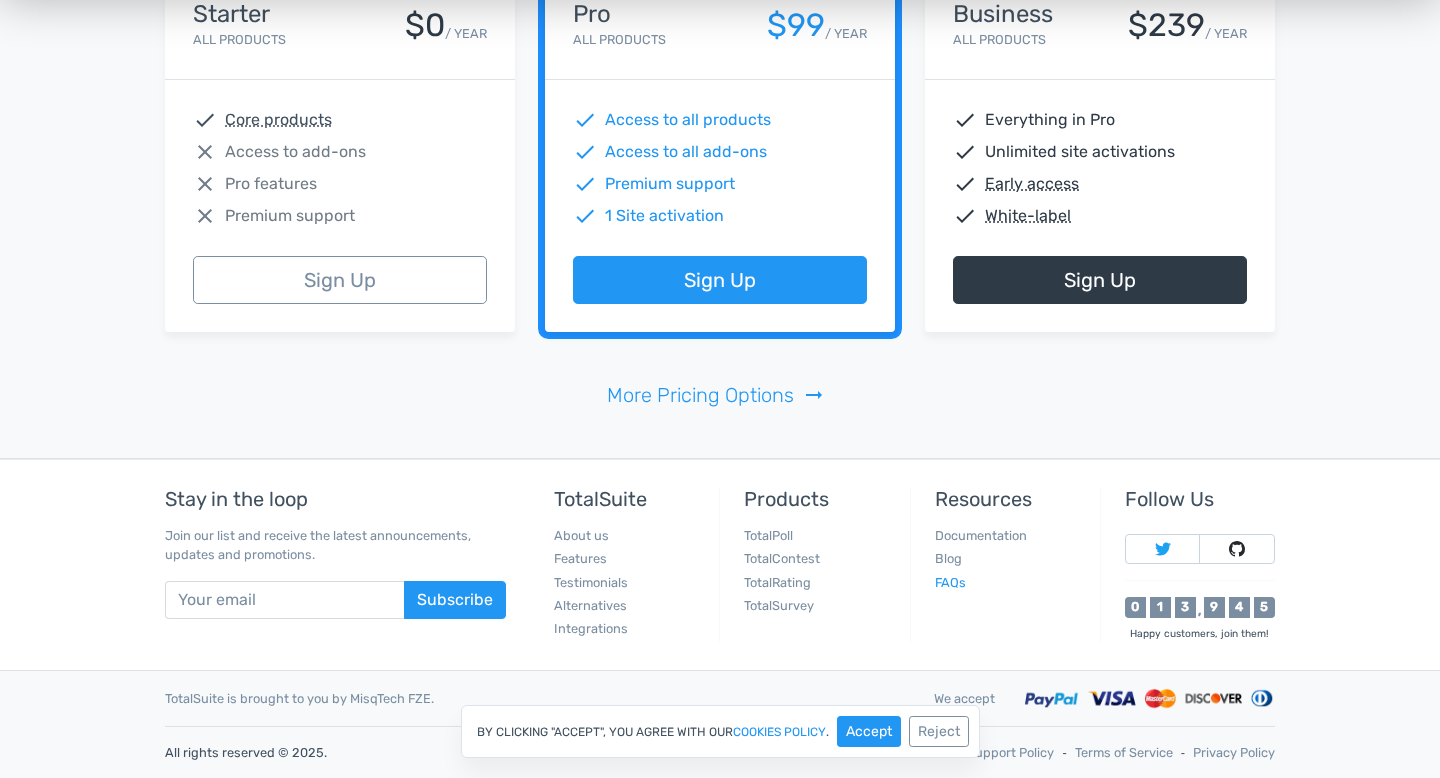 click on "FAQs" at bounding box center [950, 582] 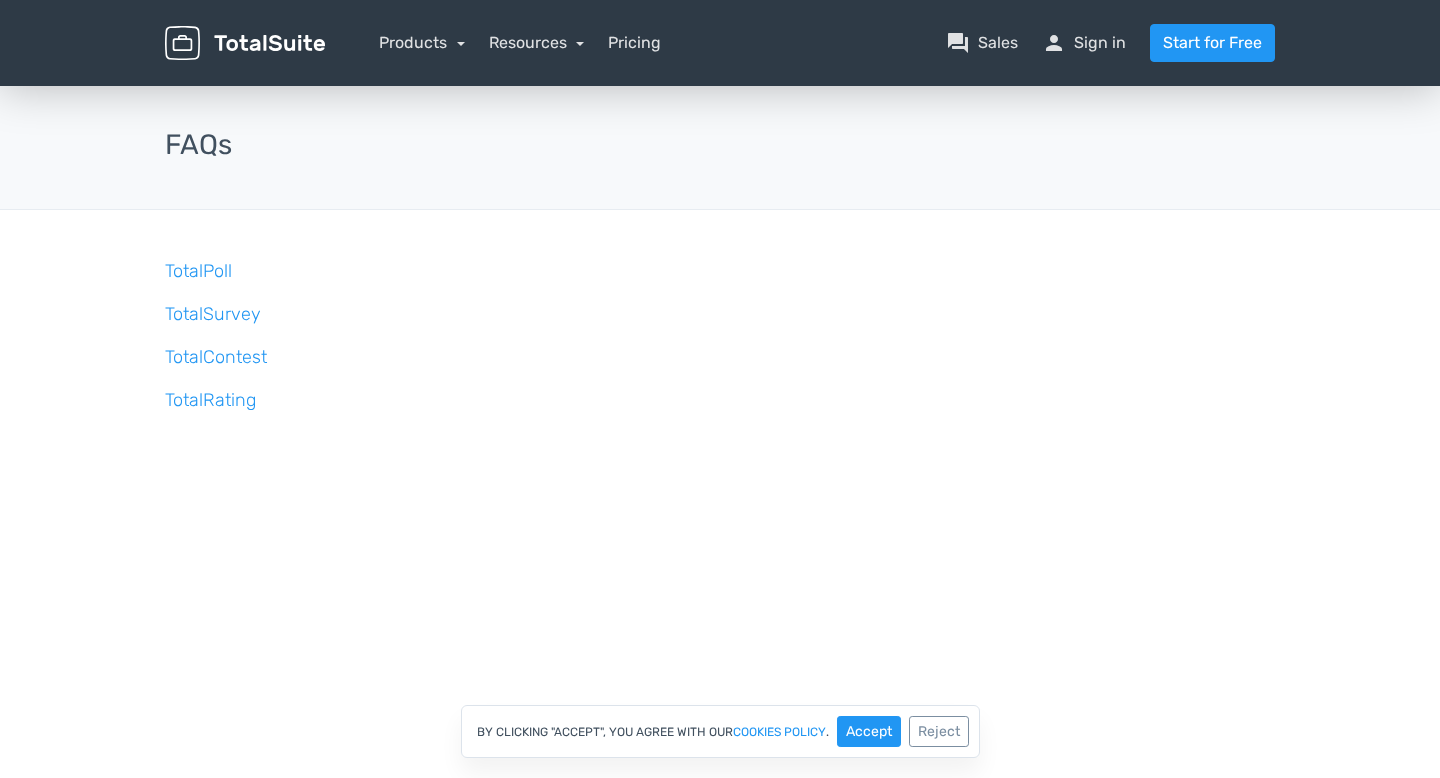scroll, scrollTop: 0, scrollLeft: 0, axis: both 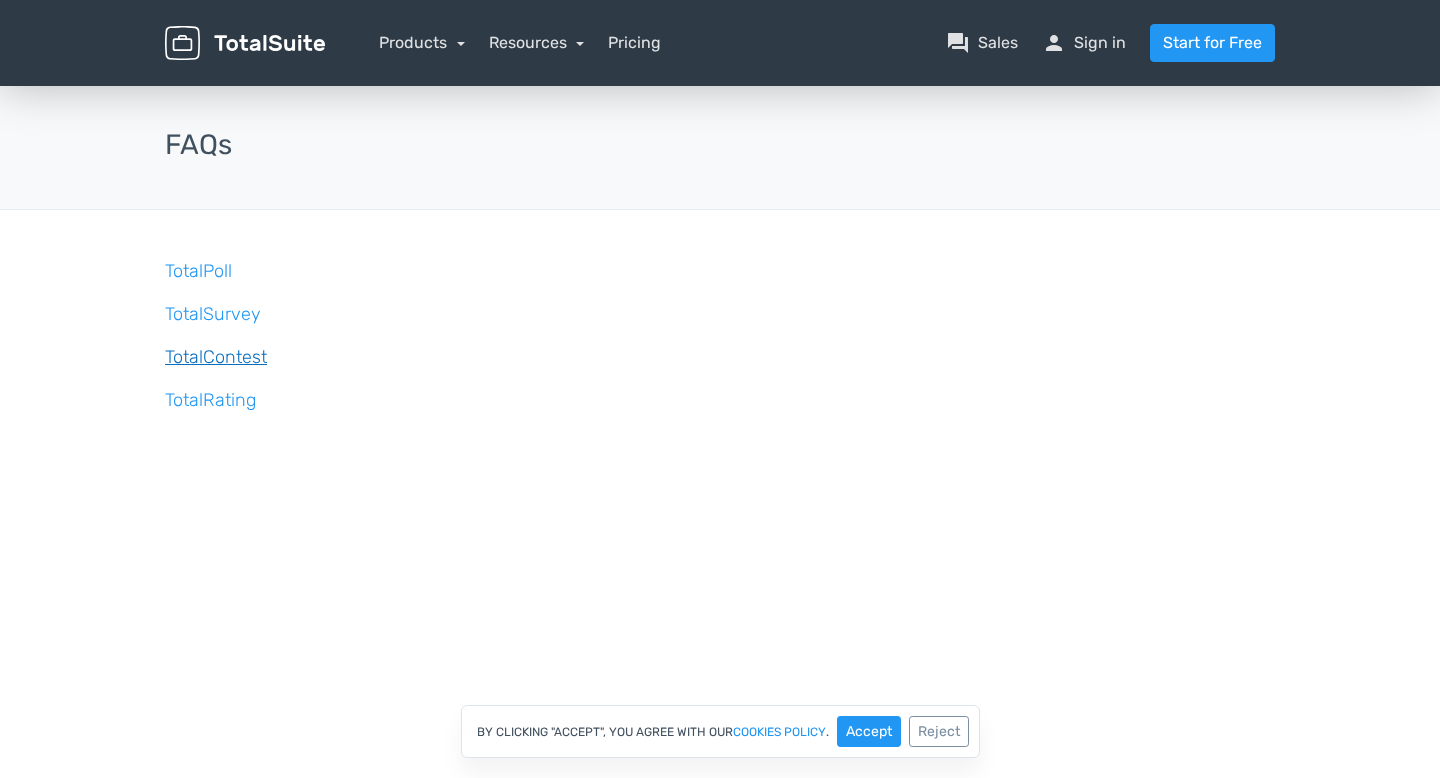 click on "TotalContest" at bounding box center [216, 357] 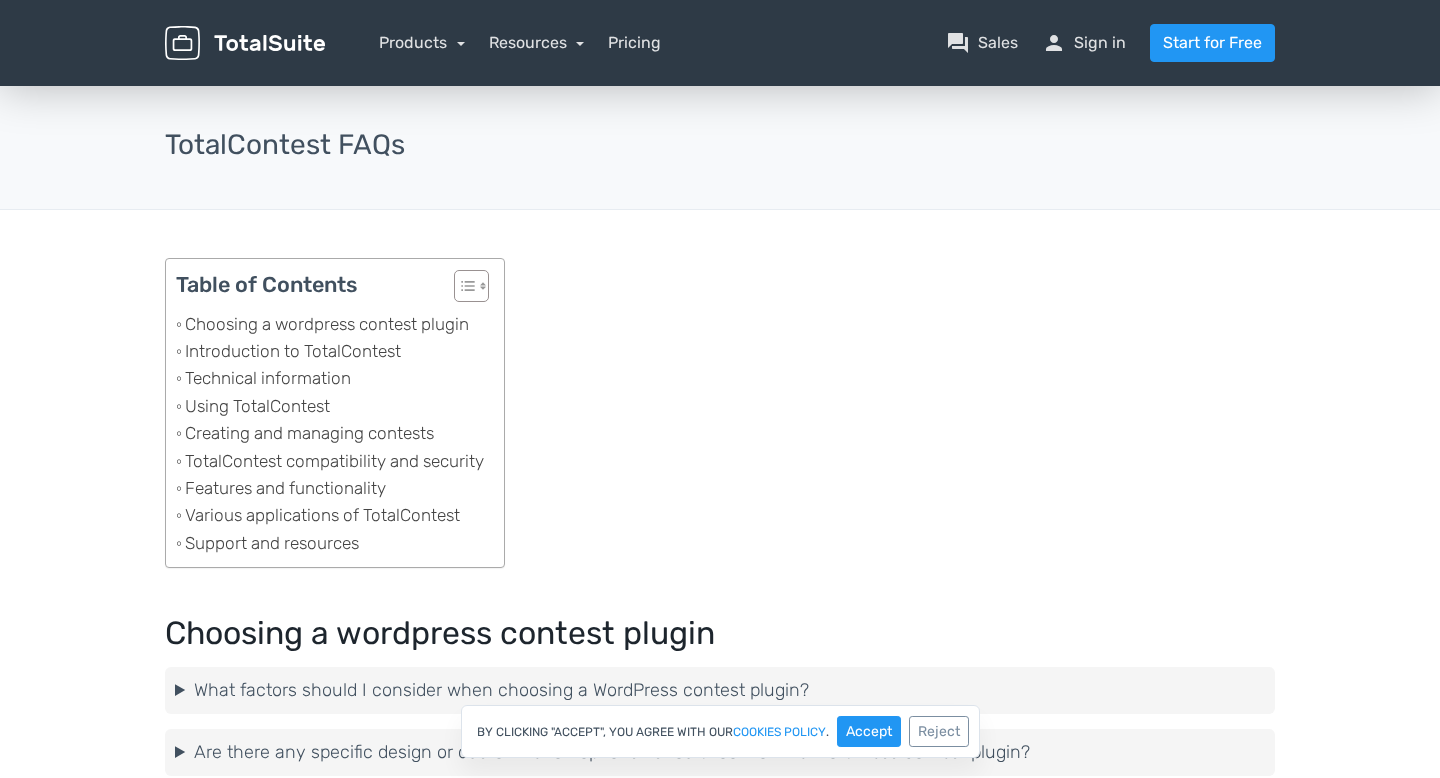 scroll, scrollTop: 0, scrollLeft: 0, axis: both 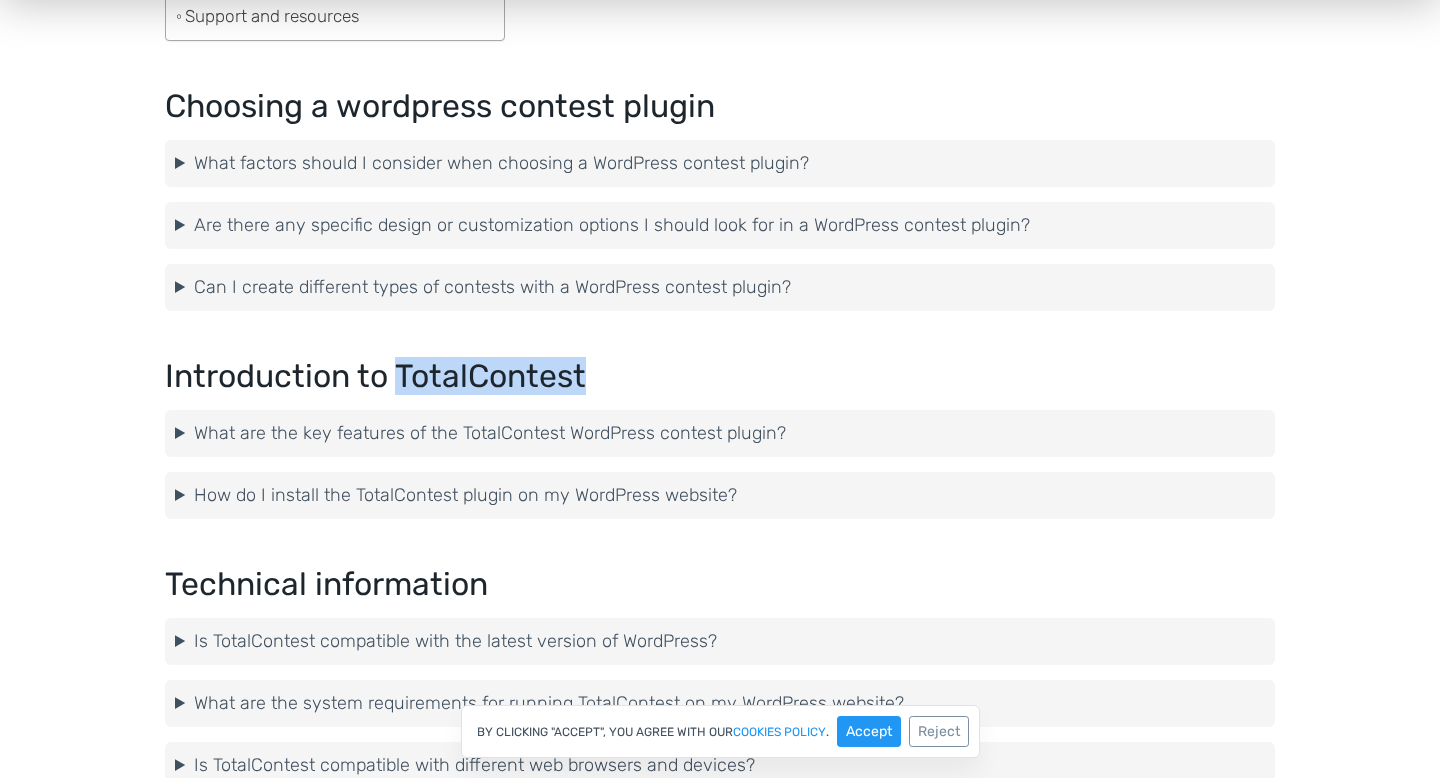 drag, startPoint x: 604, startPoint y: 376, endPoint x: 399, endPoint y: 377, distance: 205.00244 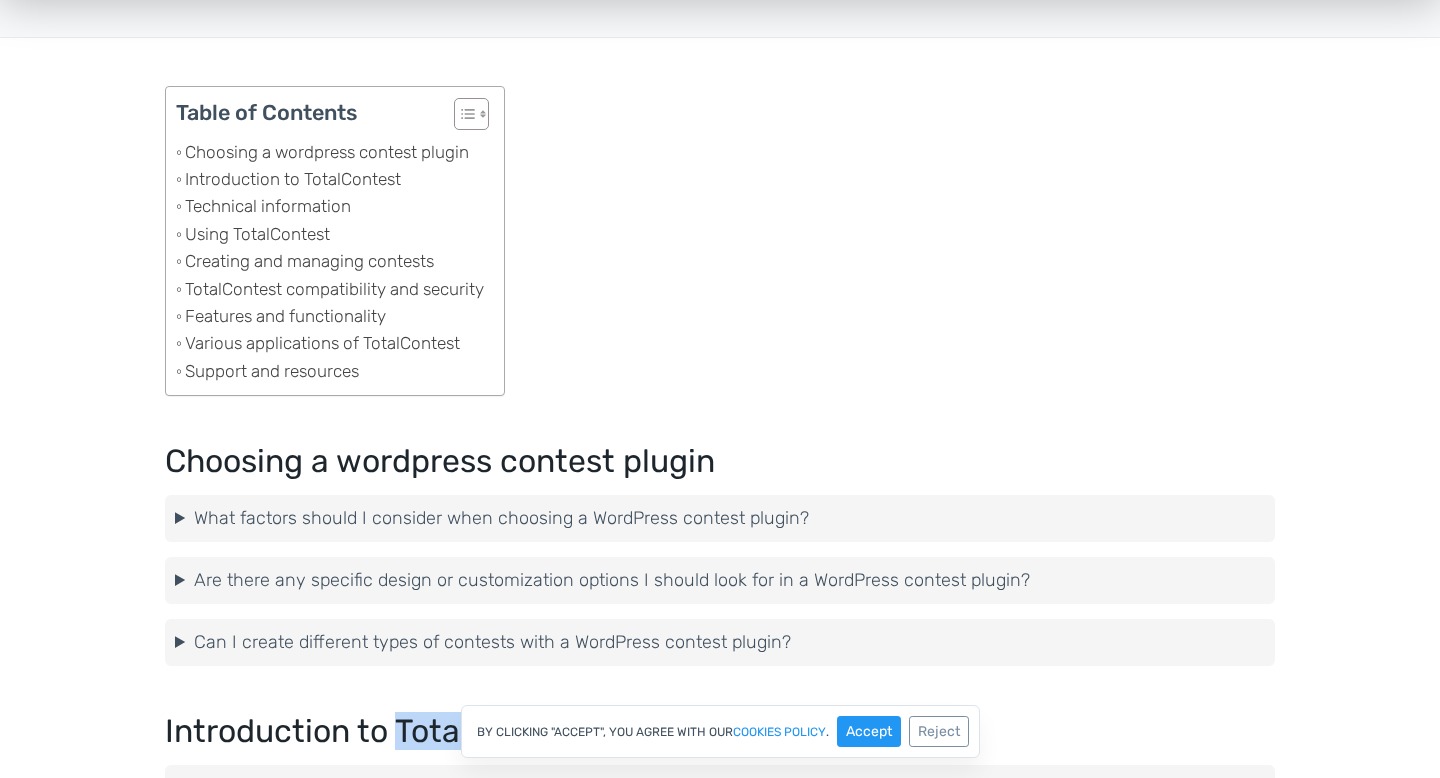 scroll, scrollTop: 0, scrollLeft: 0, axis: both 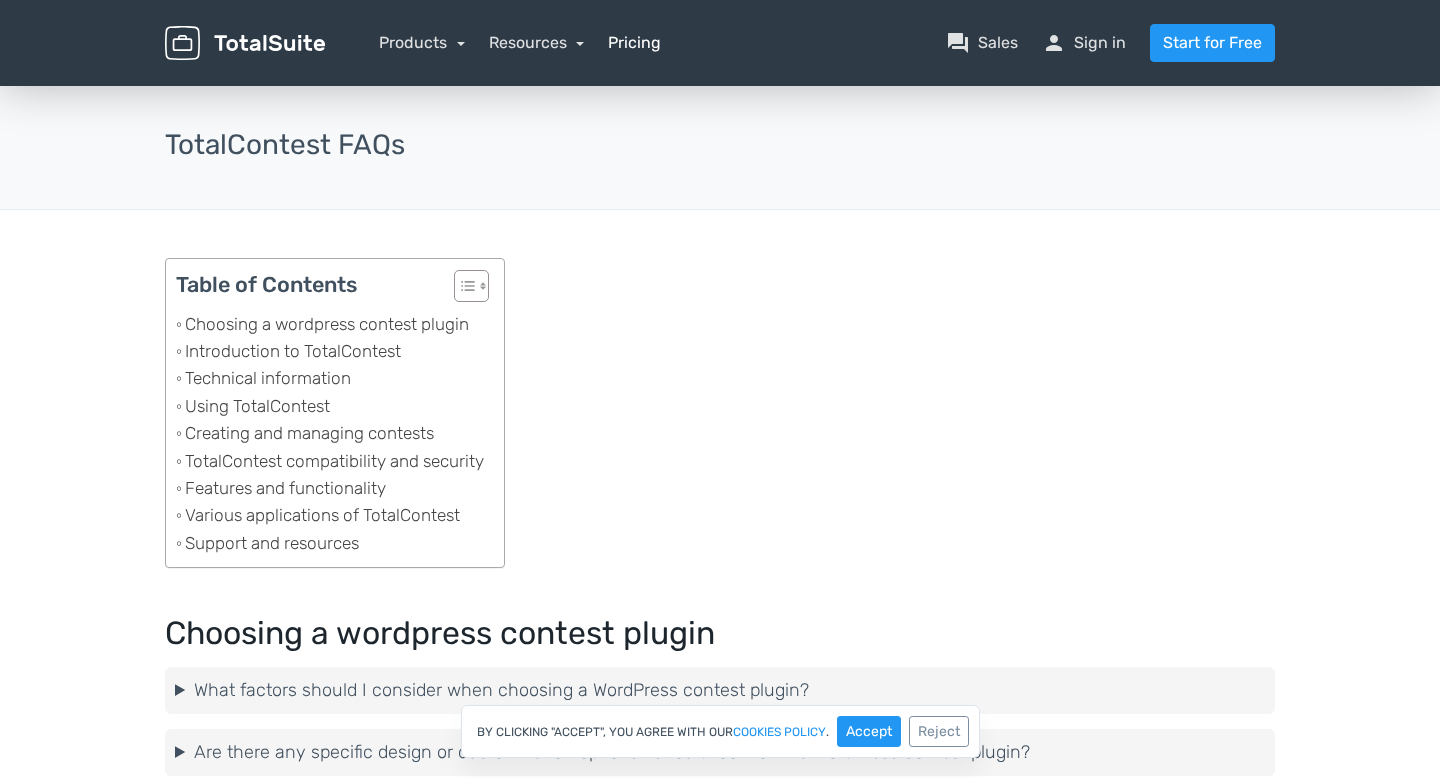 click on "Pricing" at bounding box center (634, 43) 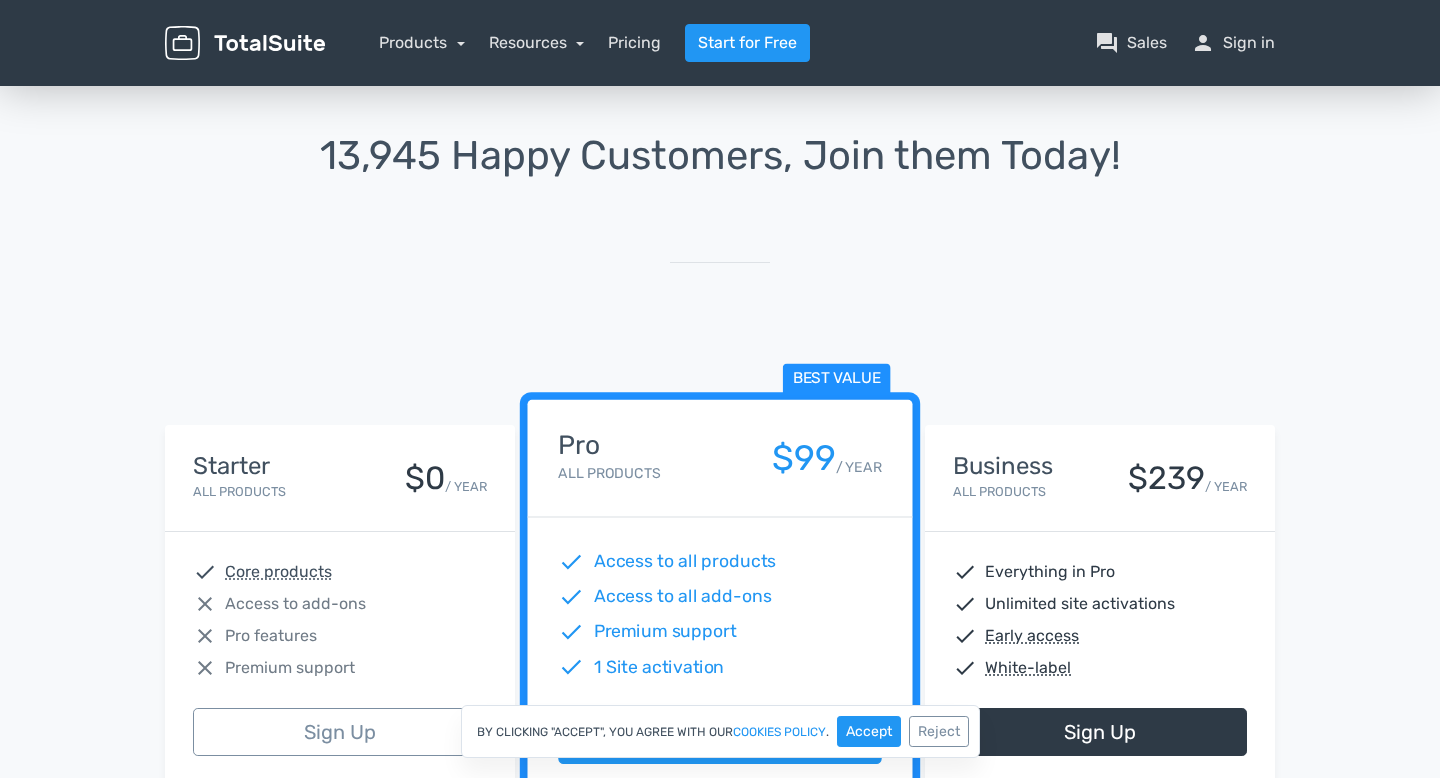 scroll, scrollTop: 0, scrollLeft: 0, axis: both 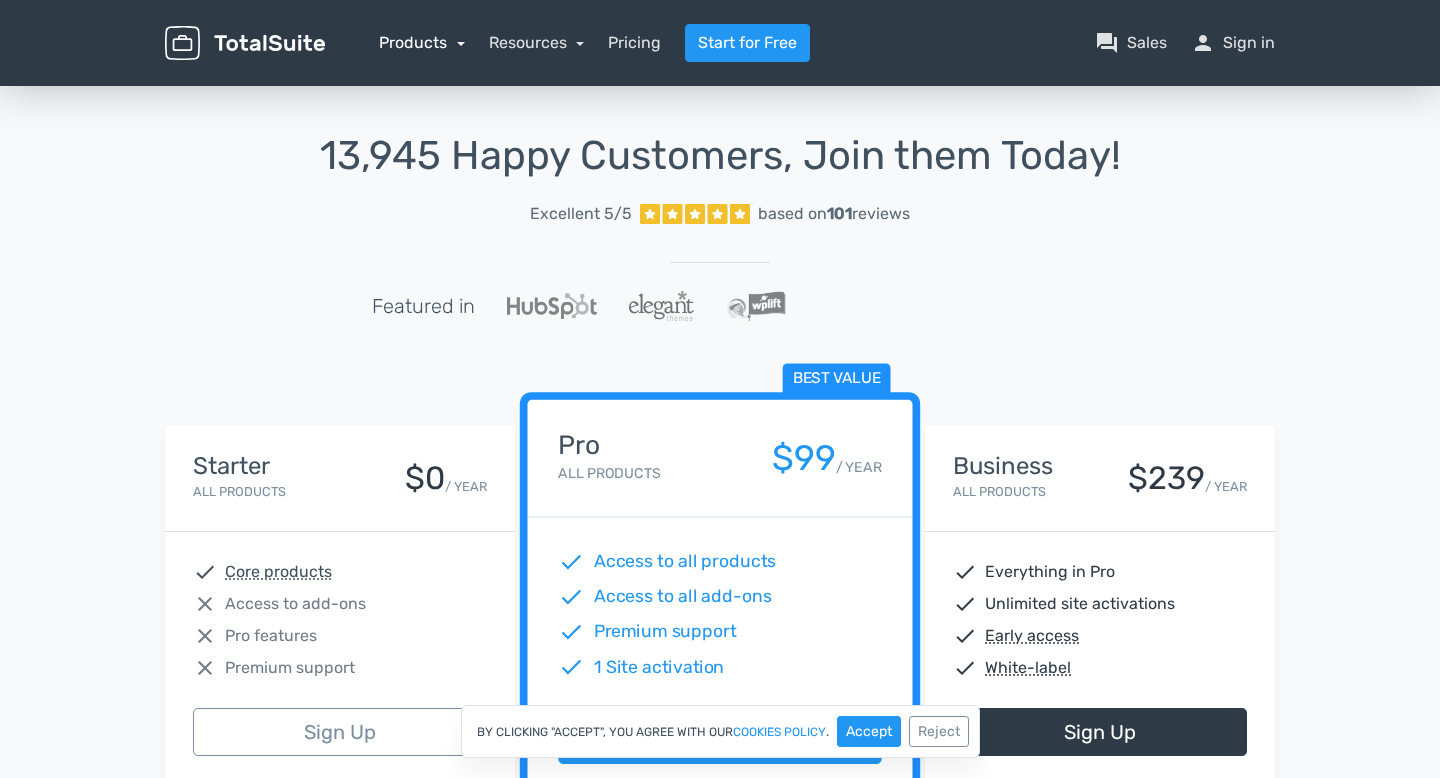 click on "Products" at bounding box center (422, 42) 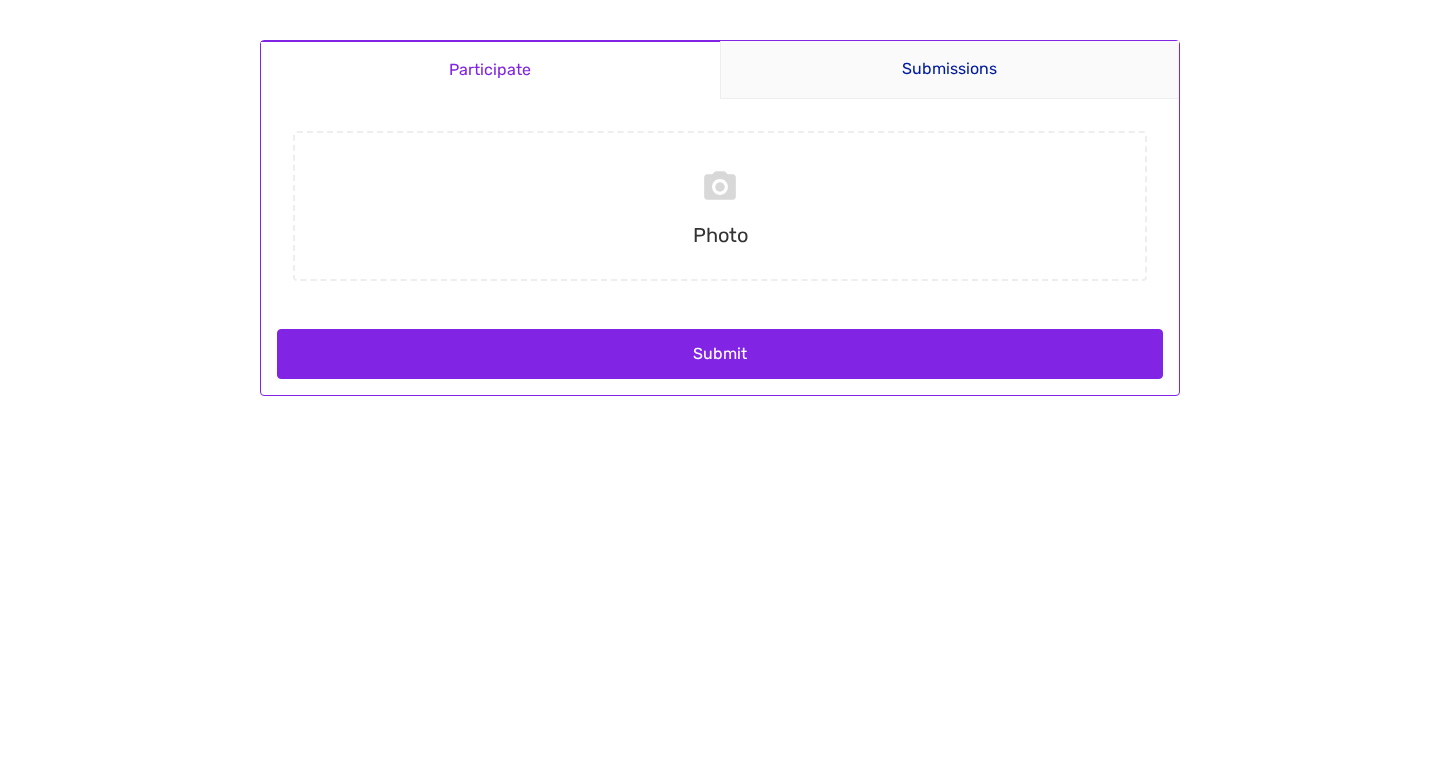 scroll, scrollTop: 0, scrollLeft: 0, axis: both 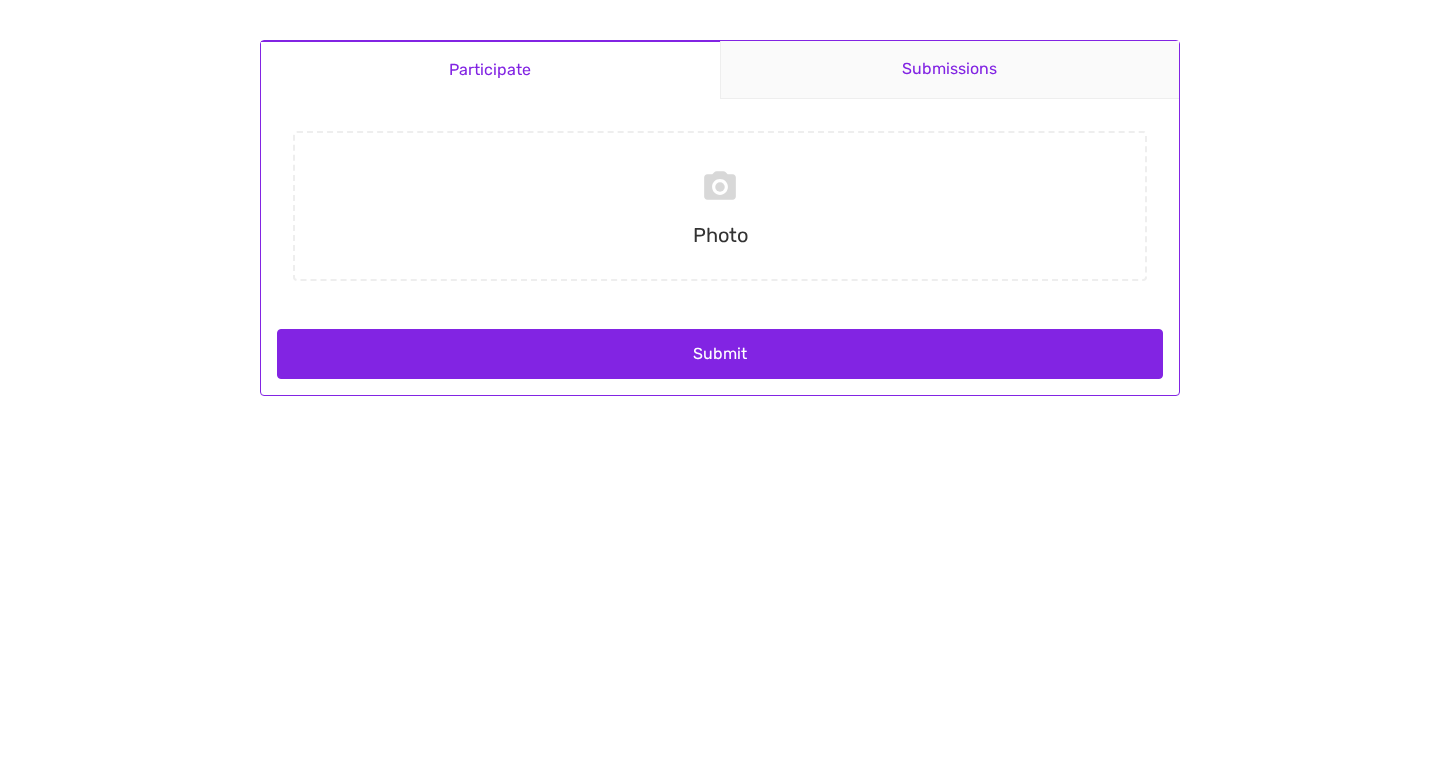 click on "Submissions" at bounding box center [950, 70] 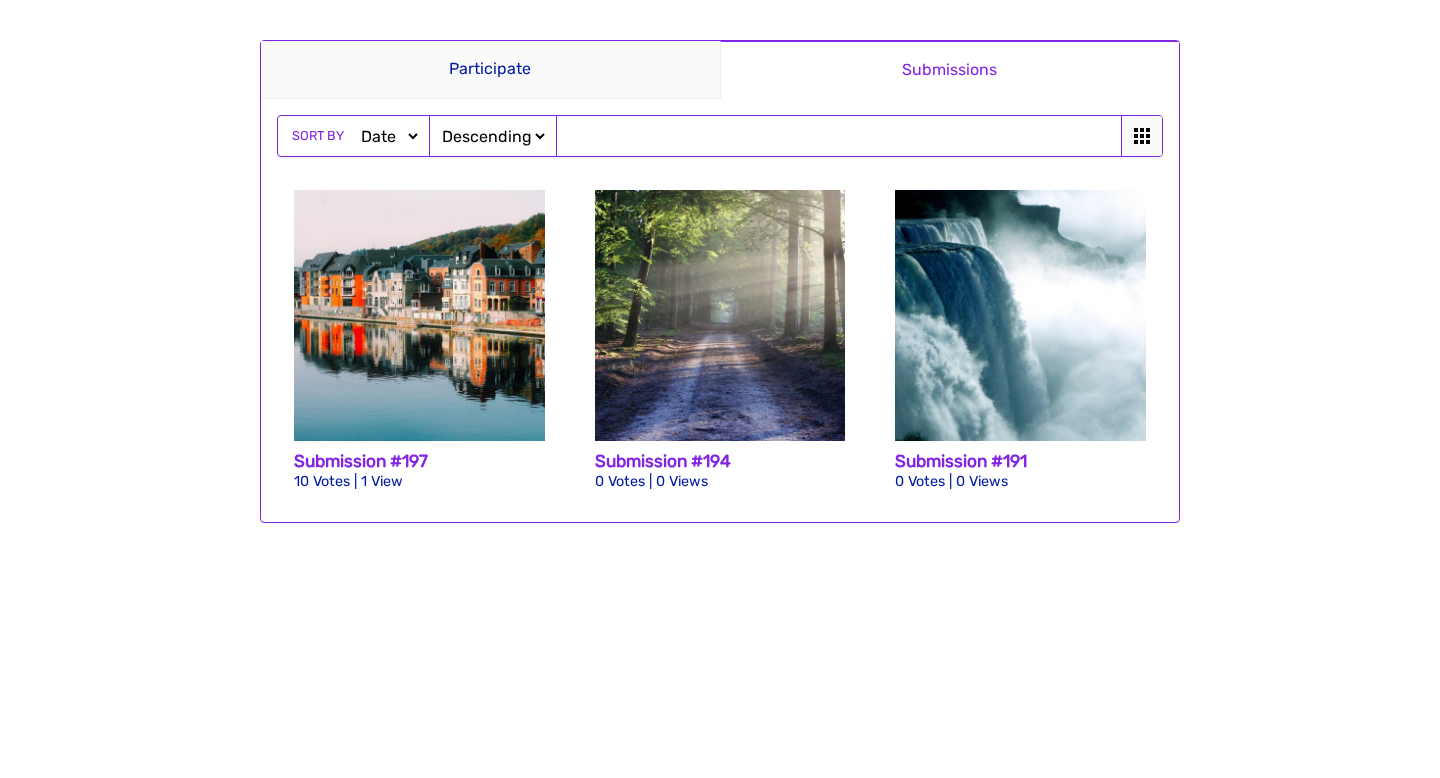 click 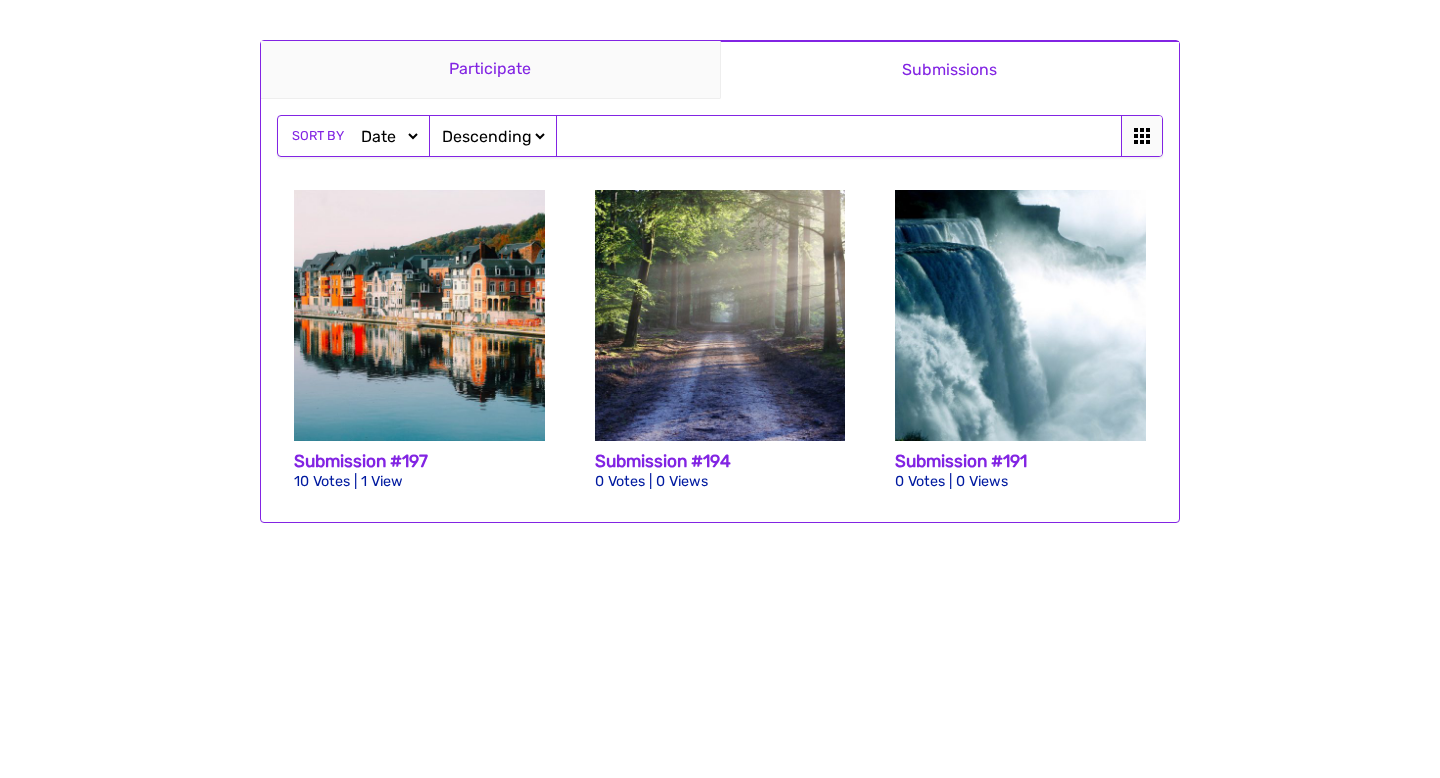 click on "Participate" at bounding box center [490, 70] 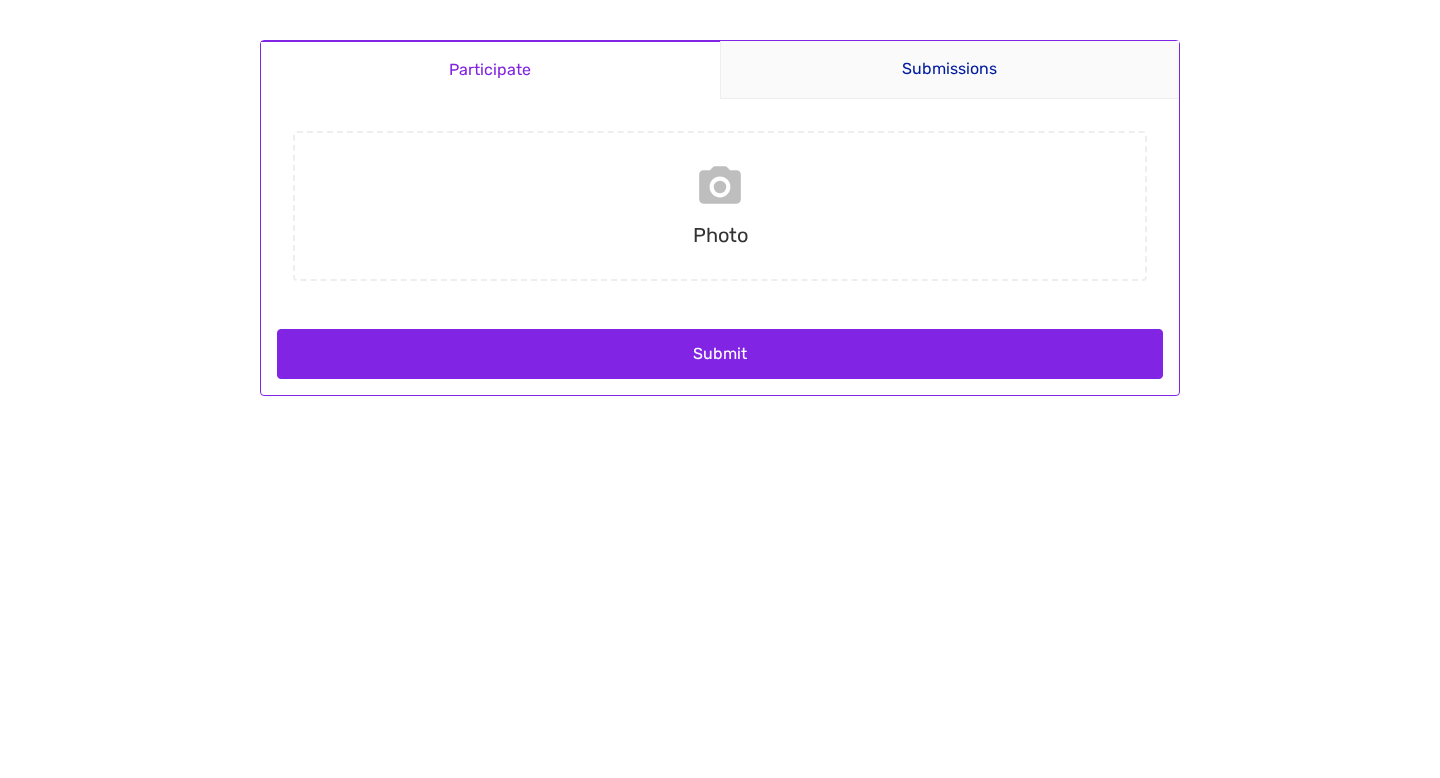 click at bounding box center (720, 206) 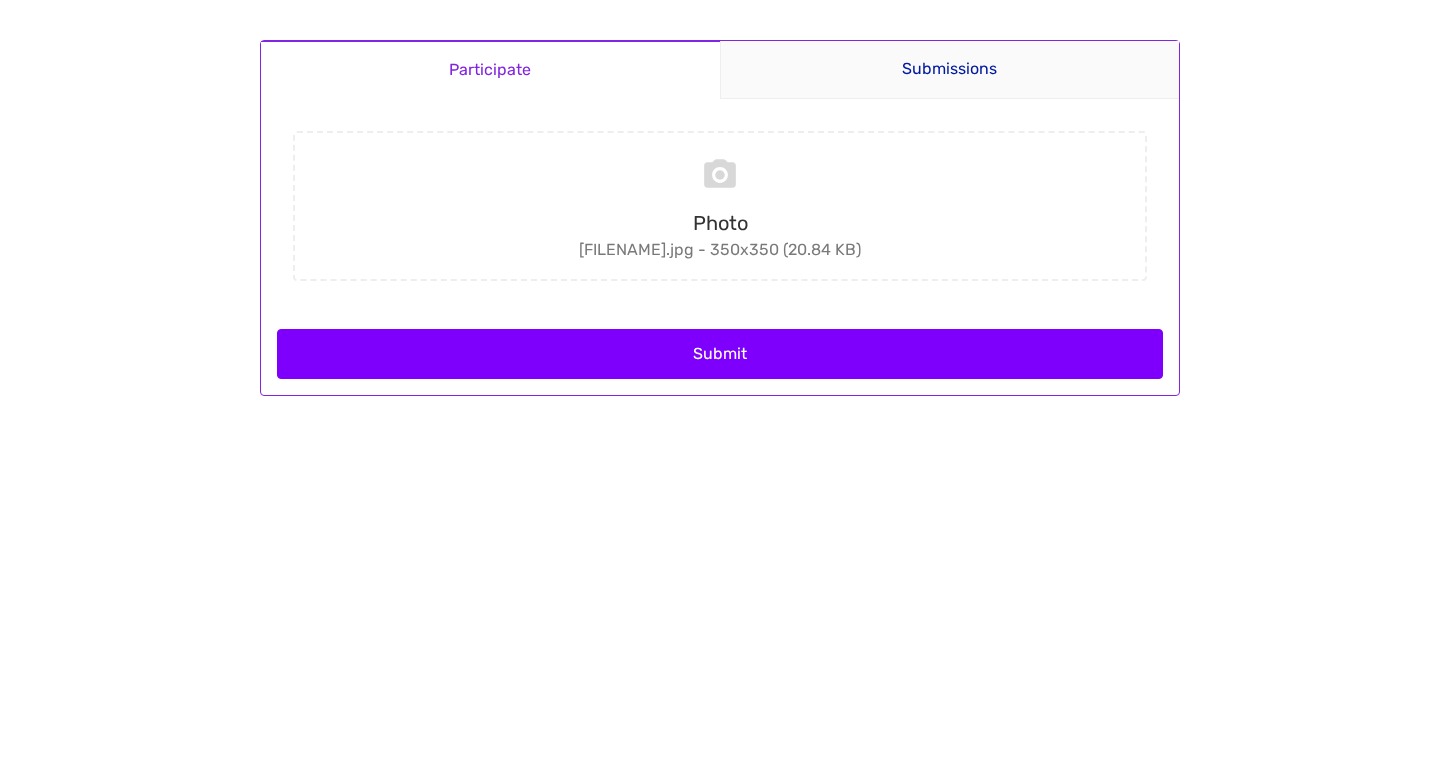click on "Submit" at bounding box center (720, 354) 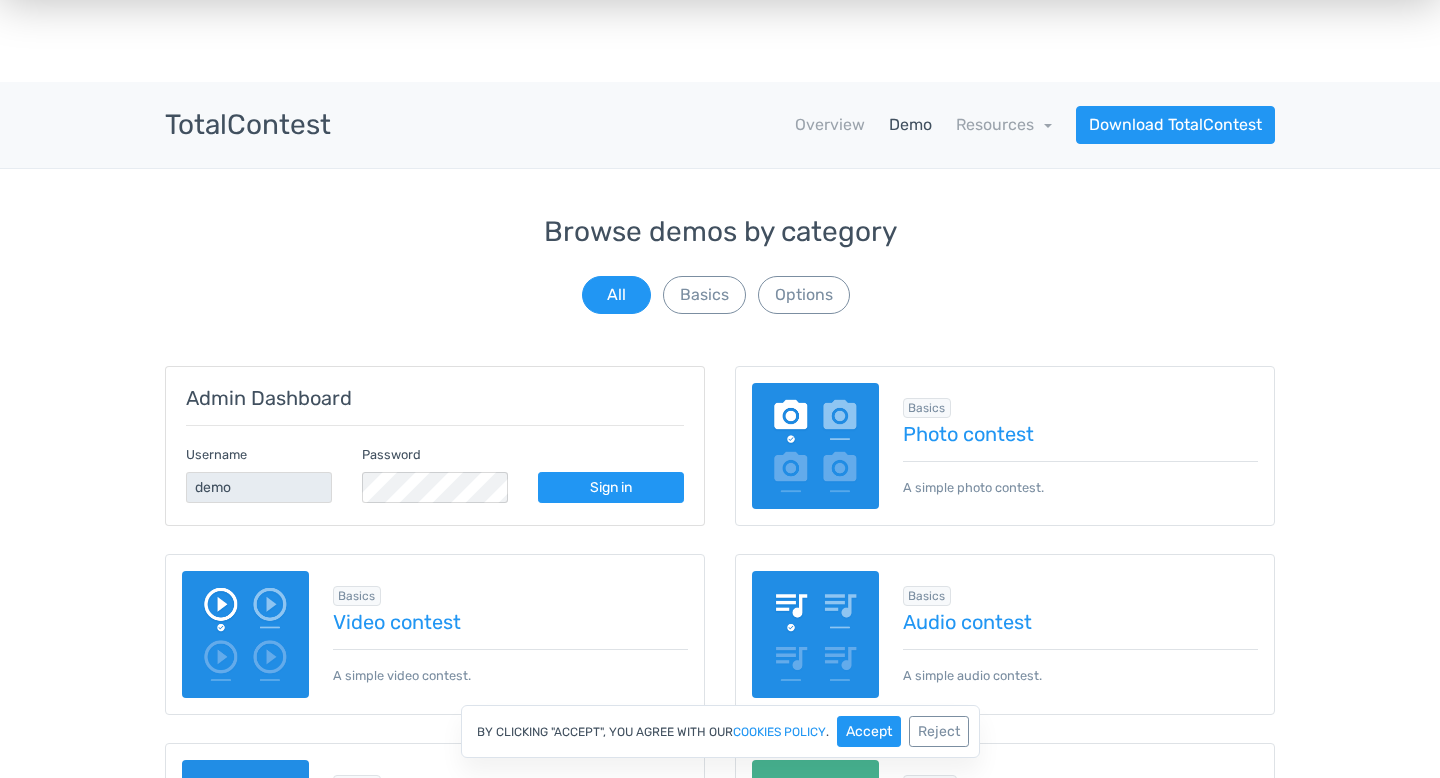 scroll, scrollTop: 182, scrollLeft: 0, axis: vertical 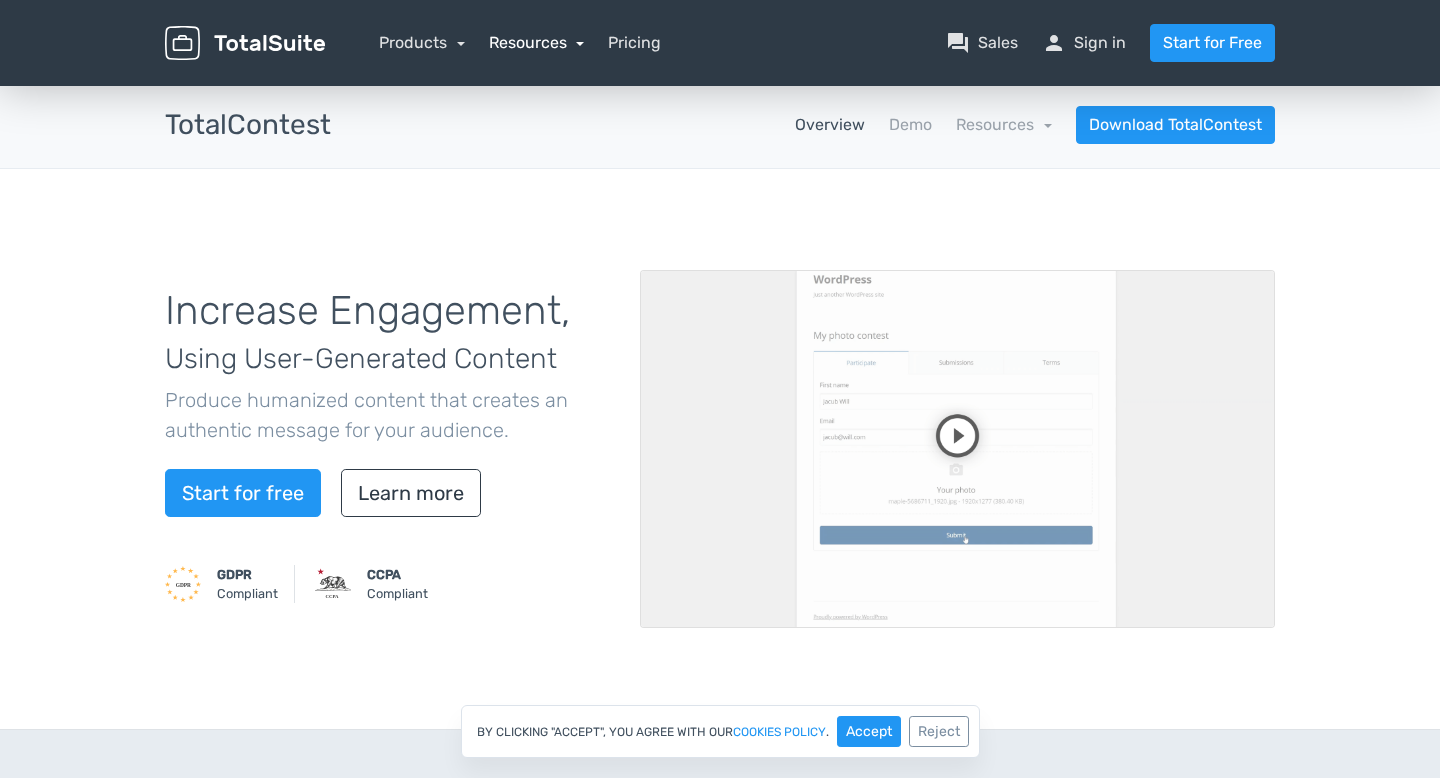 click on "Resources" at bounding box center (537, 42) 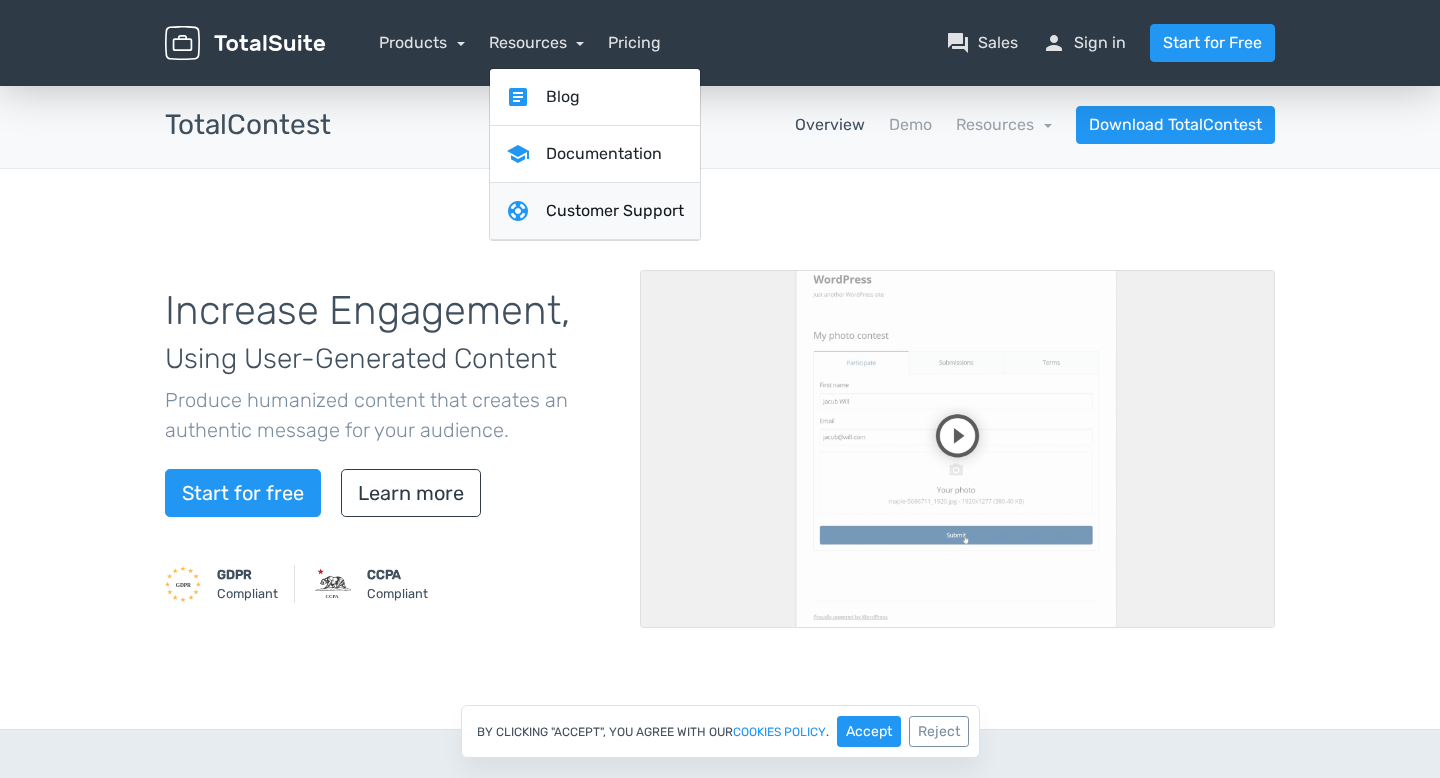 click on "support
Customer Support" at bounding box center (595, 211) 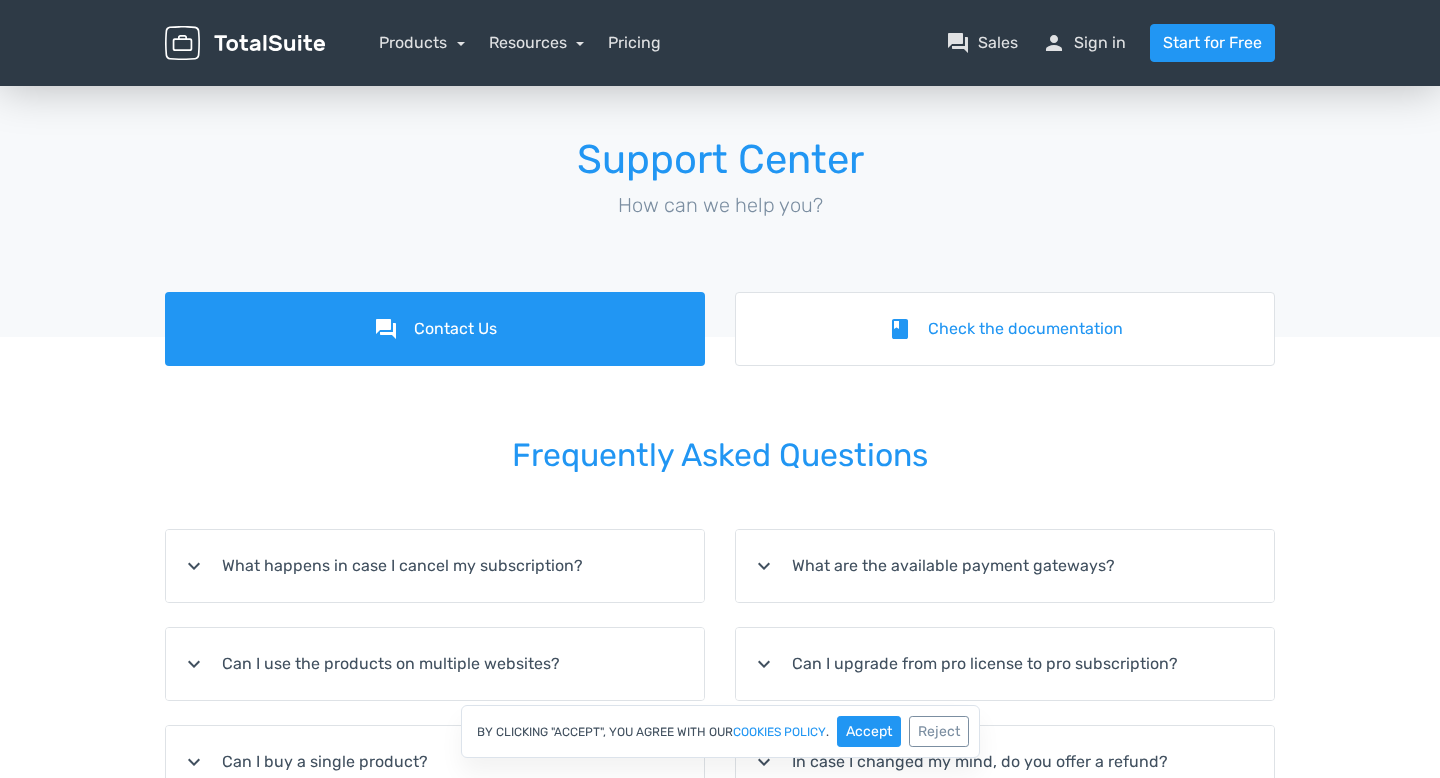 scroll, scrollTop: 0, scrollLeft: 0, axis: both 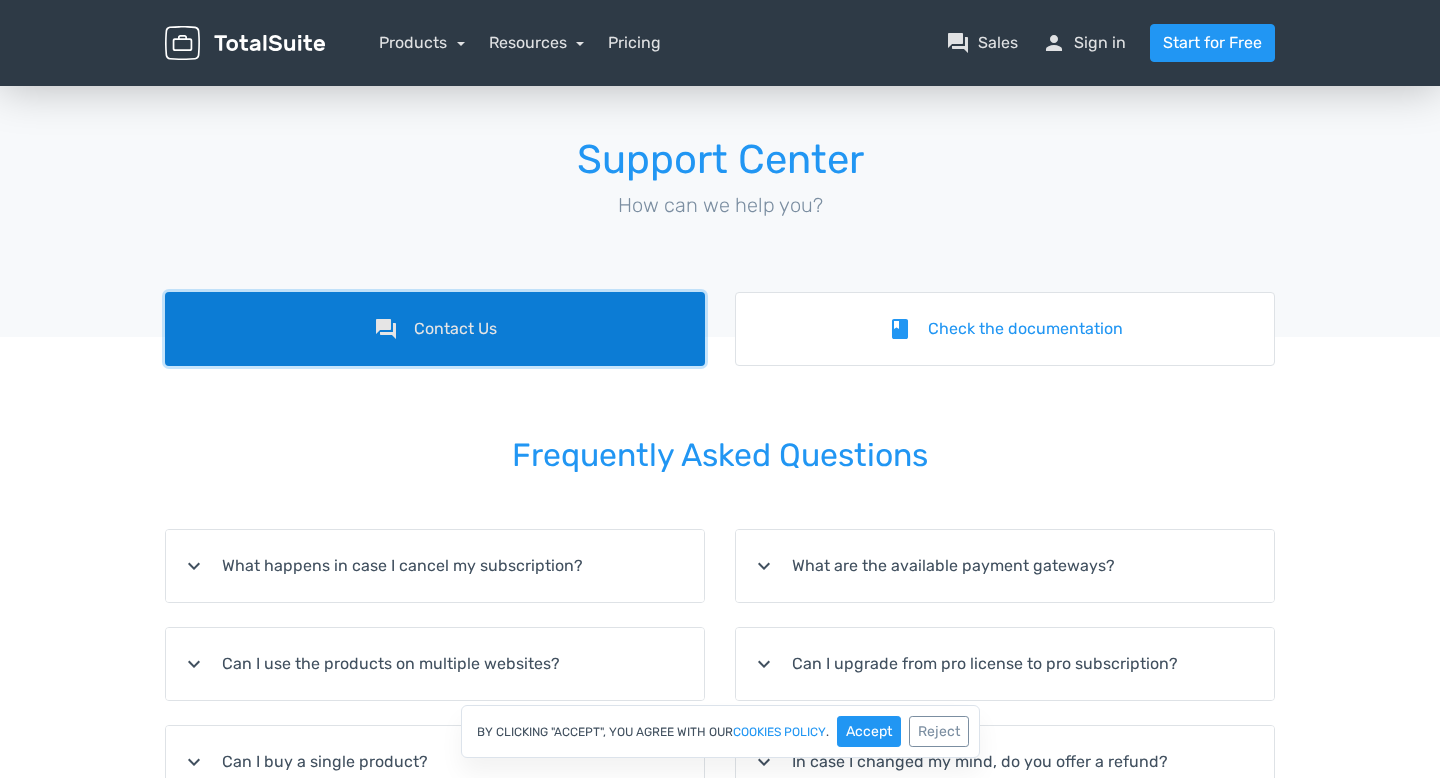 click on "forum
Contact Us" at bounding box center (435, 329) 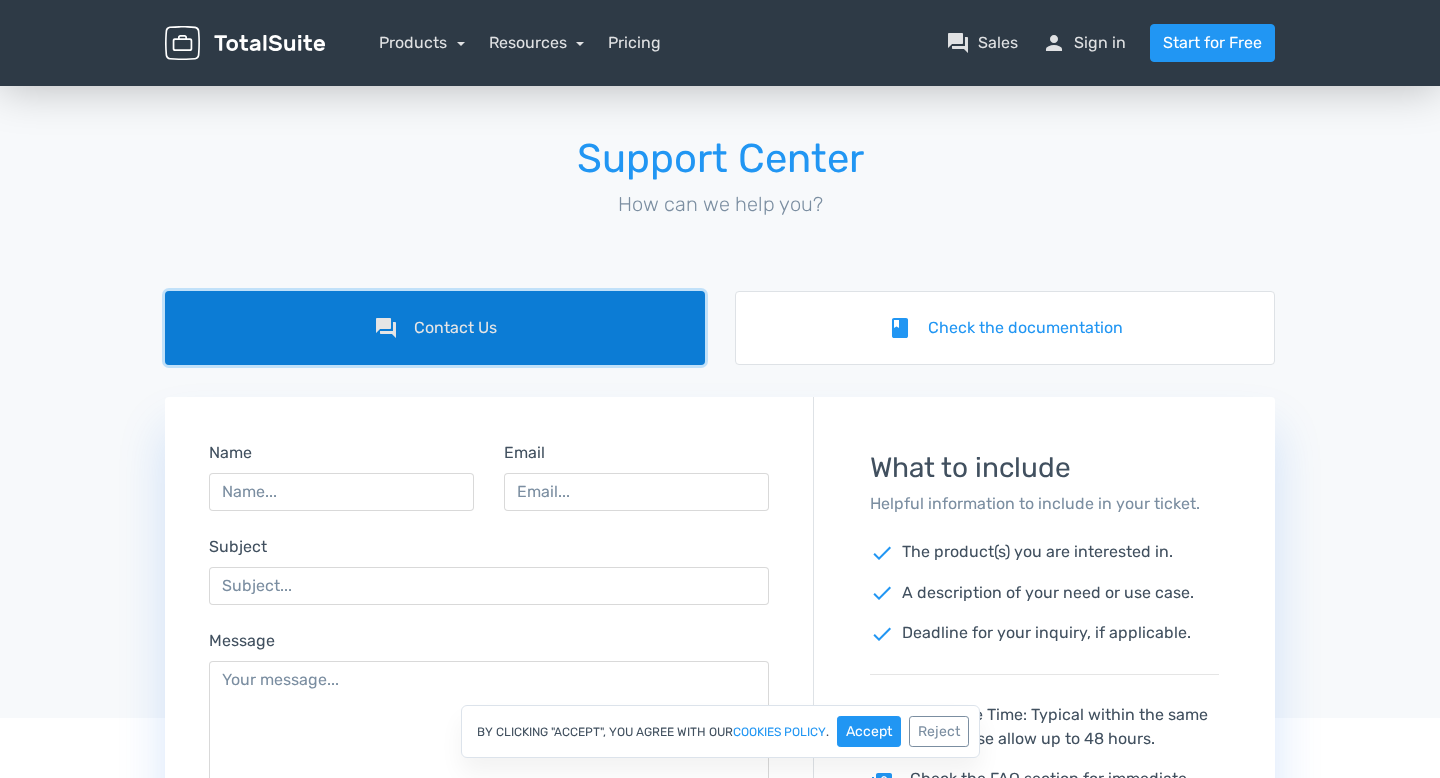 scroll, scrollTop: 0, scrollLeft: 0, axis: both 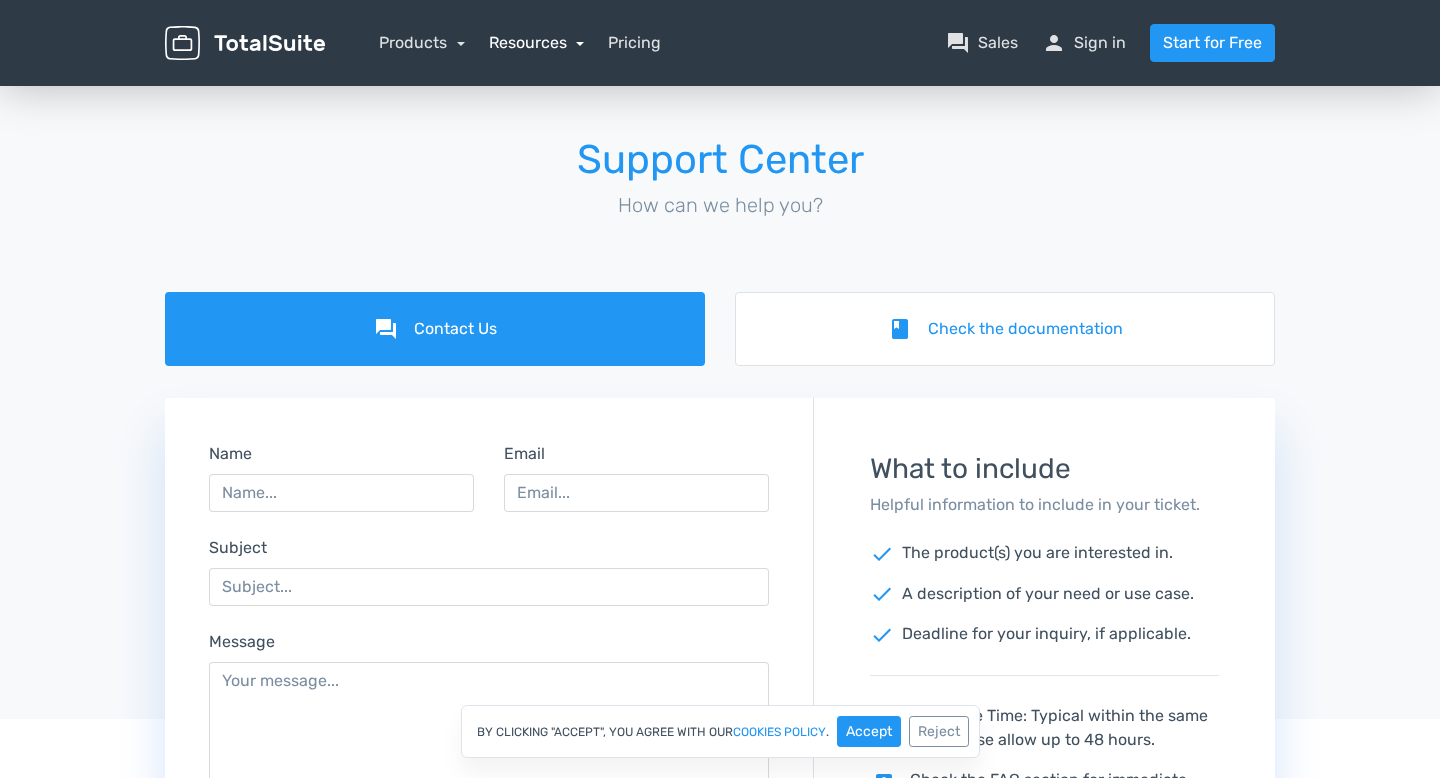 click on "Resources" at bounding box center (537, 42) 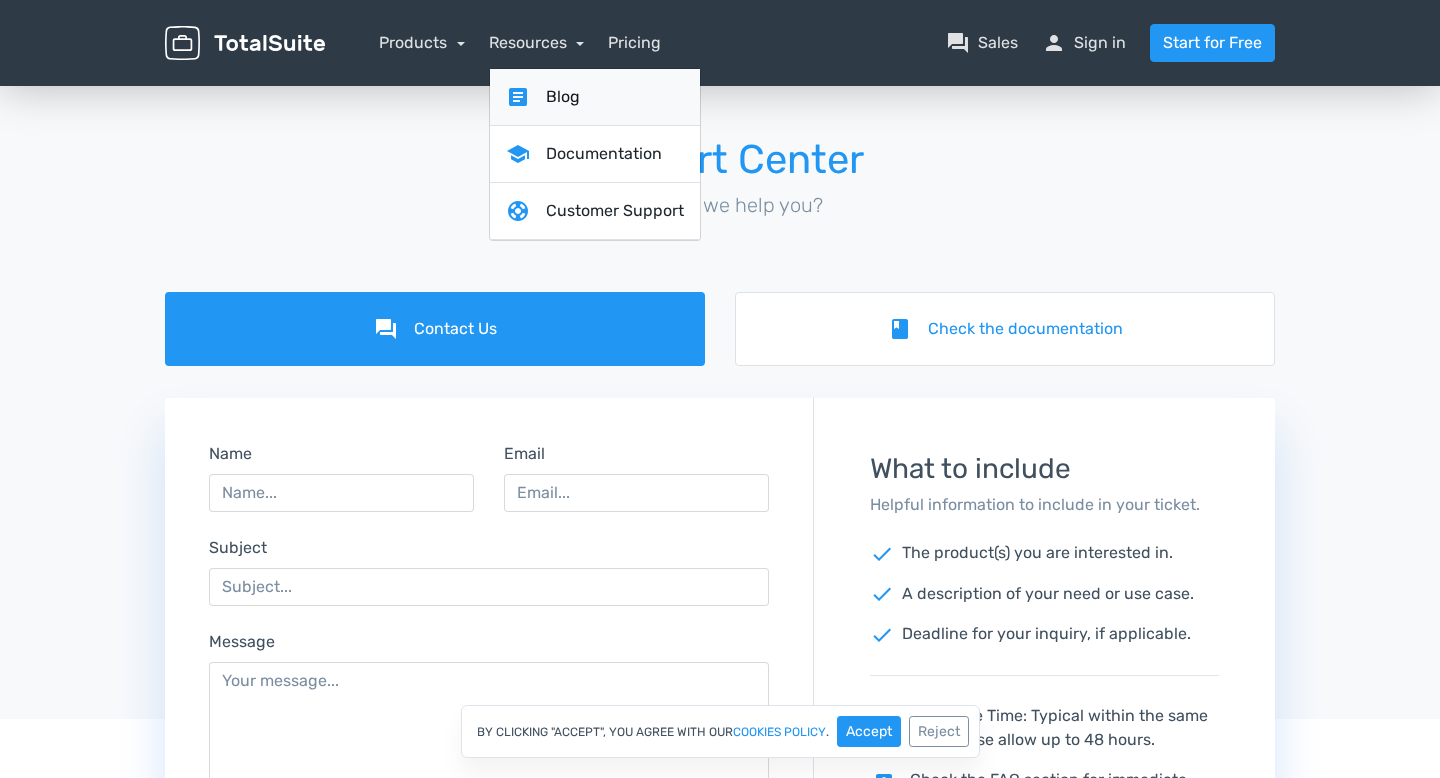 click on "article
Blog" at bounding box center [595, 97] 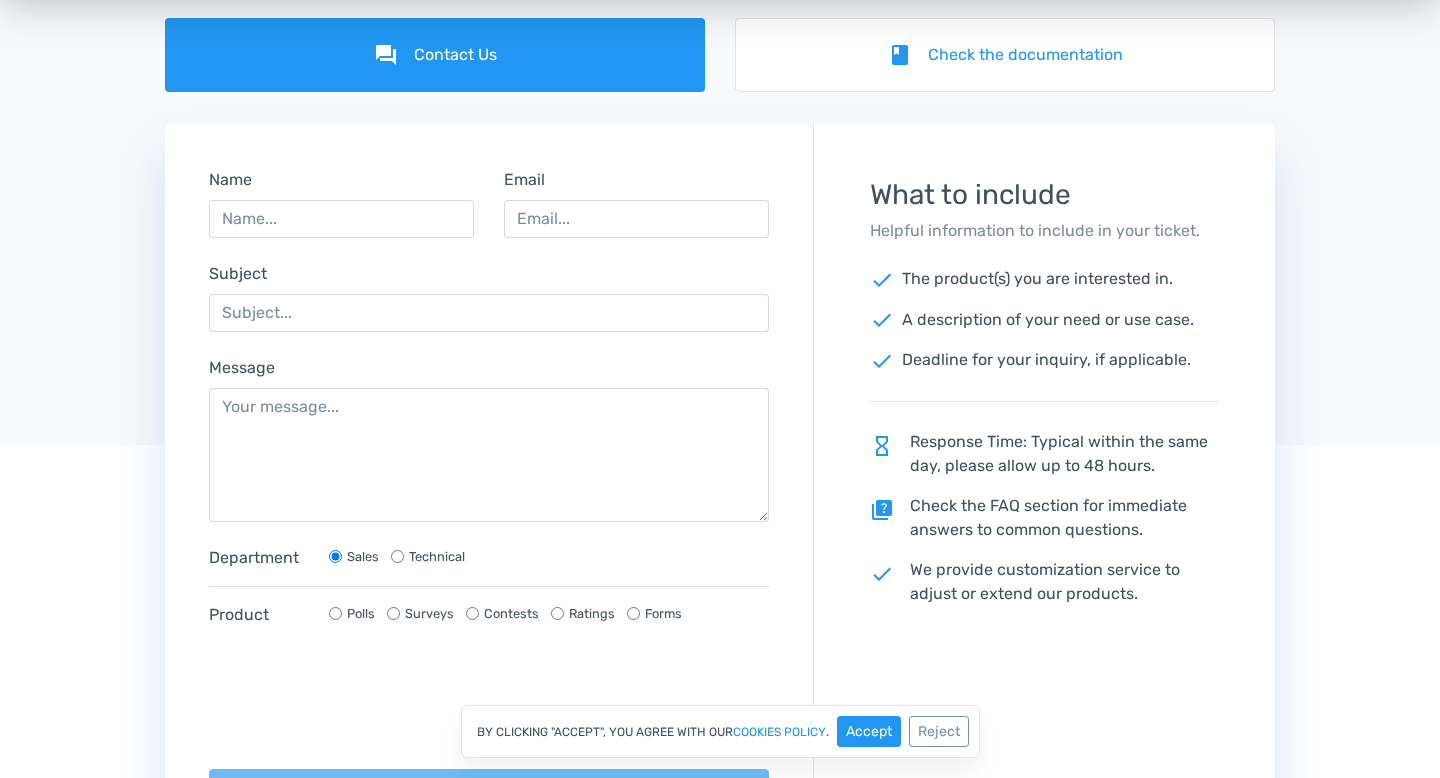 scroll, scrollTop: 0, scrollLeft: 0, axis: both 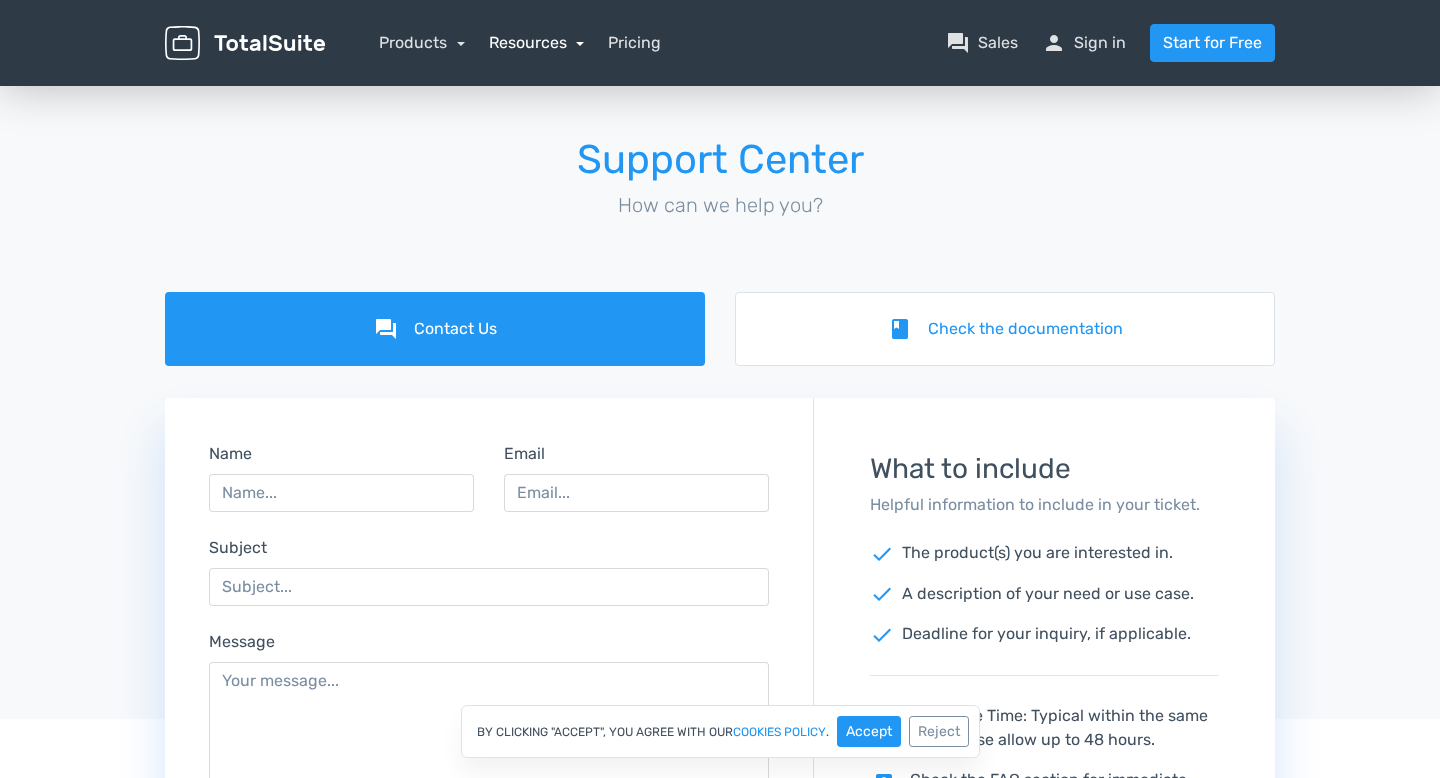 click on "Resources" at bounding box center (537, 42) 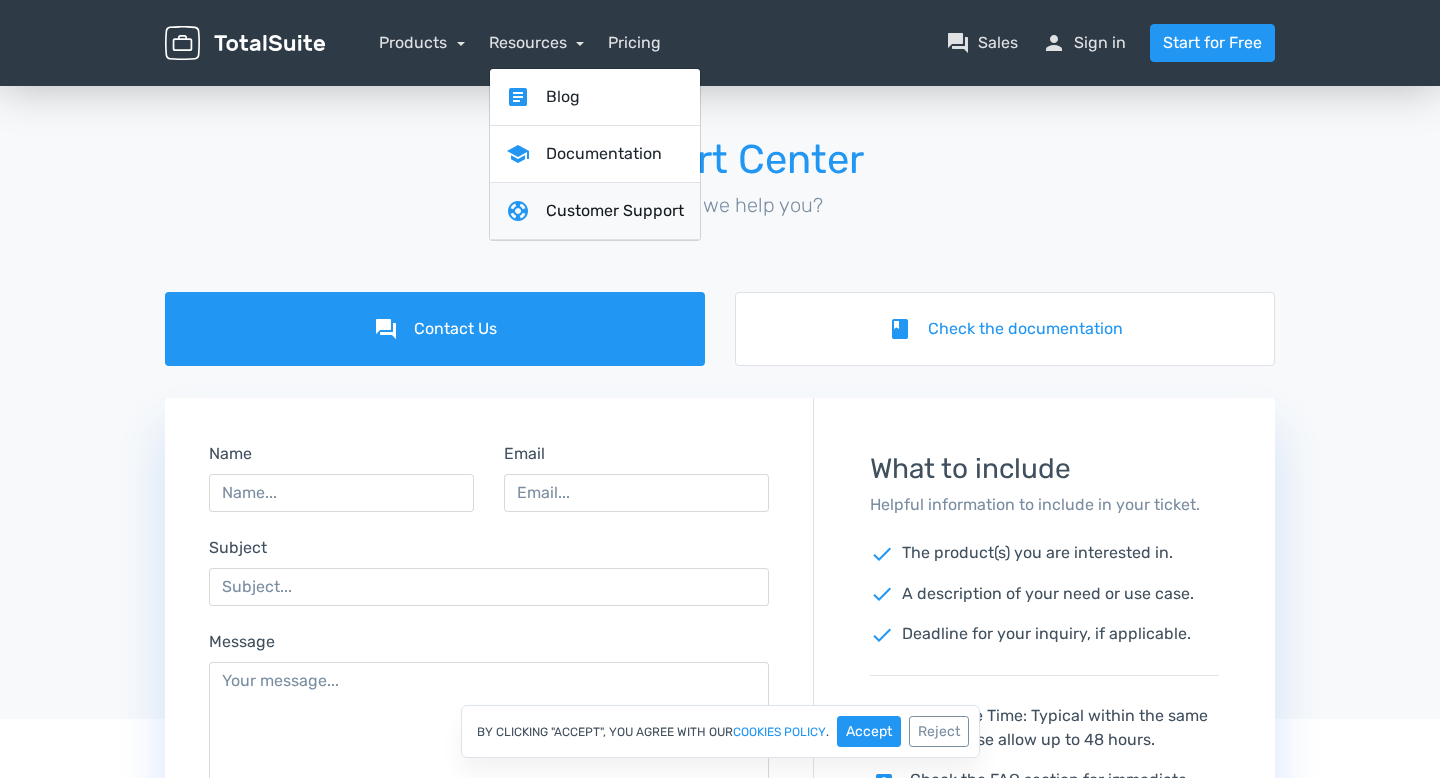 click on "support
Customer Support" at bounding box center [595, 211] 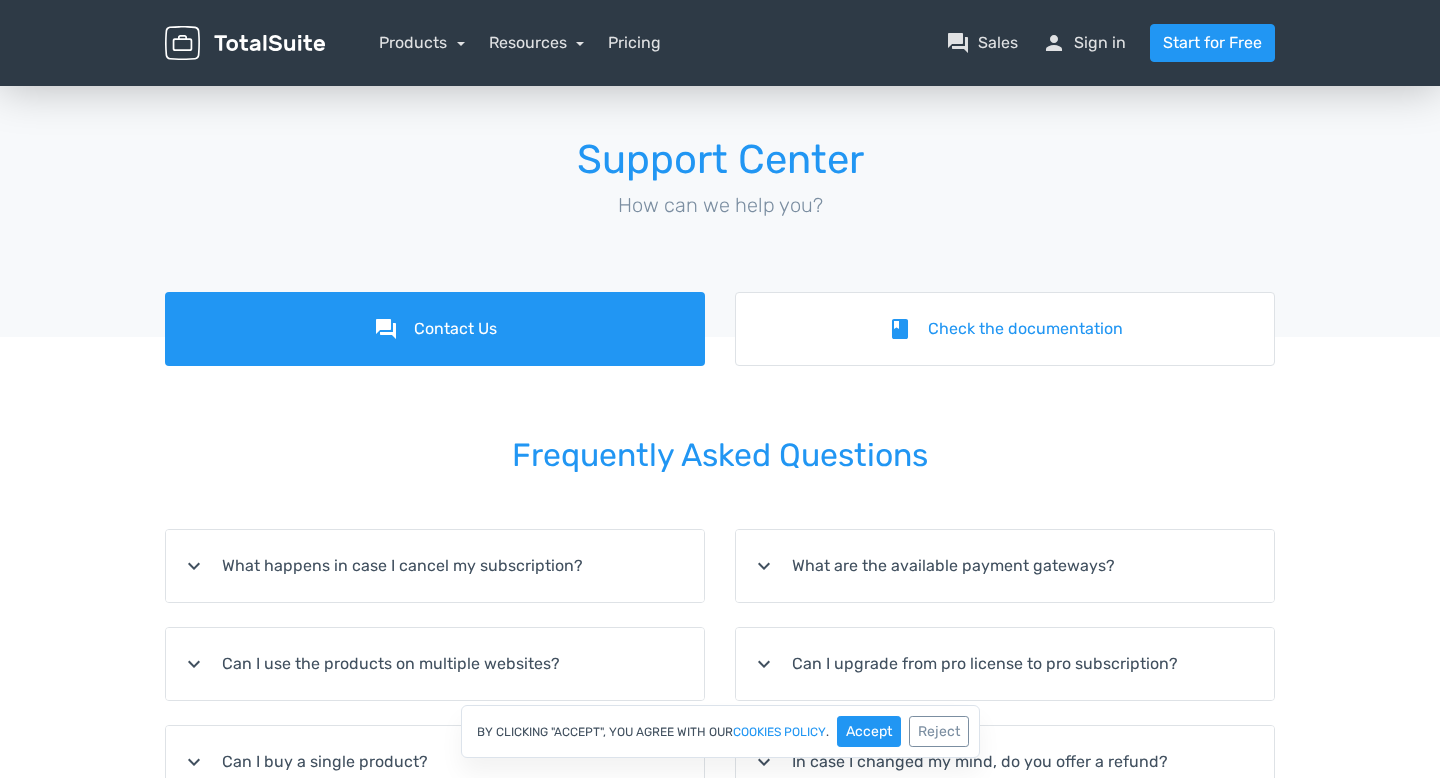 scroll, scrollTop: 0, scrollLeft: 0, axis: both 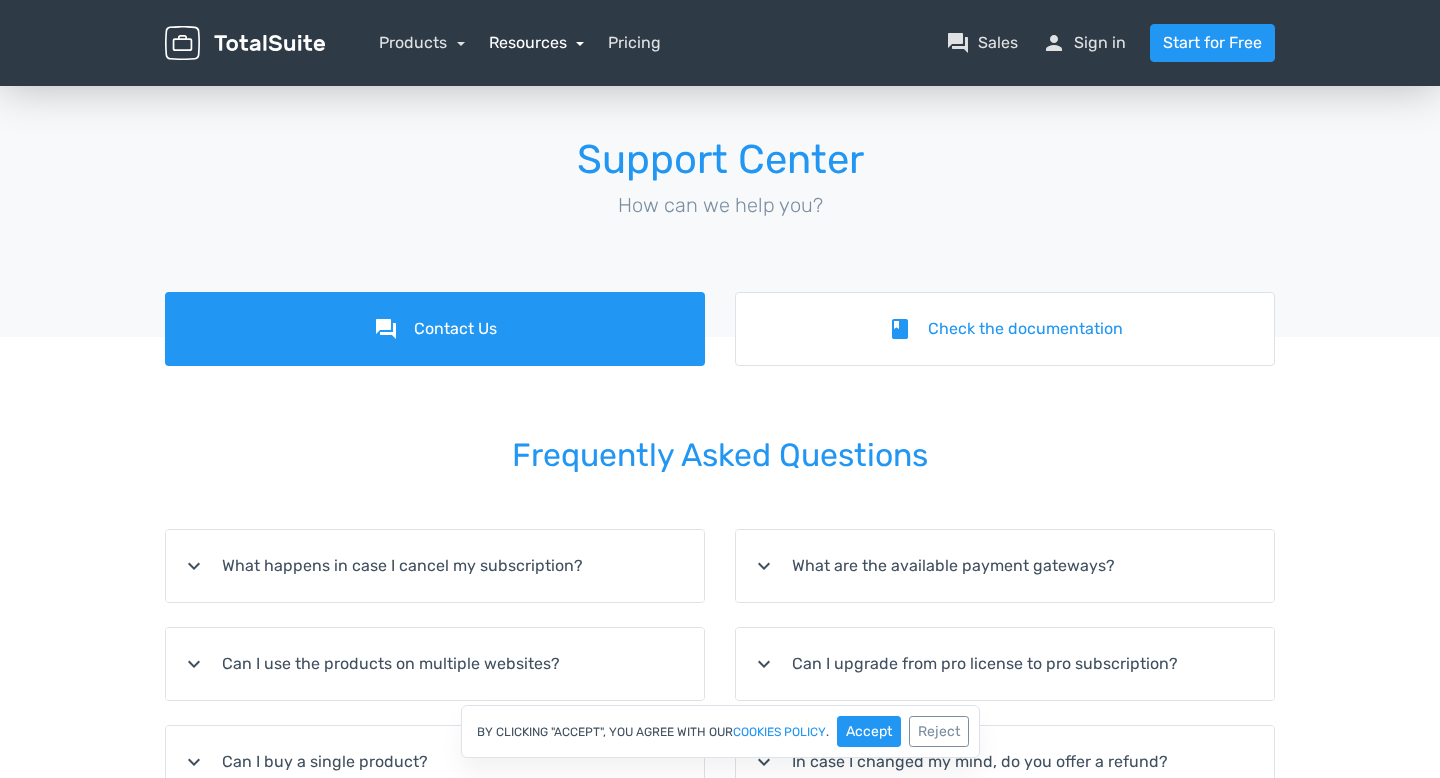 click on "Resources" at bounding box center (537, 42) 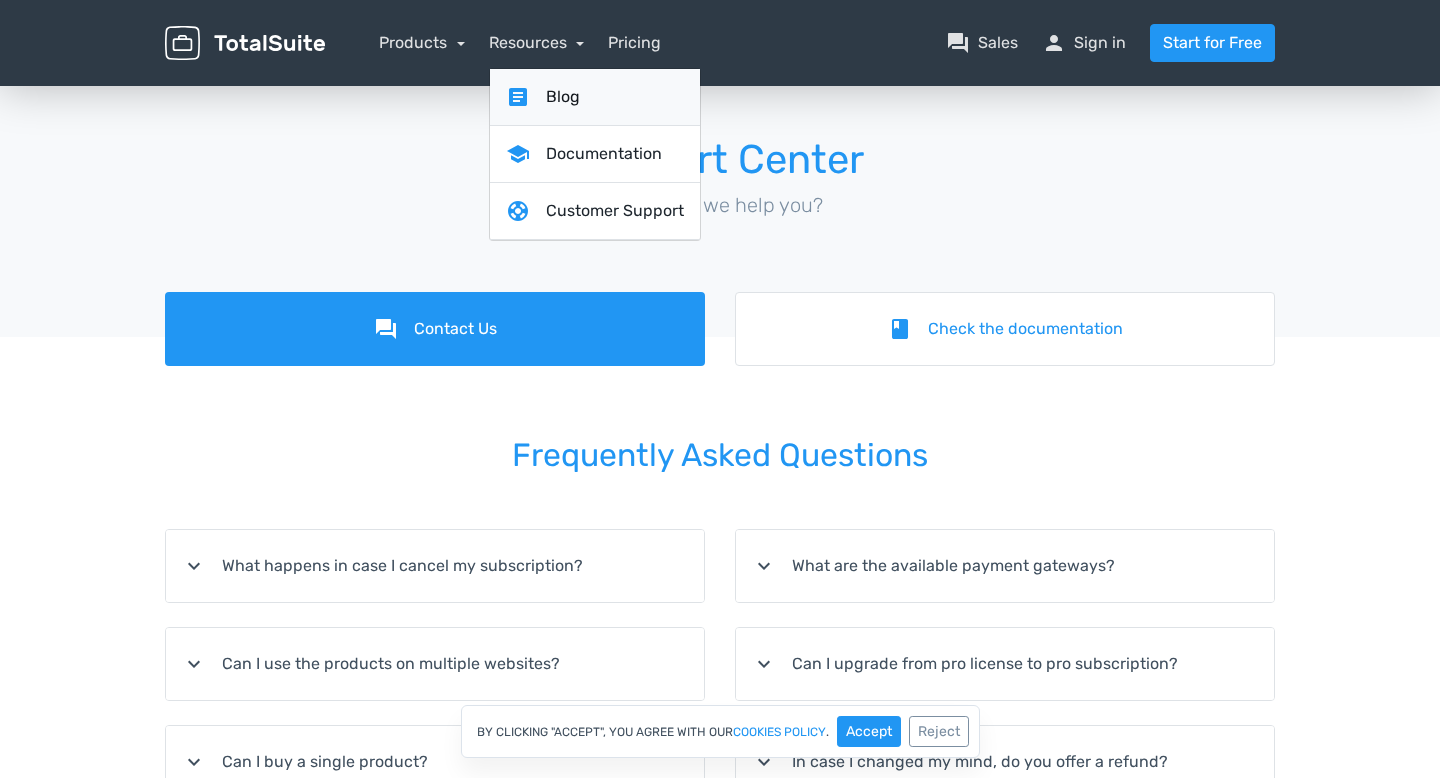 click on "article
Blog" at bounding box center [595, 97] 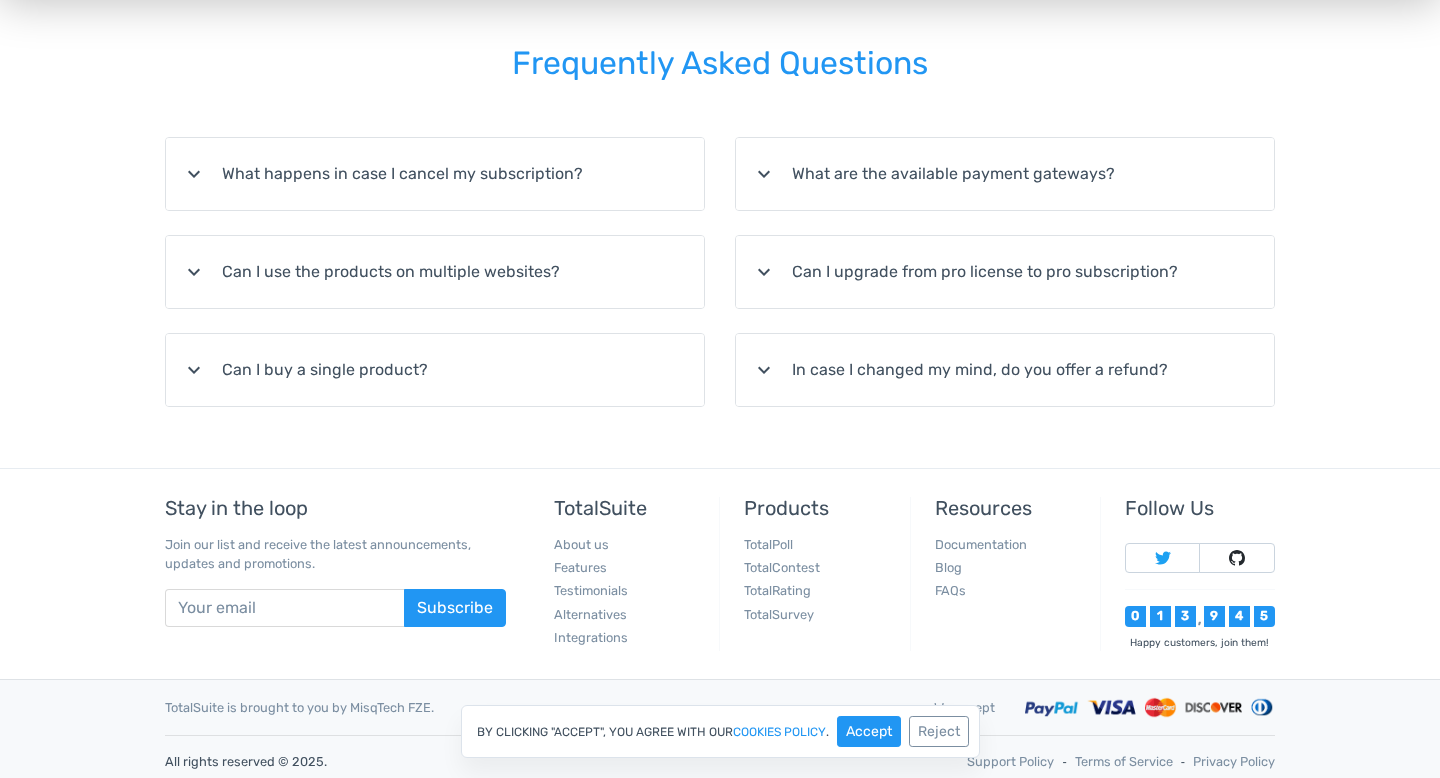 scroll, scrollTop: 401, scrollLeft: 0, axis: vertical 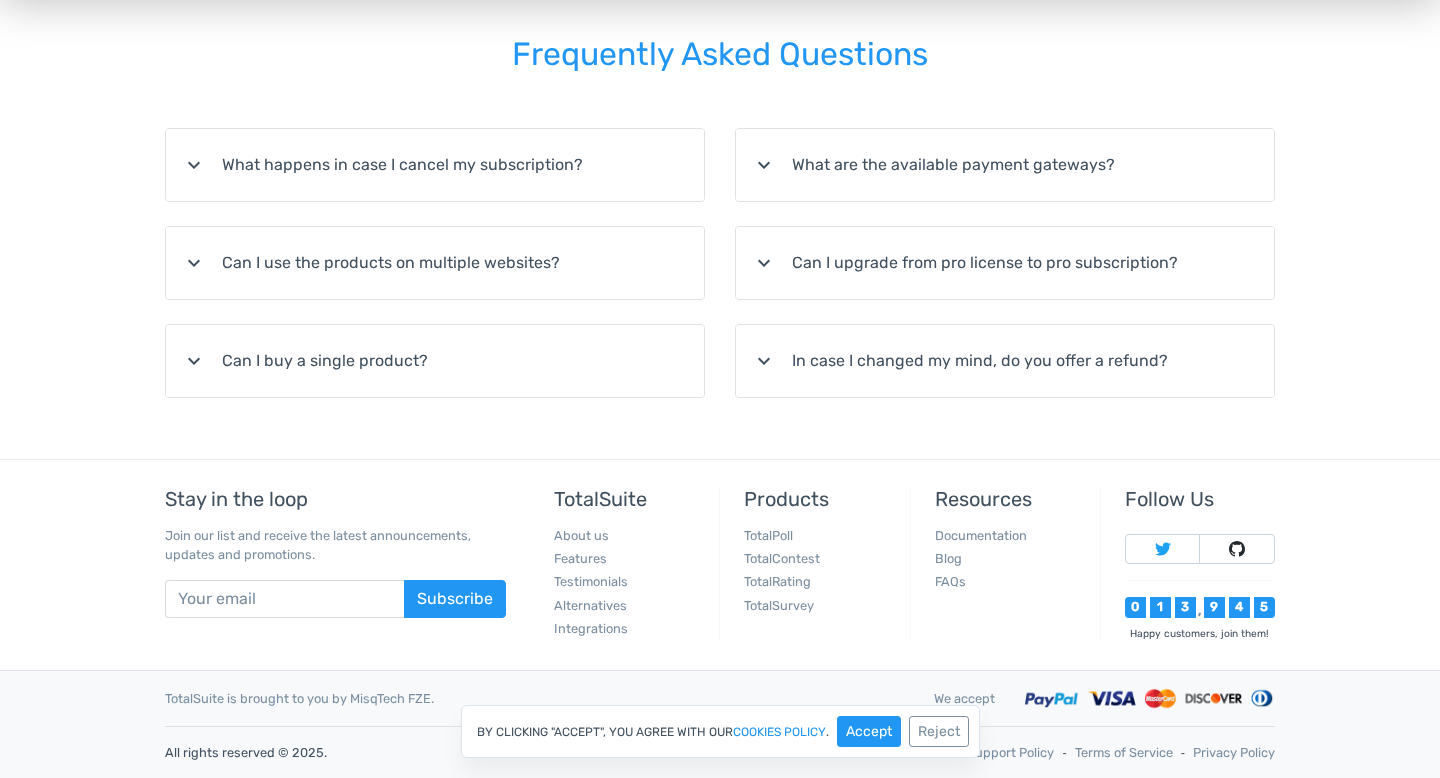click on "expand_more" at bounding box center [764, 361] 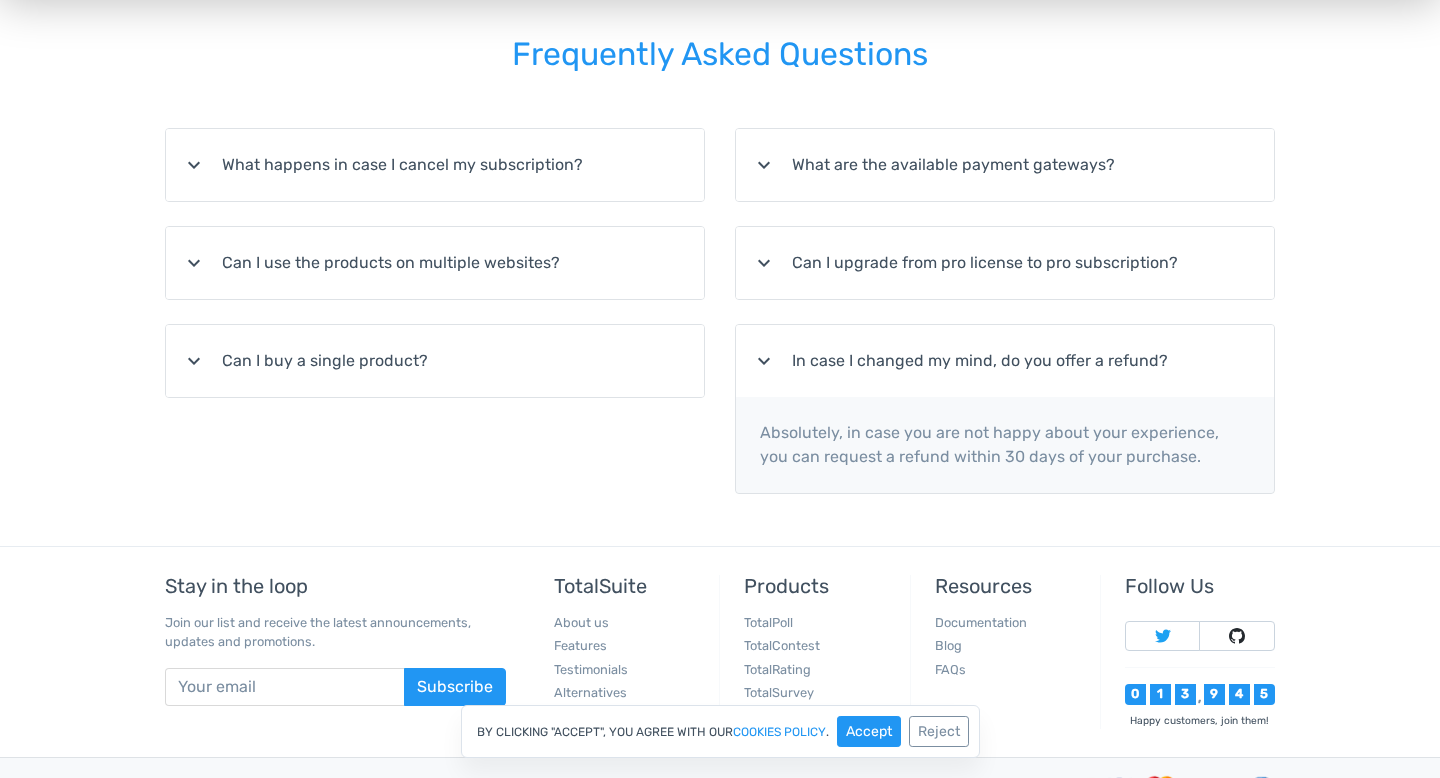 click on "expand_more" at bounding box center (194, 361) 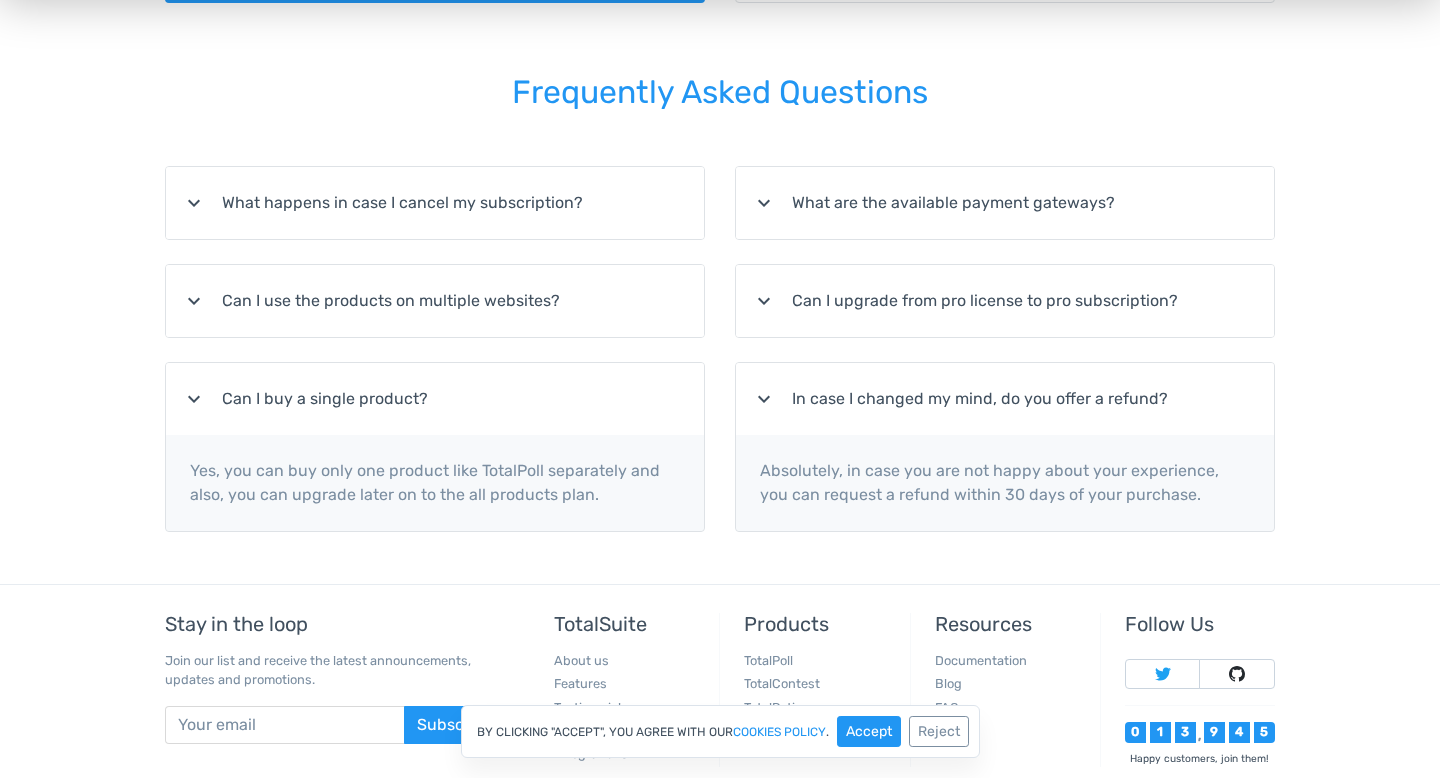 scroll, scrollTop: 361, scrollLeft: 0, axis: vertical 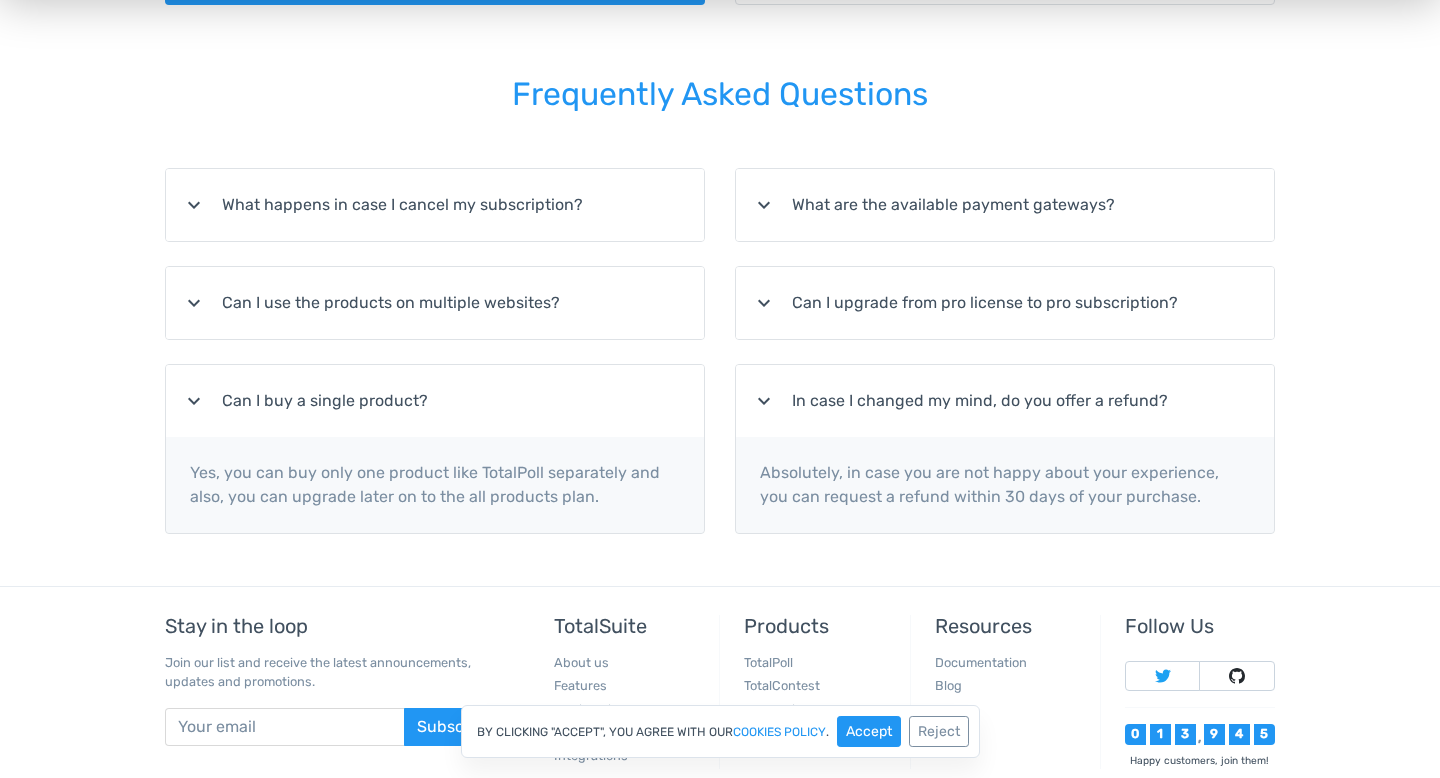 click on "expand_more" at bounding box center [194, 303] 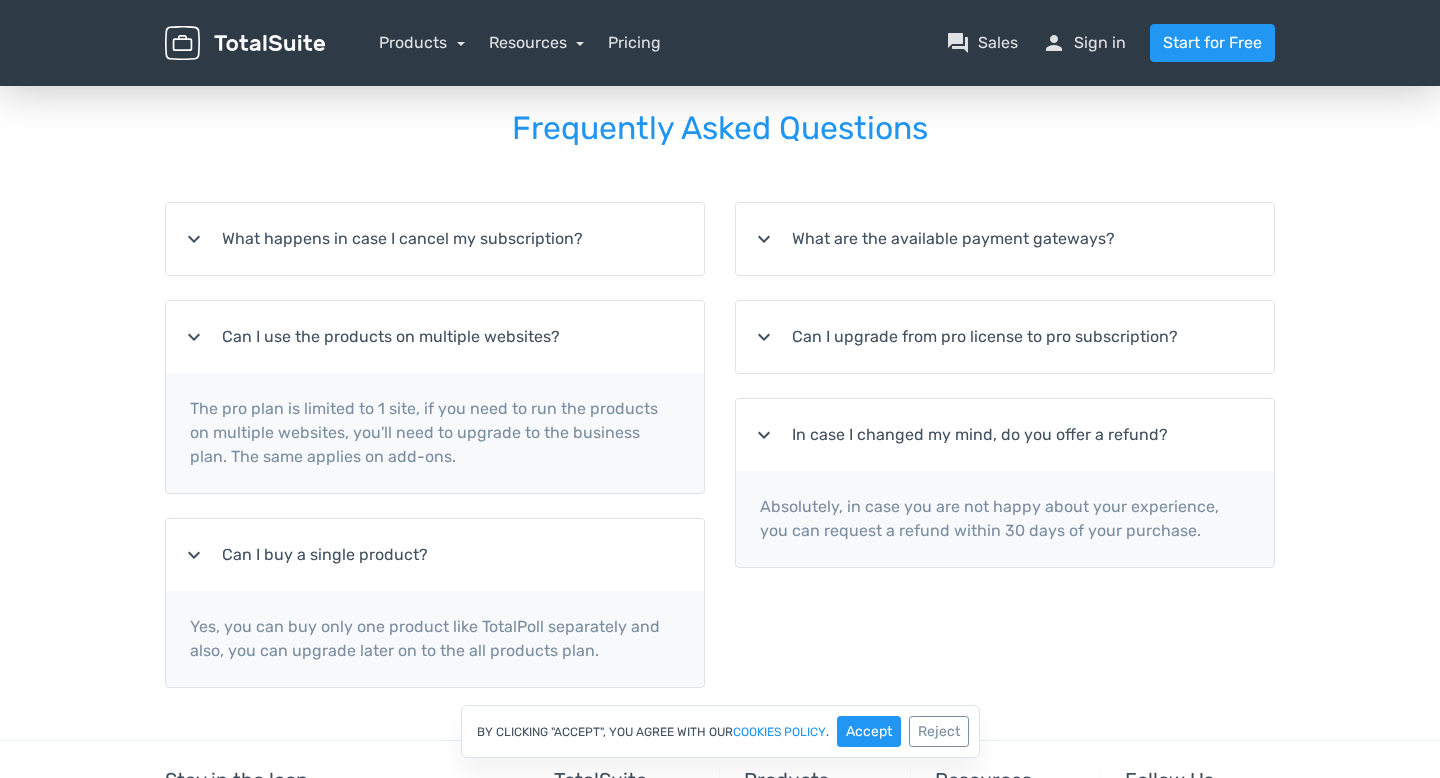 scroll, scrollTop: 322, scrollLeft: 0, axis: vertical 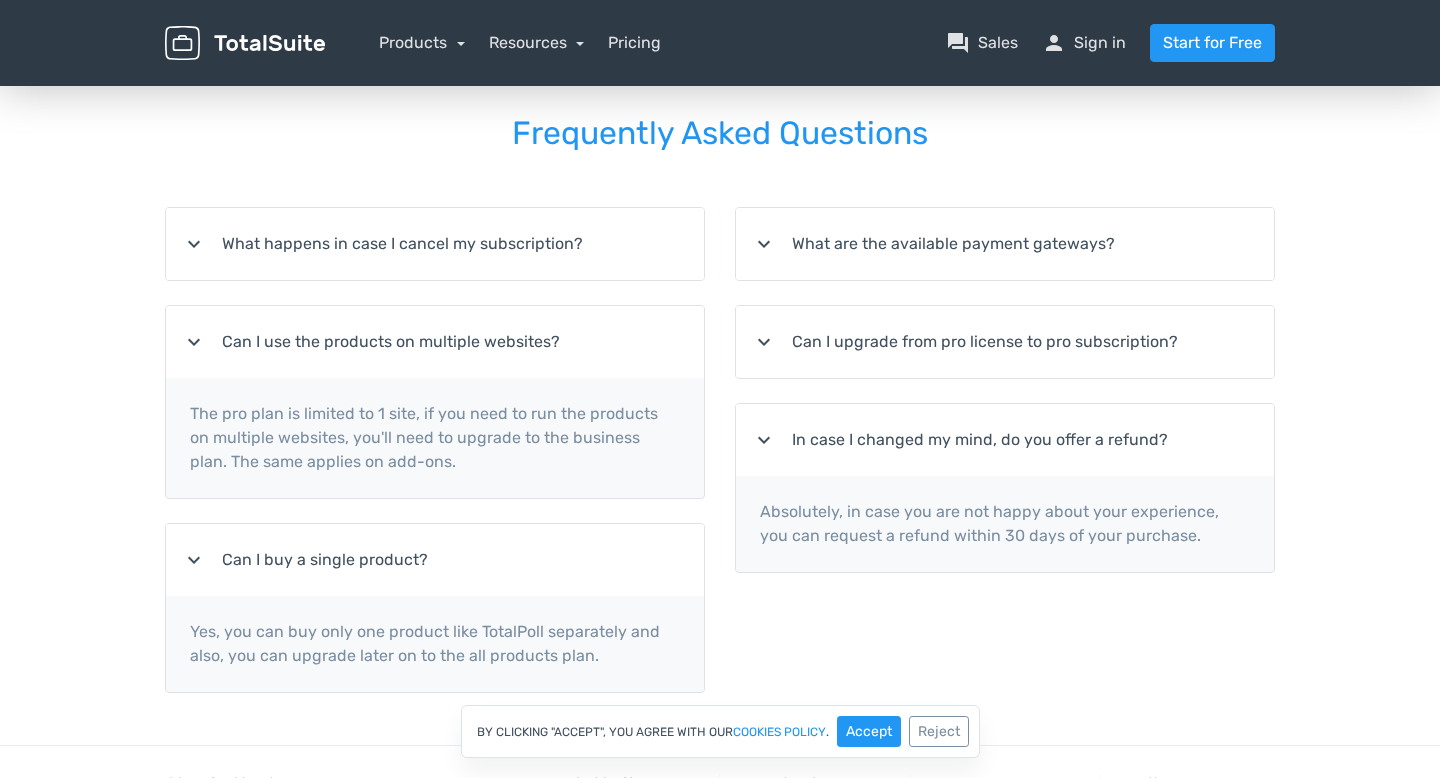 click on "expand_more  What happens in case I
cancel my subscription?" at bounding box center [435, 244] 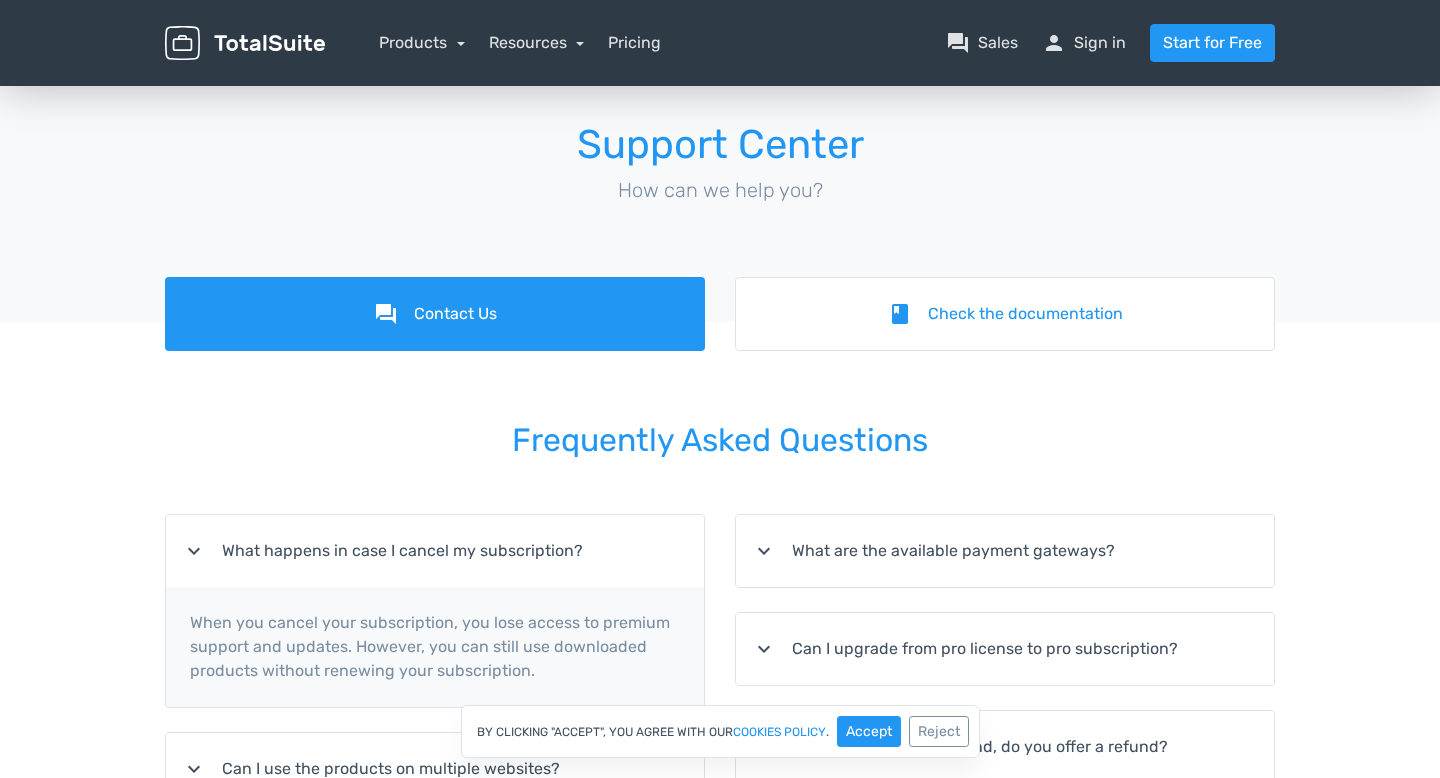 scroll, scrollTop: 0, scrollLeft: 0, axis: both 